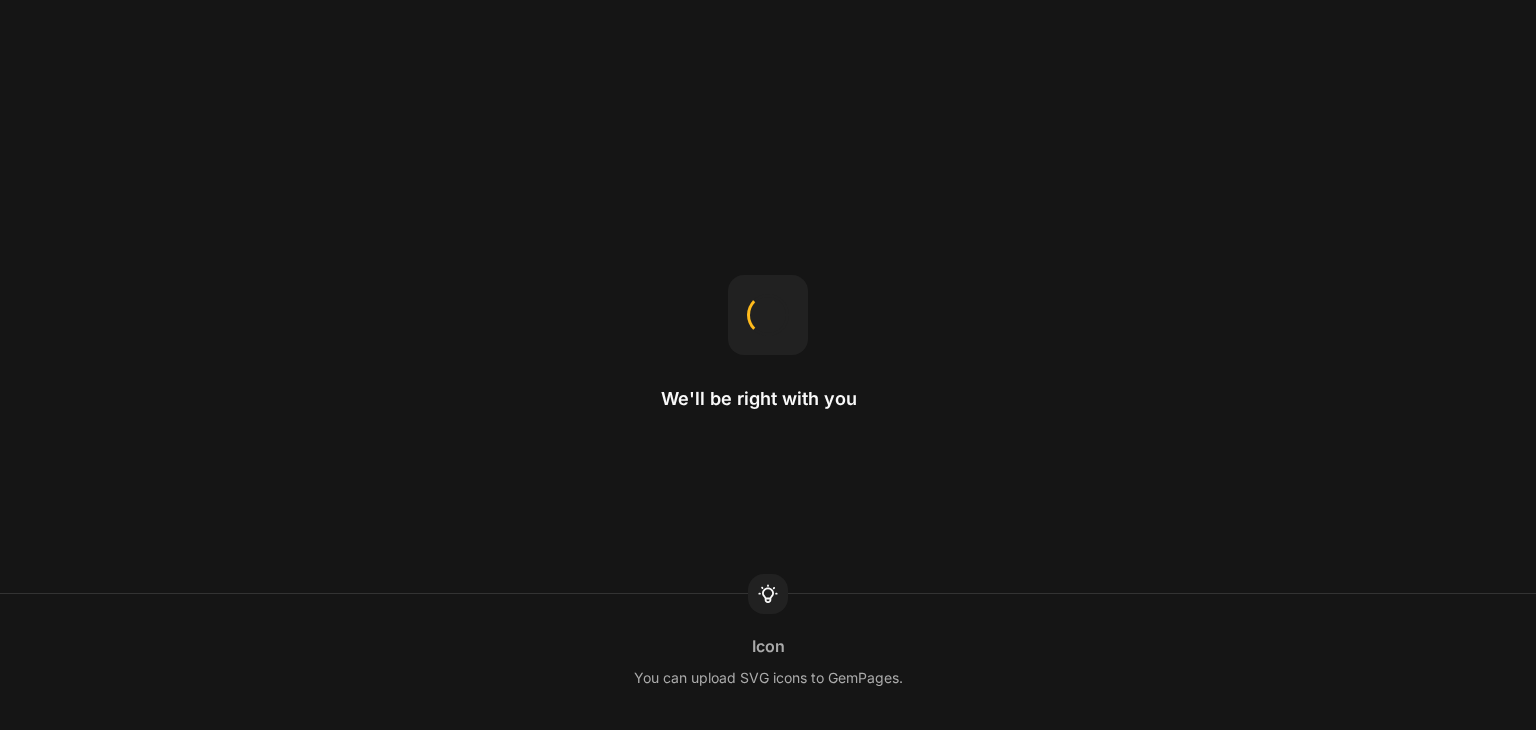 scroll, scrollTop: 0, scrollLeft: 0, axis: both 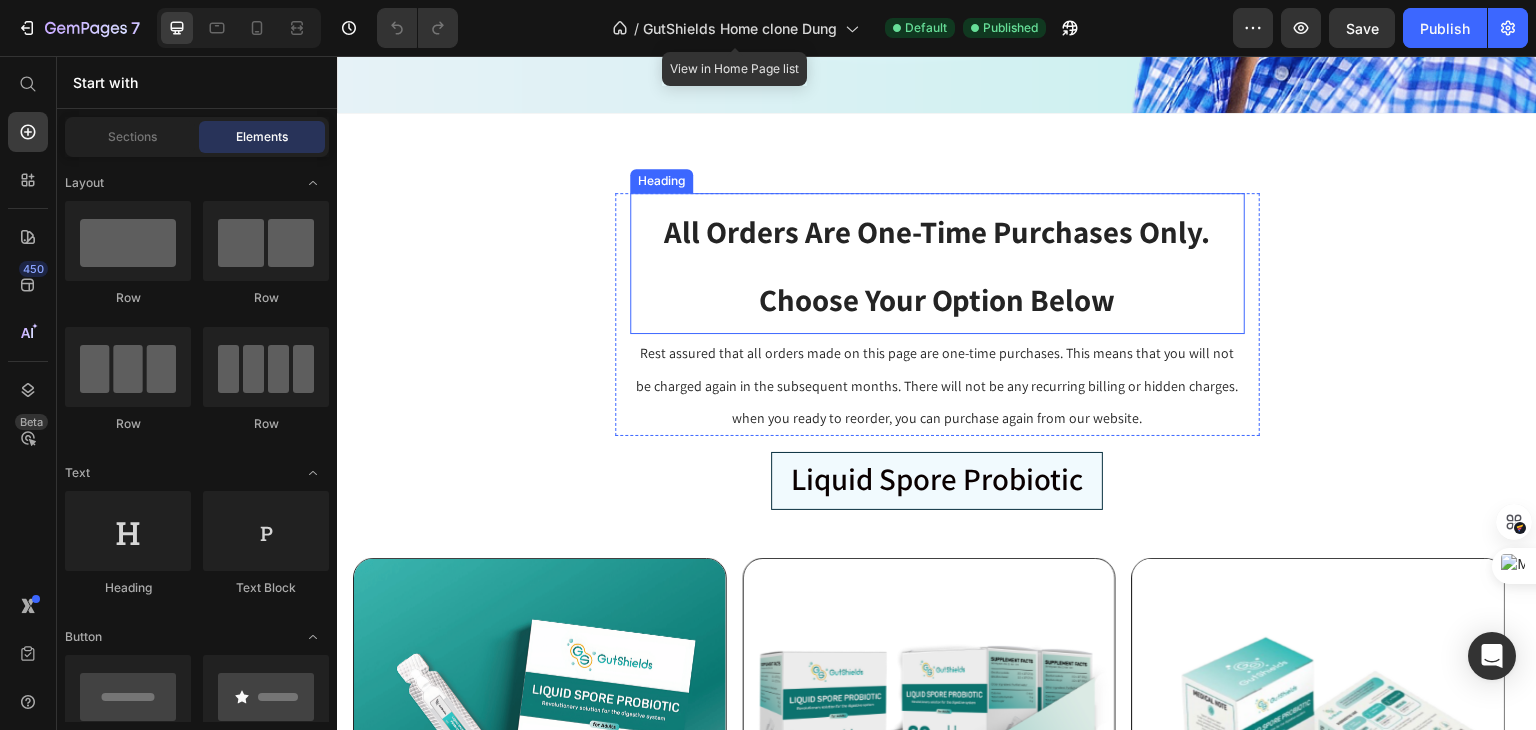 click on "Choose Your Option Below" at bounding box center (937, 299) 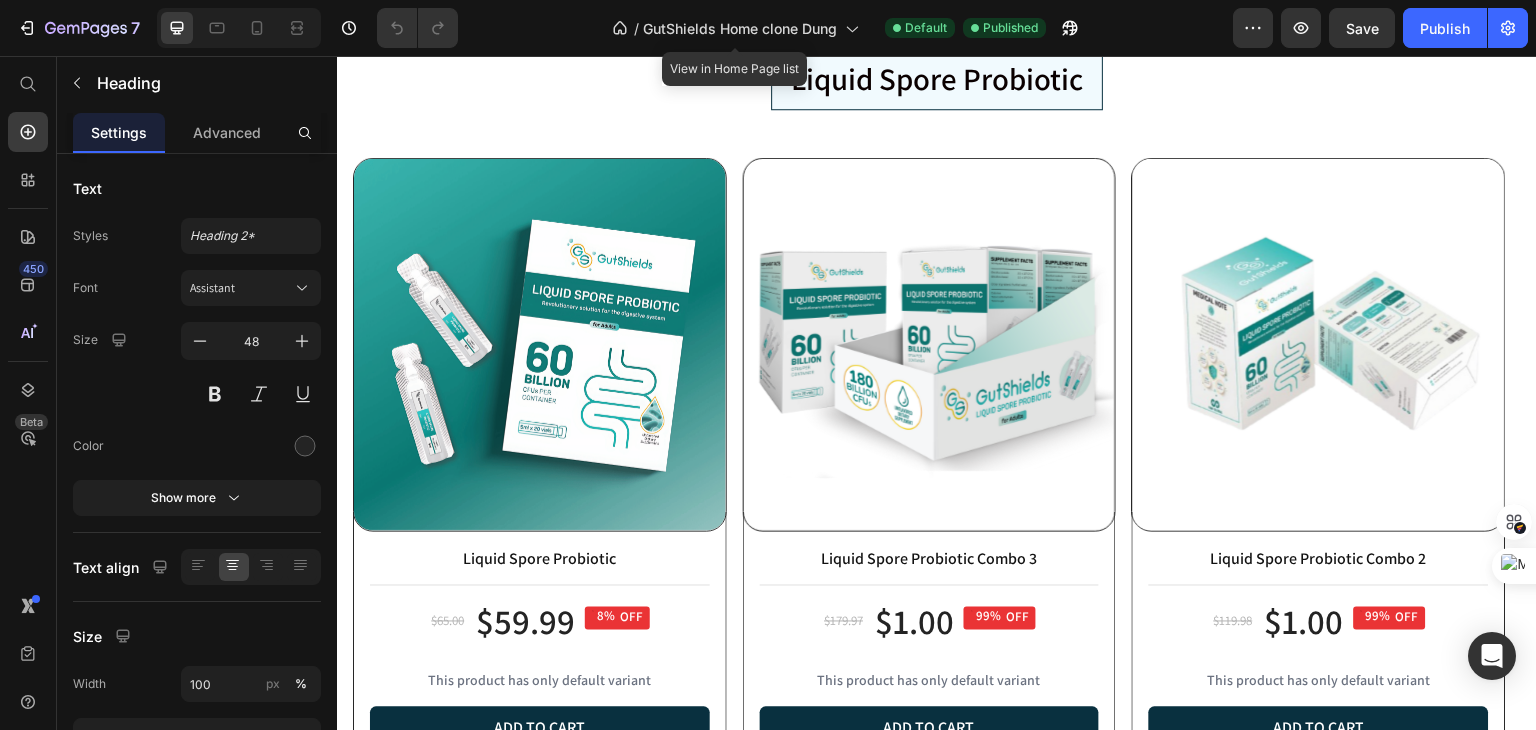 scroll, scrollTop: 1000, scrollLeft: 0, axis: vertical 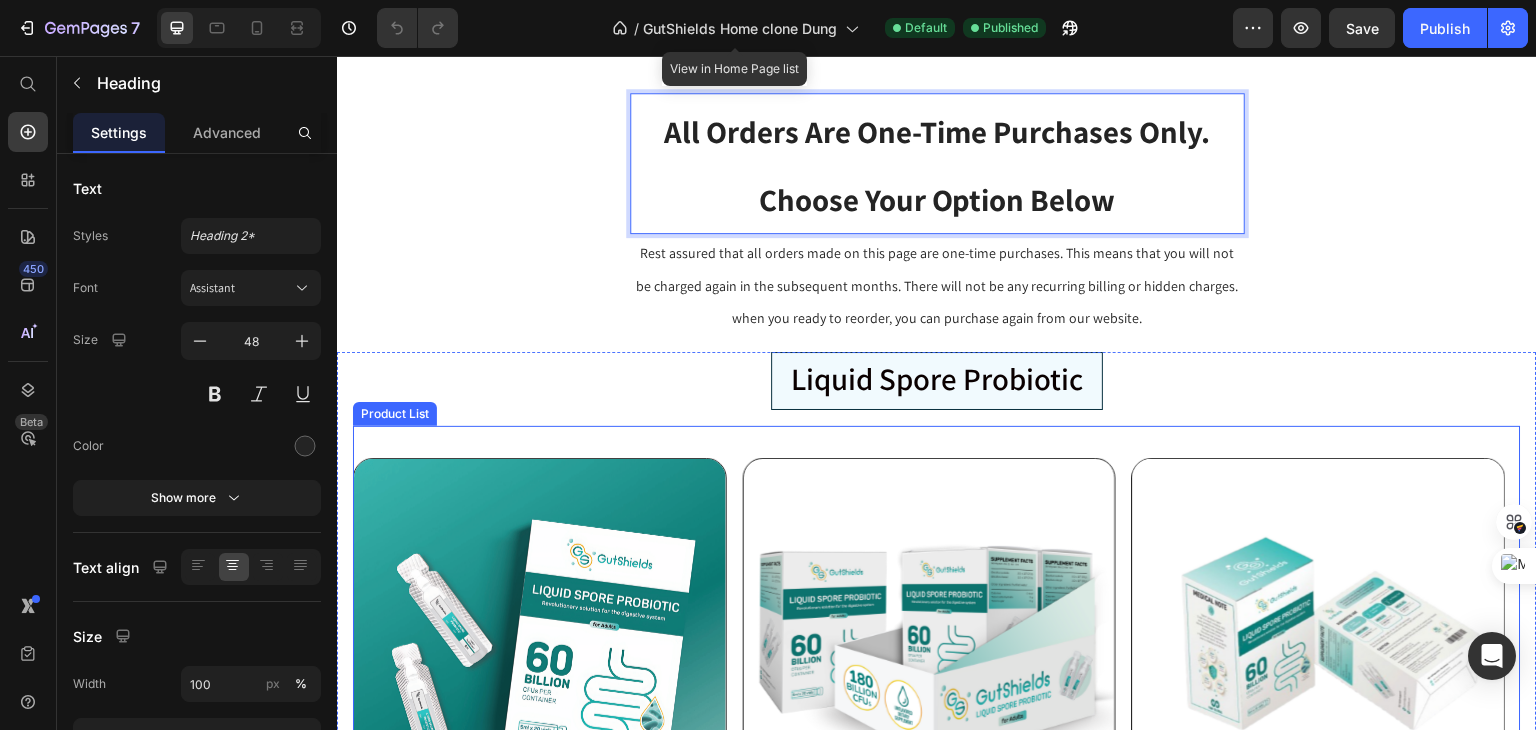 click on "Product Images Liquid Spore Probiotic Product Title                Title Line $65.00 Product Price $59.99 Product Price 8% OFF Discount Tag Row This product has only default variant Product Variants & Swatches Add to cart Add to Cart Row Row Product Images Liquid Spore Probiotic Combo 3 Product Title                Title Line $179.97 Product Price $1.00 Product Price 99% OFF Discount Tag Row This product has only default variant Product Variants & Swatches Add to cart Add to Cart Row Row Product Images Liquid Spore Probiotic Combo 2 Product Title                Title Line $119.98 Product Price $1.00 Product Price 99% OFF Discount Tag Row This product has only default variant Product Variants & Swatches Add to cart Add to Cart Row Row Product List" at bounding box center [937, 765] 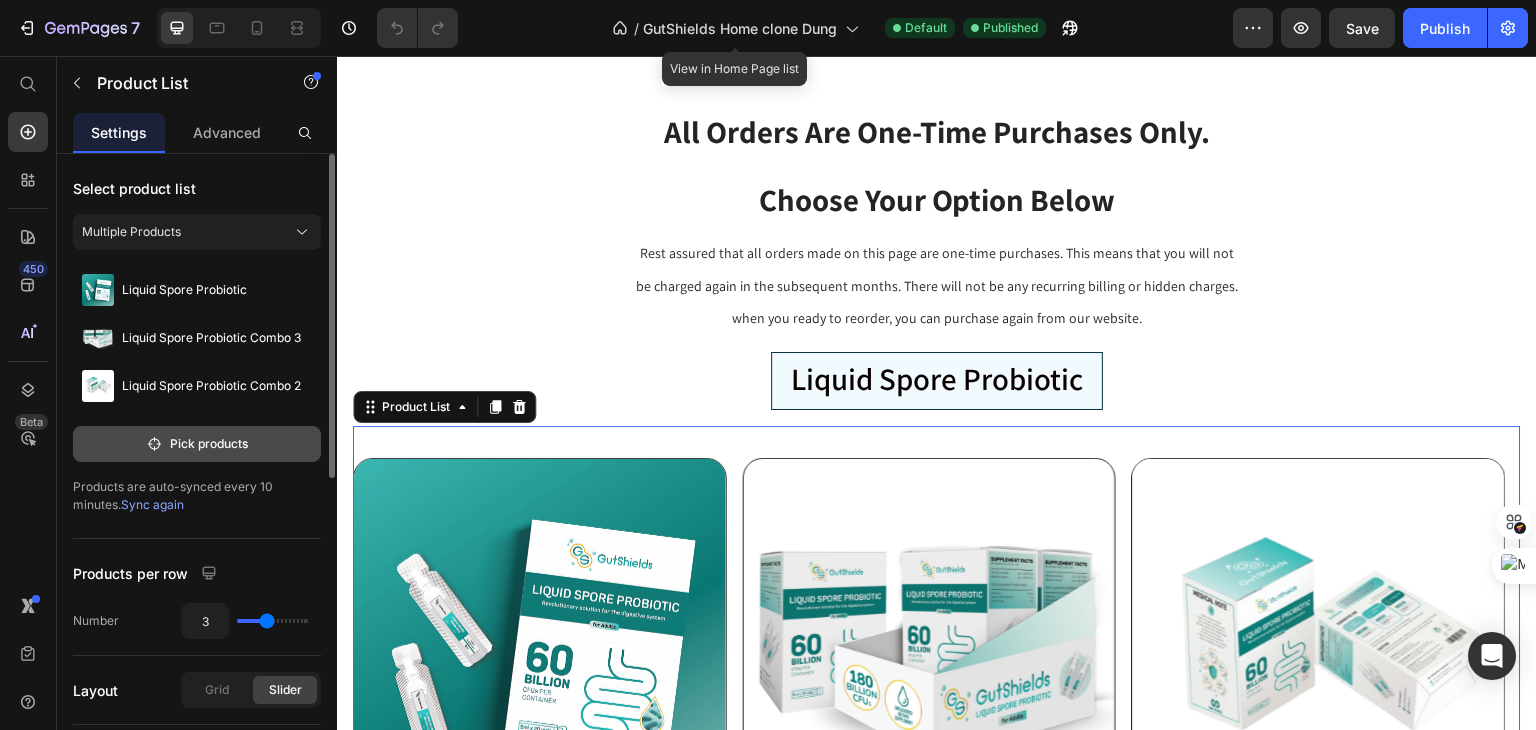 click on "Pick products" at bounding box center [197, 444] 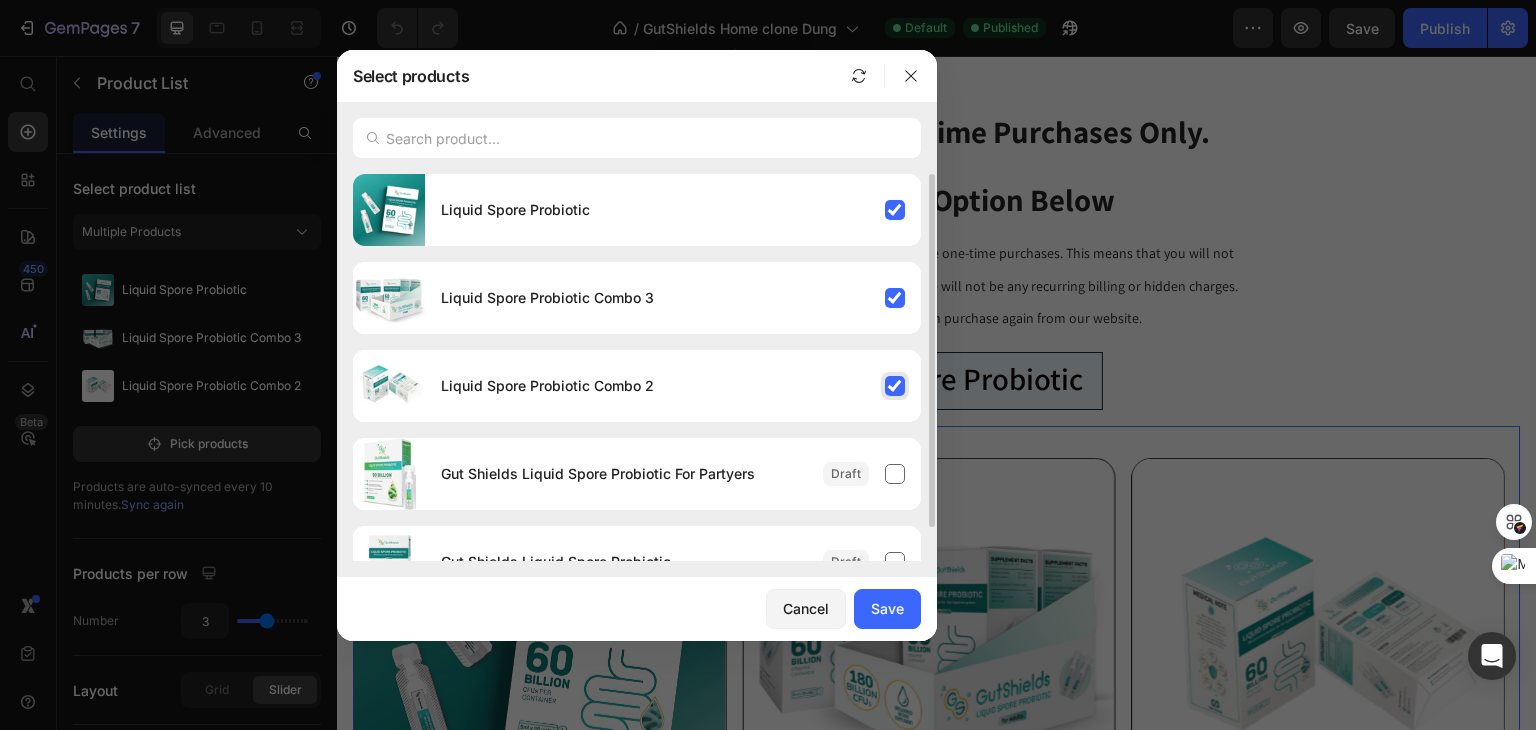 click on "Liquid Spore Probiotic Combo 2" at bounding box center [673, 386] 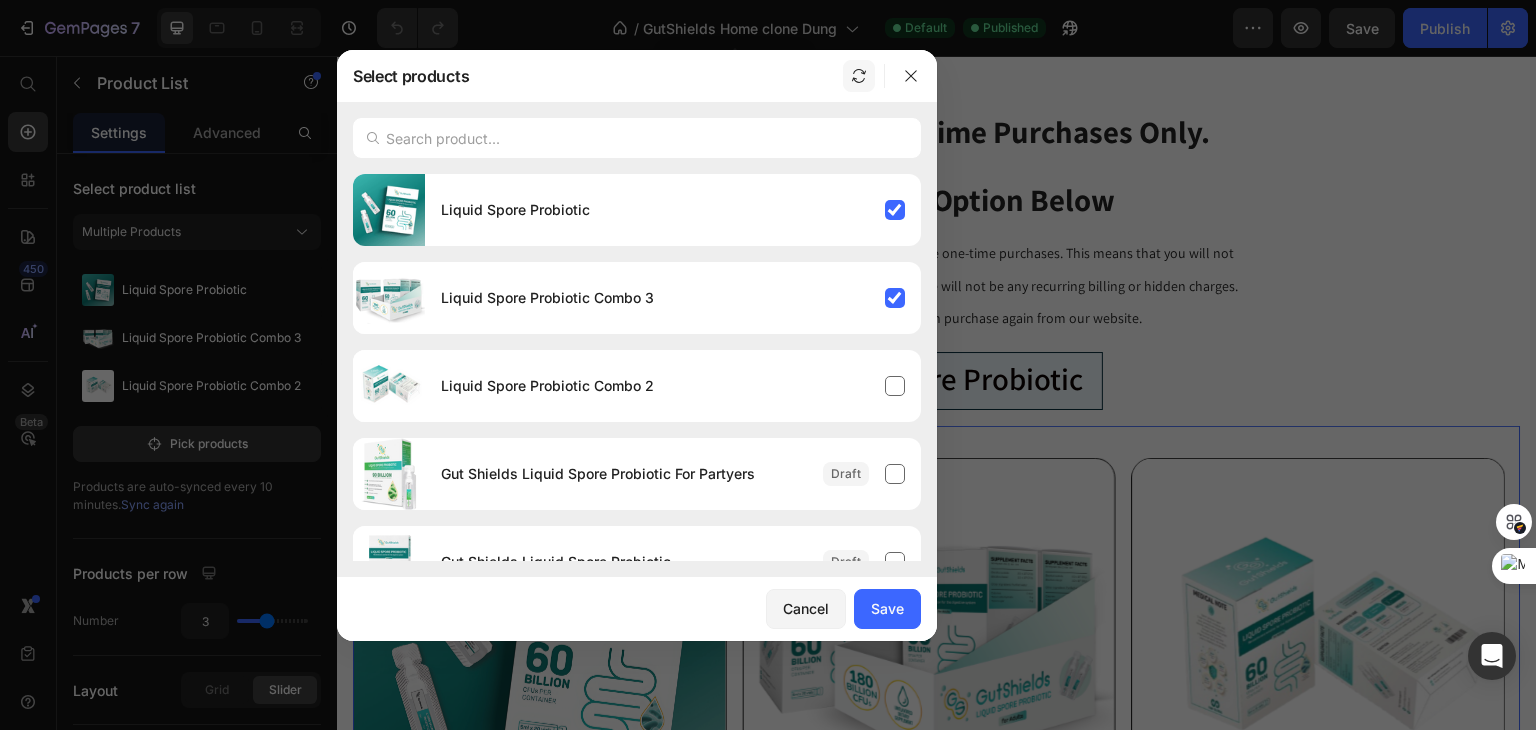 click 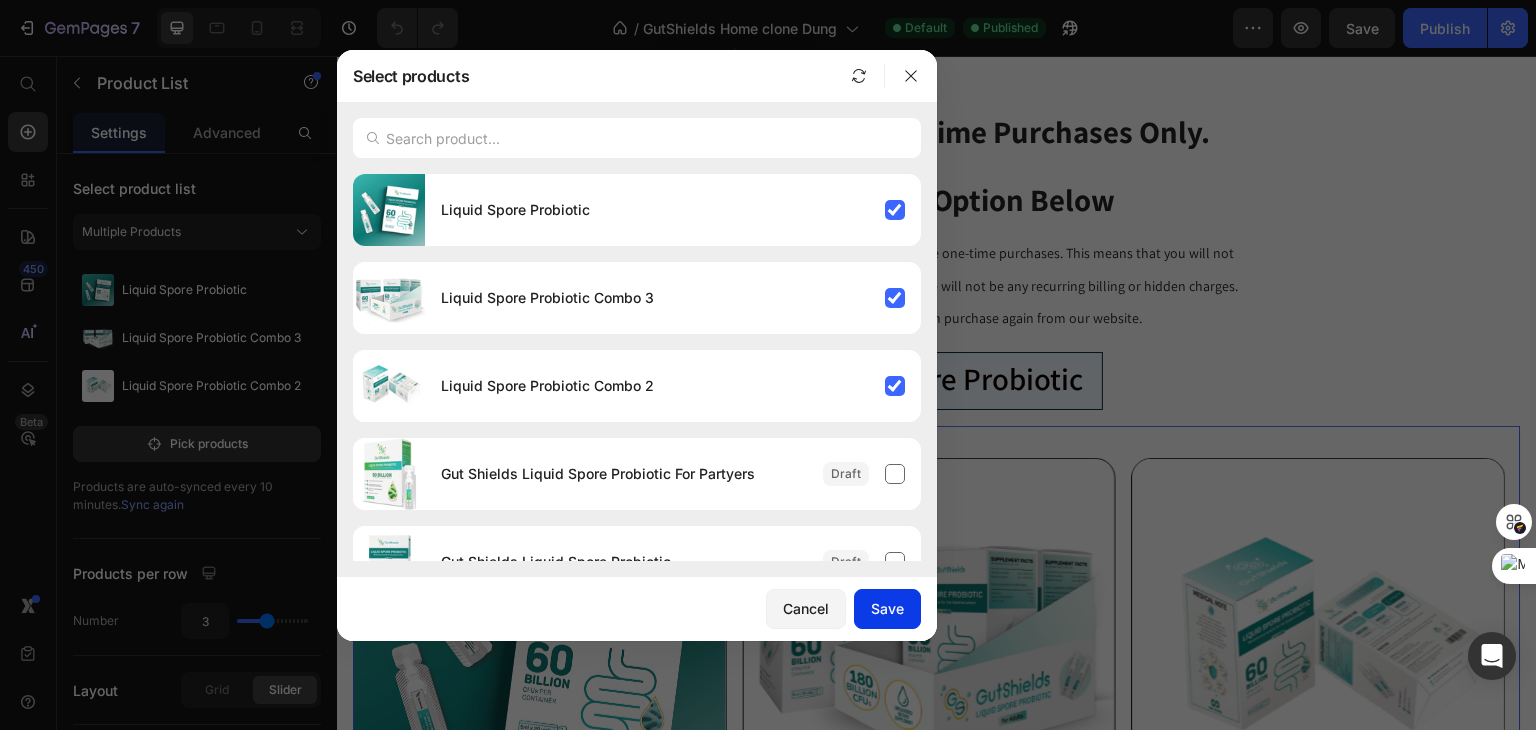 click on "Save" at bounding box center [887, 608] 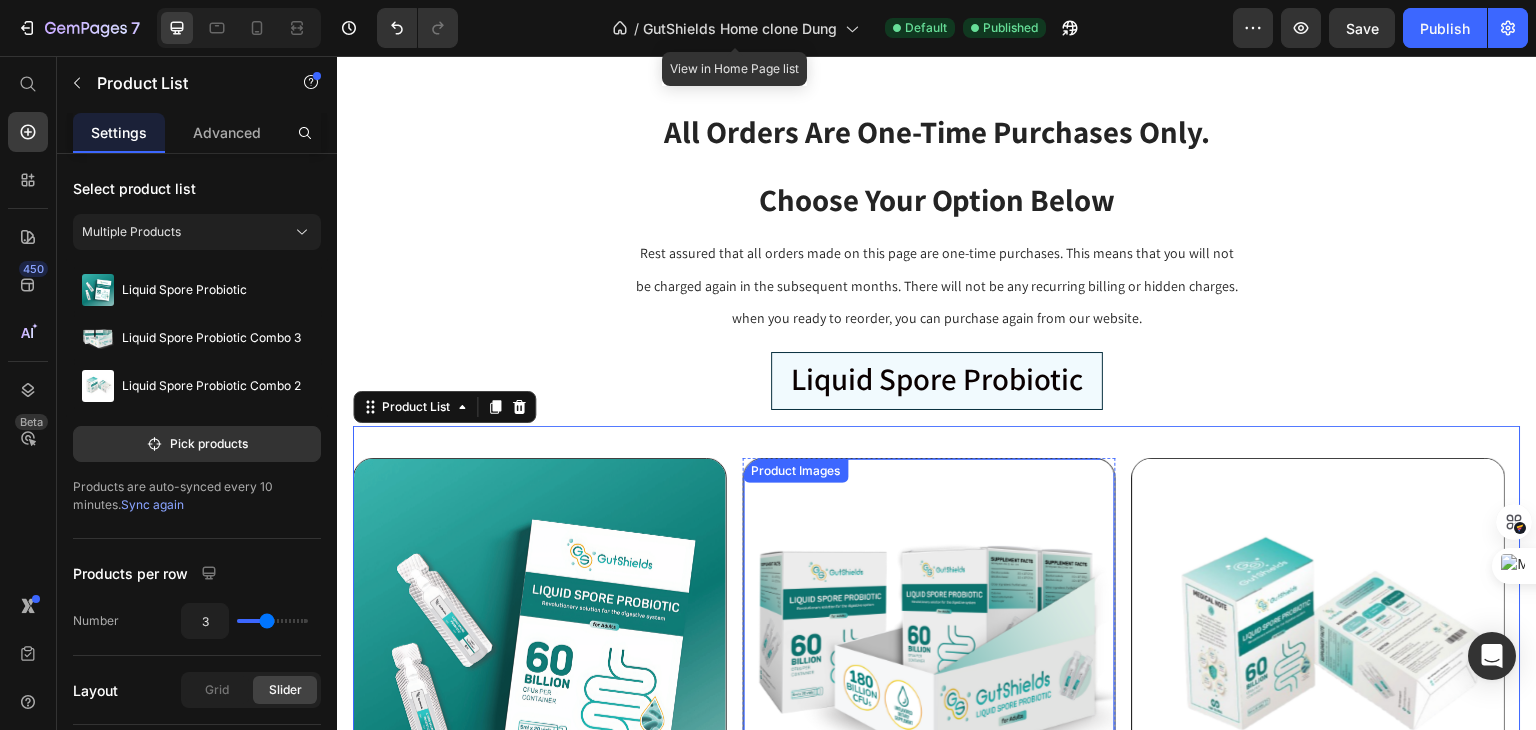 scroll, scrollTop: 1300, scrollLeft: 0, axis: vertical 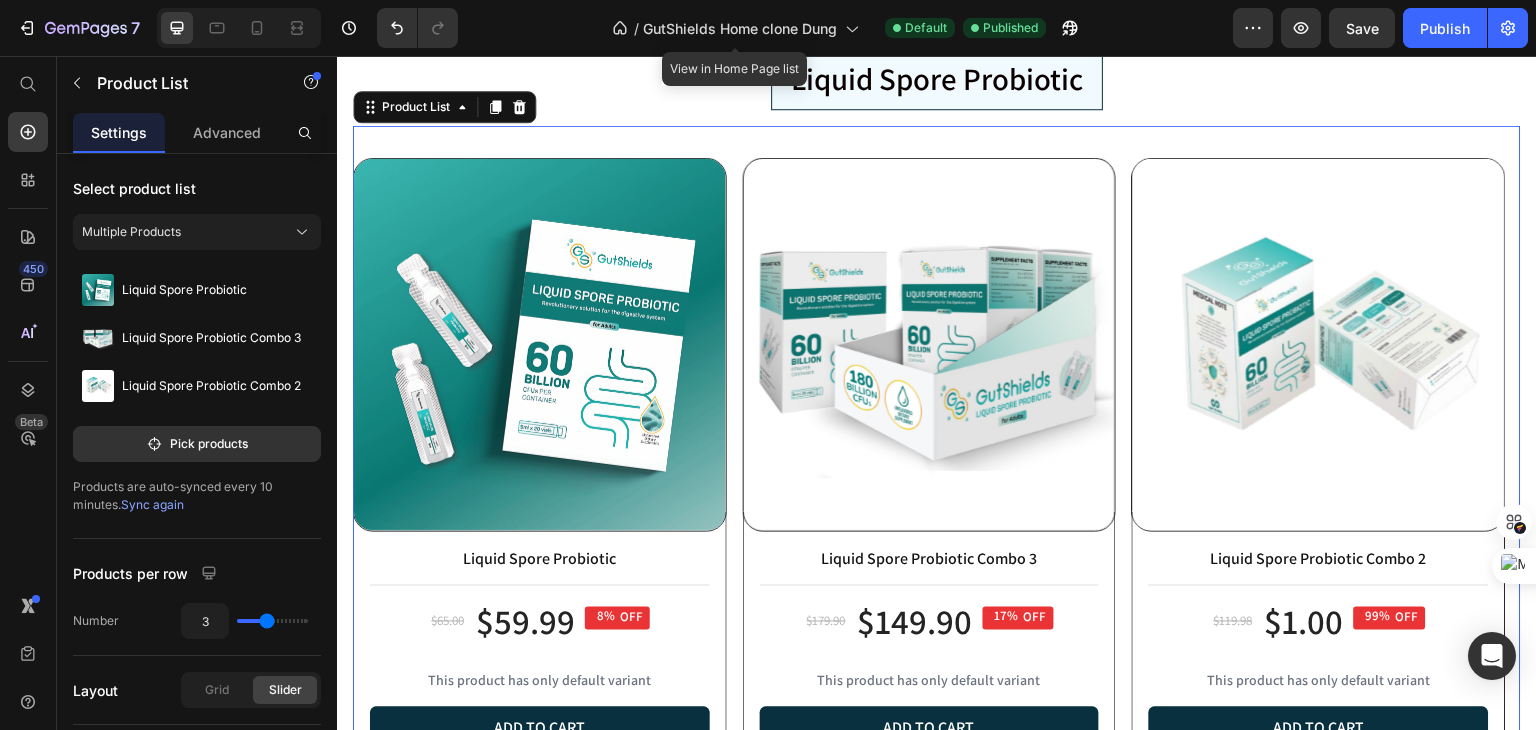click on "Product Images Liquid Spore Probiotic Product Title                Title Line $65.00 Product Price $59.99 Product Price 8% OFF Discount Tag Row This product has only default variant Product Variants & Swatches Add to cart Add to Cart Row Row Product Images Liquid Spore Probiotic Combo 3 Product Title                Title Line $179.90 Product Price $149.90 Product Price 17% OFF Discount Tag Row This product has only default variant Product Variants & Swatches Add to cart Add to Cart Row Row Product Images Liquid Spore Probiotic Combo 2 Product Title                Title Line $119.98 Product Price $1.00 Product Price 99% OFF Discount Tag Row This product has only default variant Product Variants & Swatches Add to cart Add to Cart Row Row" at bounding box center [937, 467] 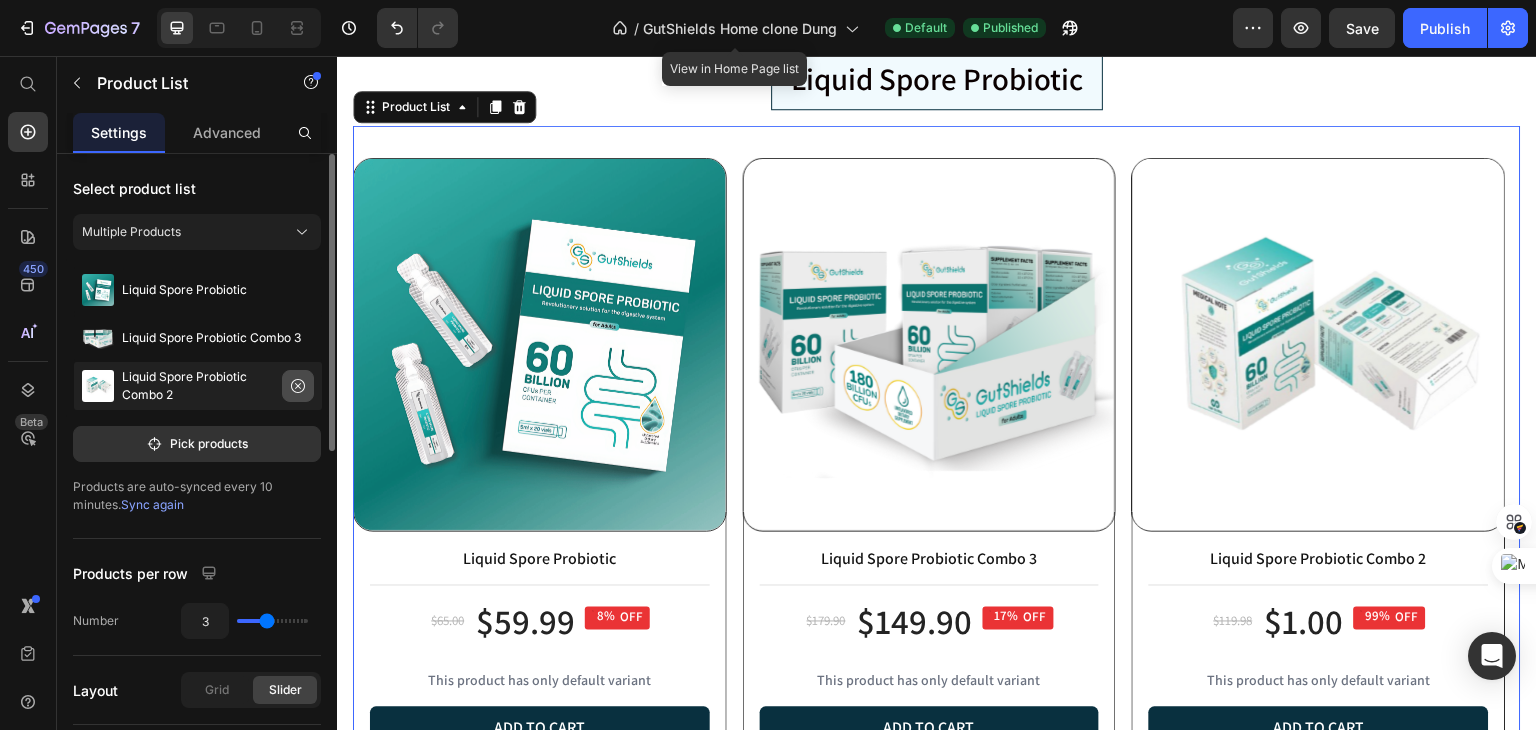 click 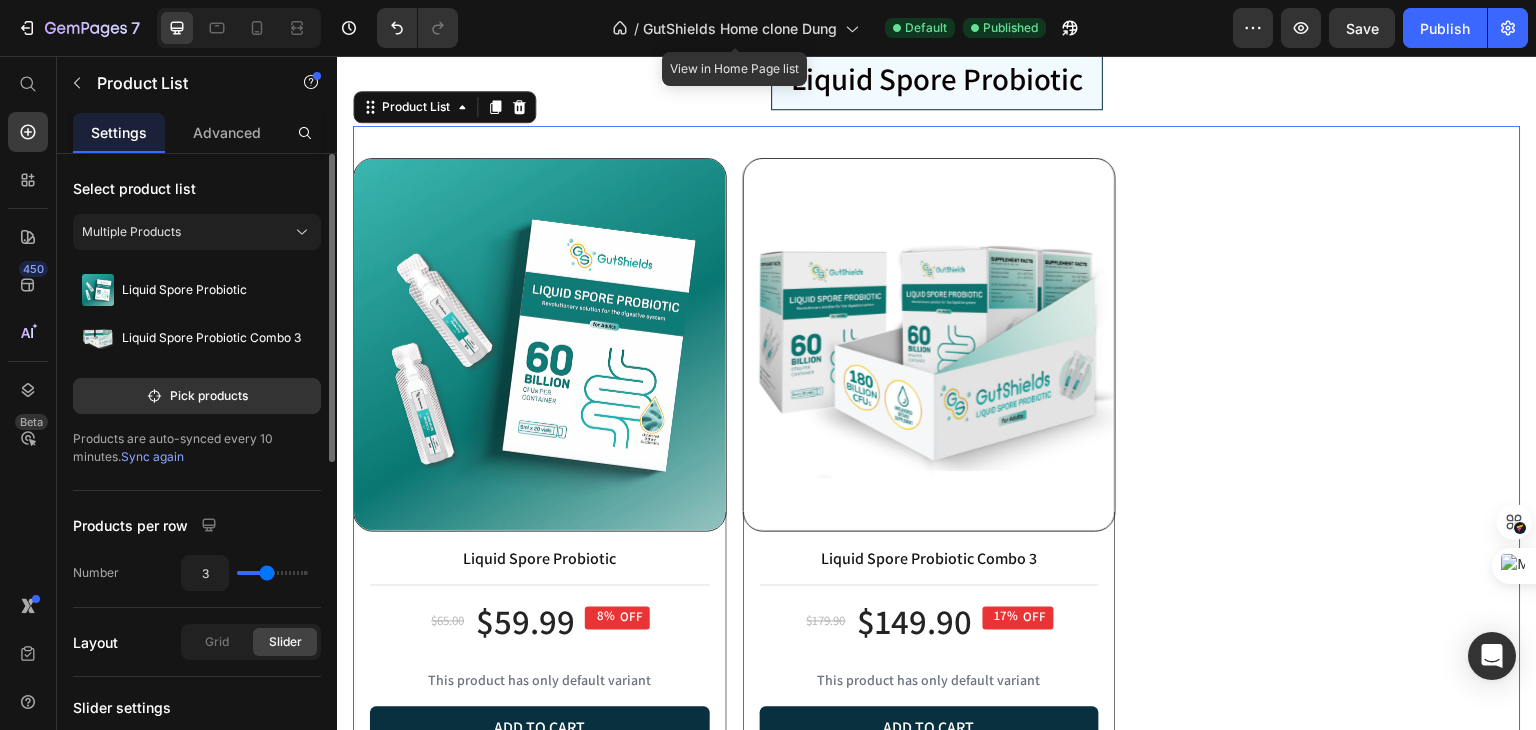 click on "Product Images Liquid Spore Probiotic Product Title                Title Line $65.00 Product Price $59.99 Product Price 8% OFF Discount Tag Row This product has only default variant Product Variants & Swatches Add to cart Add to Cart Row Row Product Images Liquid Spore Probiotic Combo 3 Product Title                Title Line $179.90 Product Price $149.90 Product Price 17% OFF Discount Tag Row This product has only default variant Product Variants & Swatches Add to cart Add to Cart Row Row" at bounding box center [937, 467] 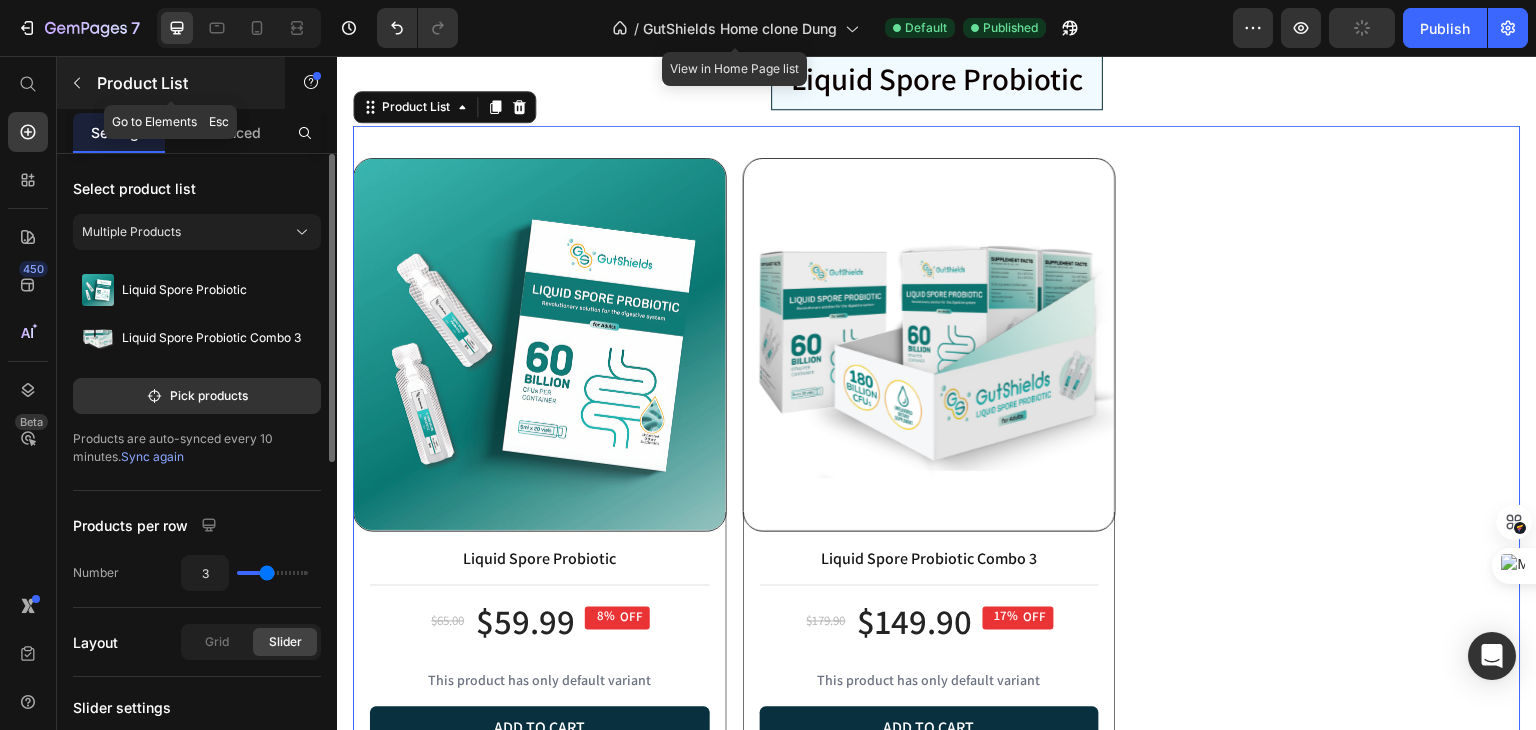click on "Product List" at bounding box center [171, 83] 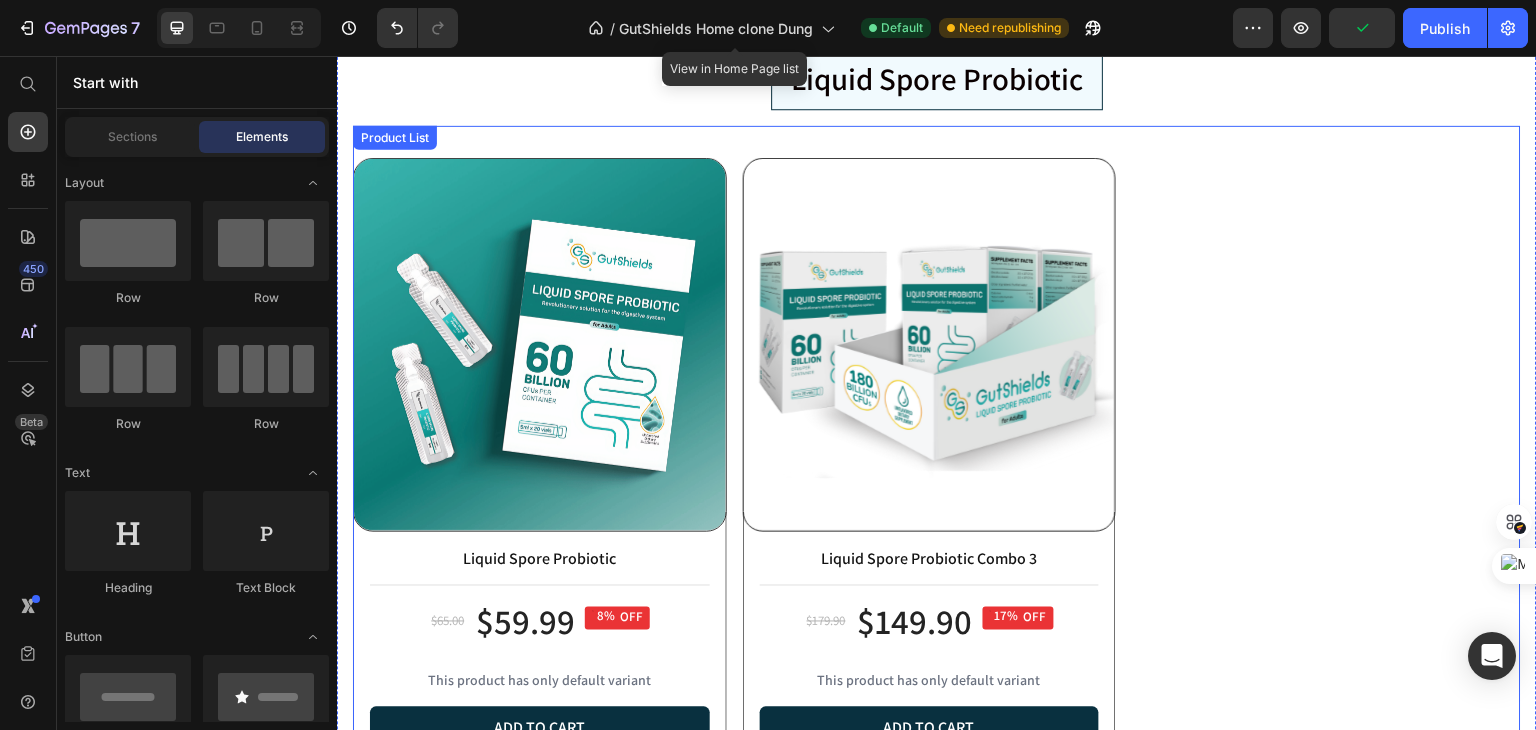 click on "Product Images Liquid Spore Probiotic Product Title                Title Line $65.00 Product Price $59.99 Product Price 8% OFF Discount Tag Row This product has only default variant Product Variants & Swatches Add to cart Add to Cart Row Row Product Images Liquid Spore Probiotic Combo 3 Product Title                Title Line $179.90 Product Price $149.90 Product Price 17% OFF Discount Tag Row This product has only default variant Product Variants & Swatches Add to cart Add to Cart Row Row" at bounding box center (937, 467) 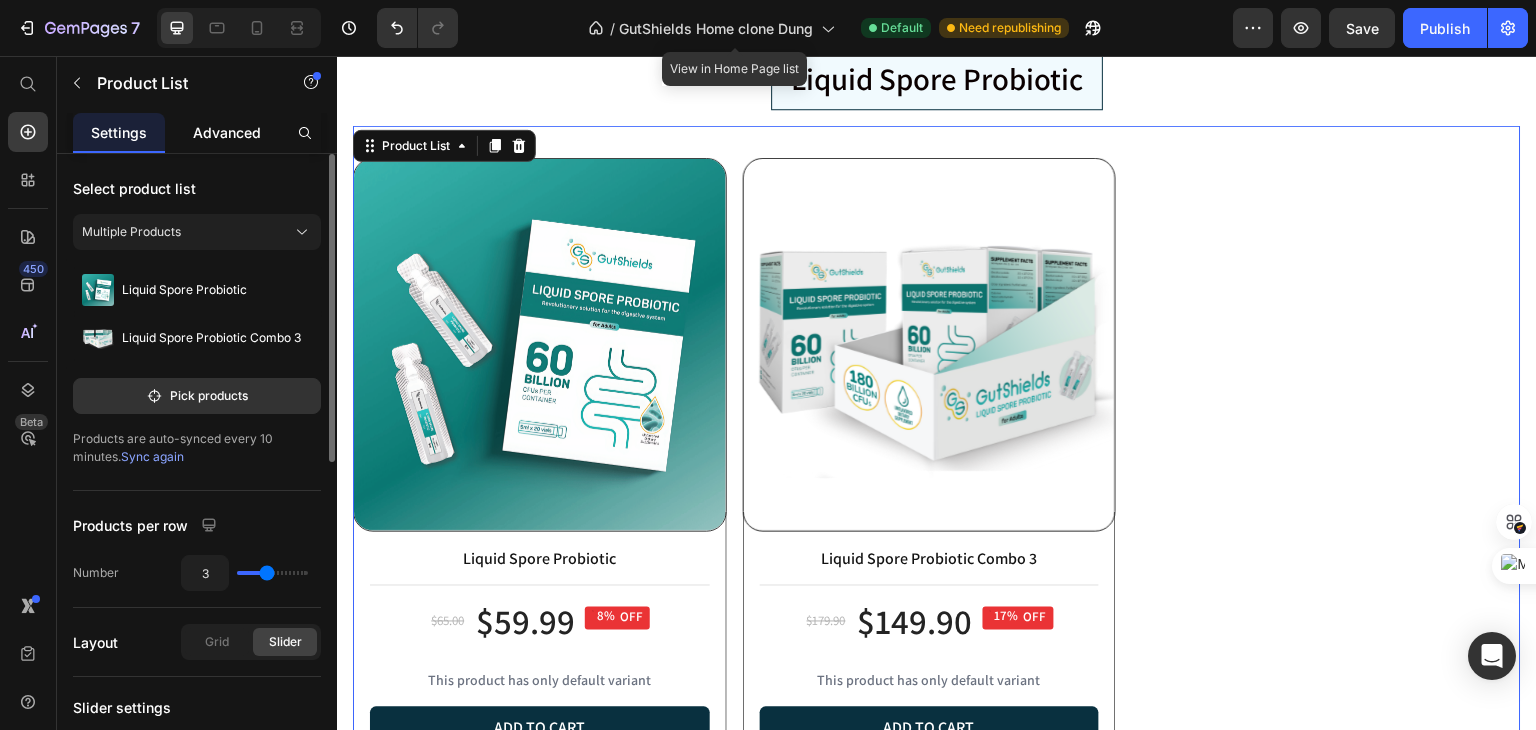 click on "Advanced" at bounding box center (227, 132) 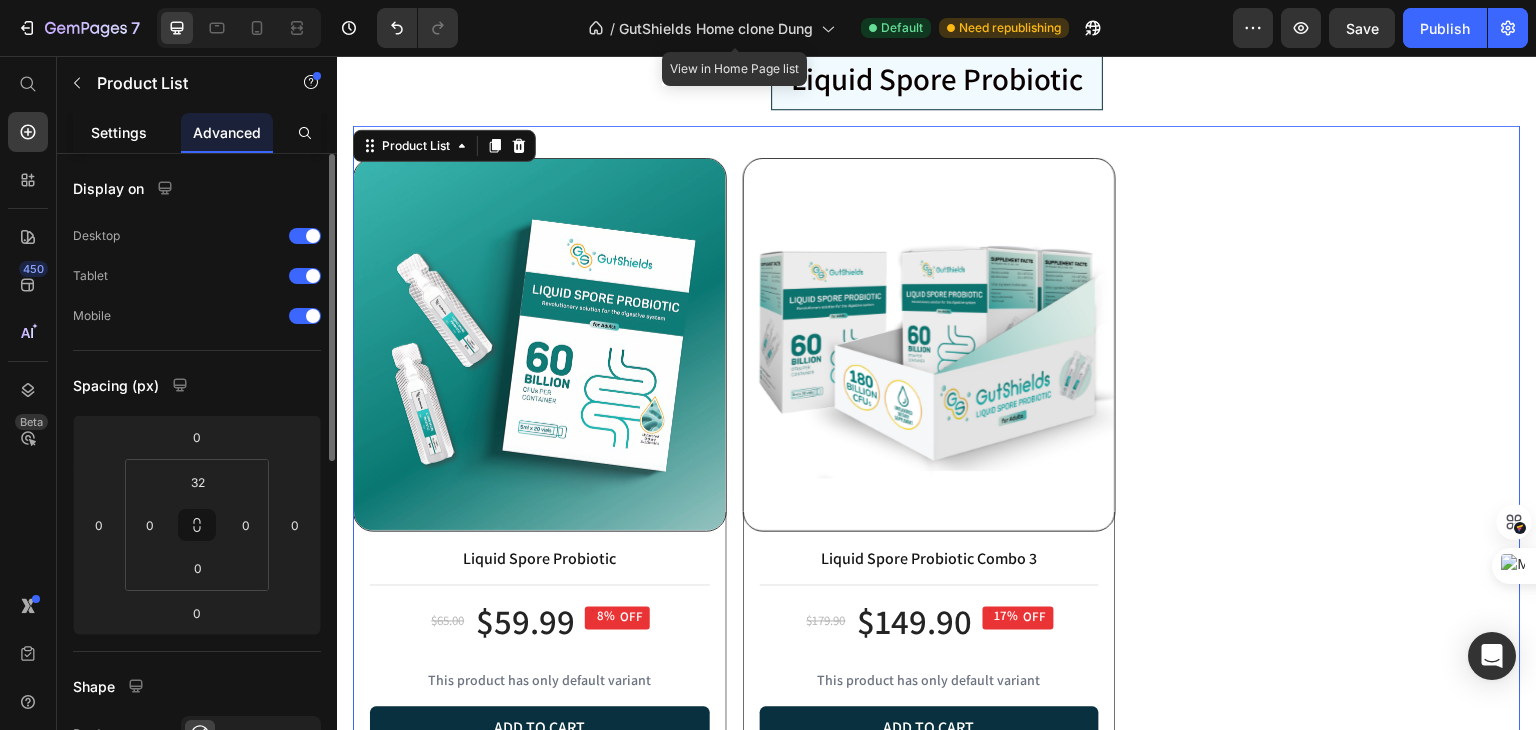 click on "Settings" at bounding box center [119, 132] 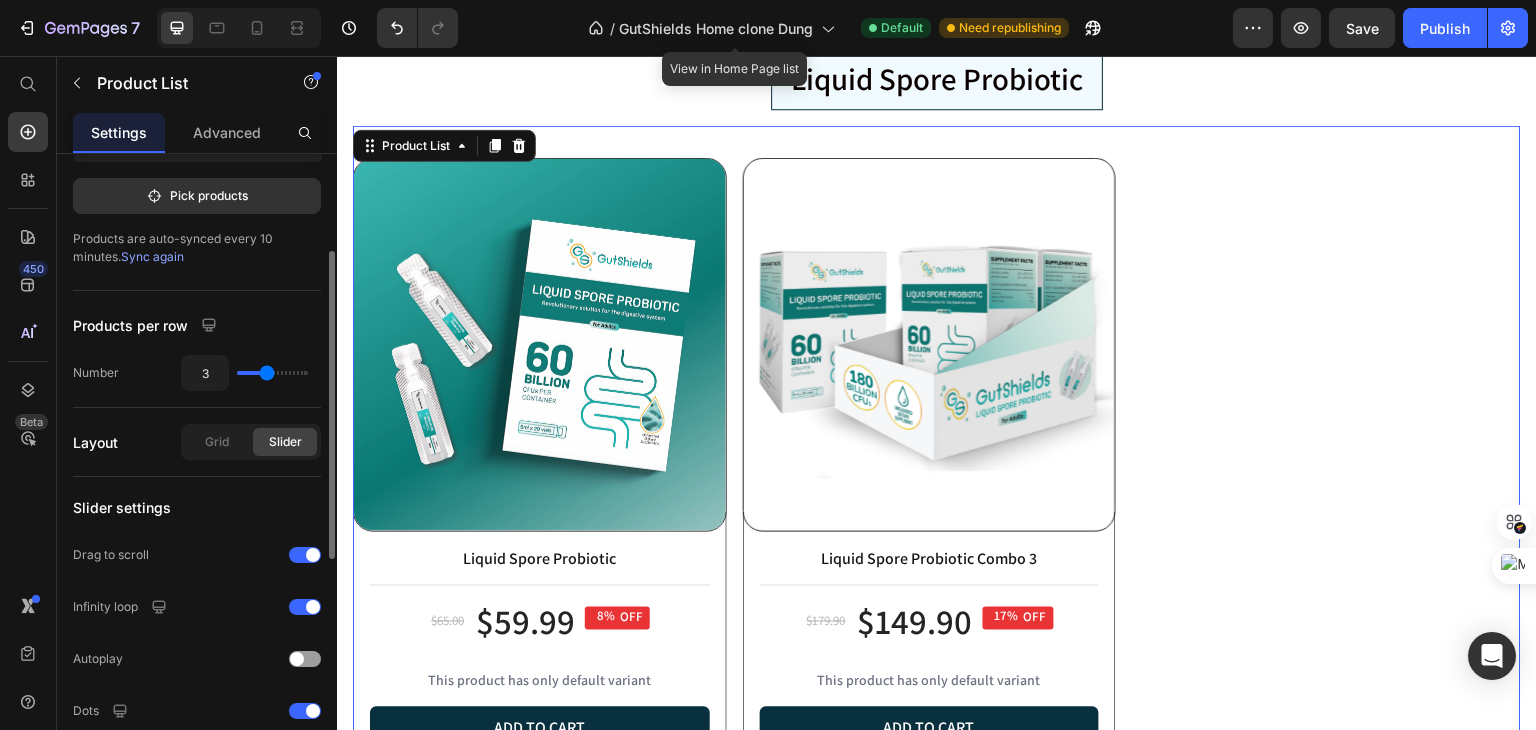 scroll, scrollTop: 300, scrollLeft: 0, axis: vertical 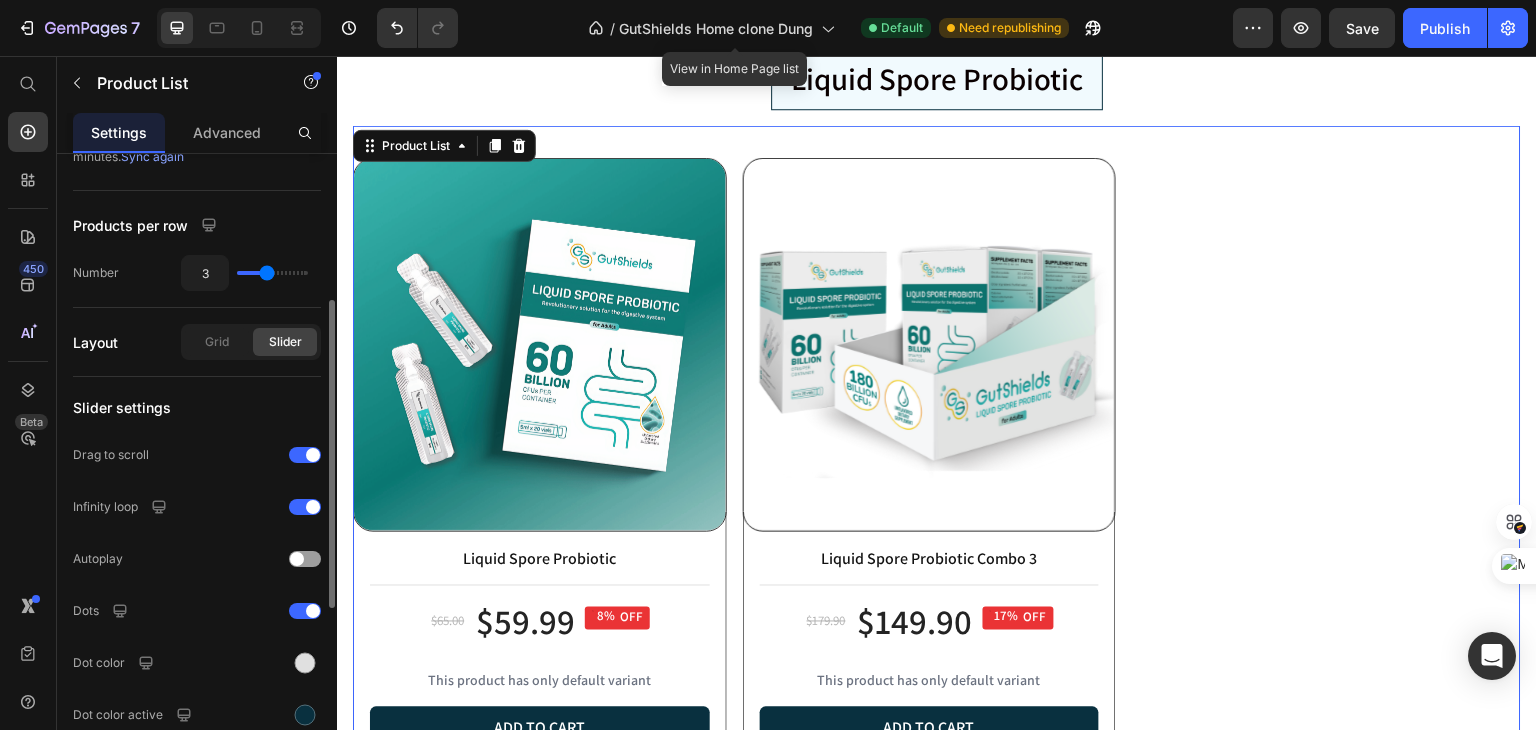type on "2" 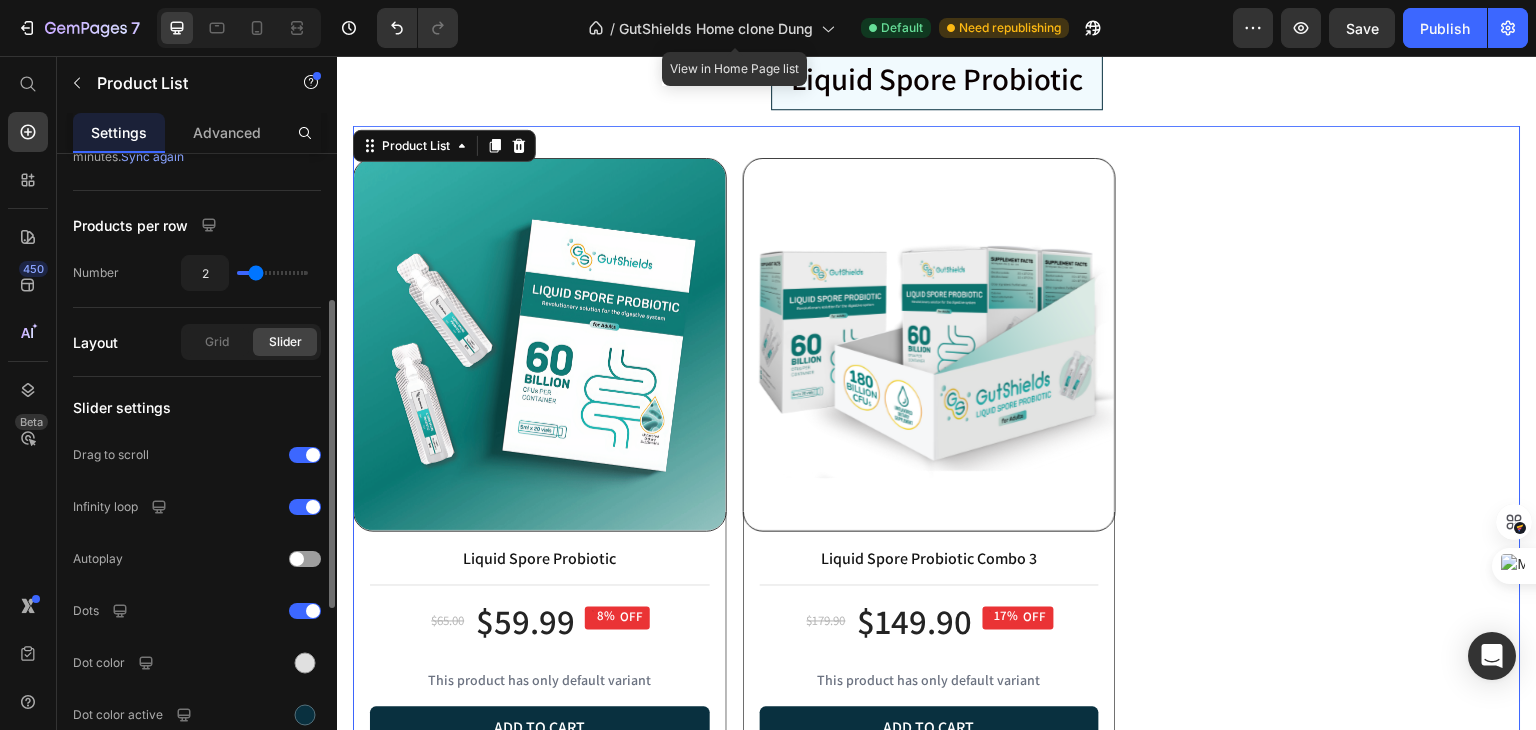 type on "2" 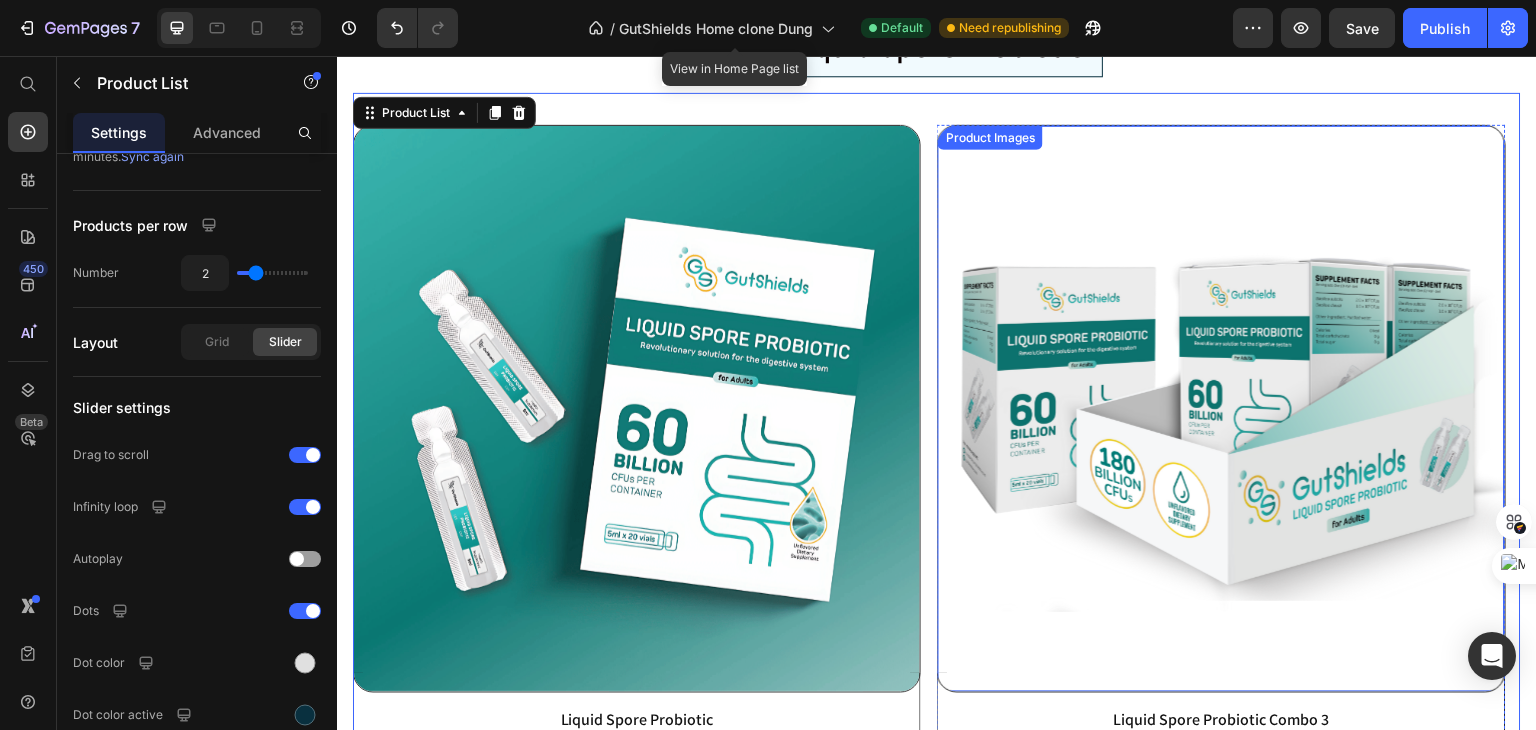 scroll, scrollTop: 1600, scrollLeft: 0, axis: vertical 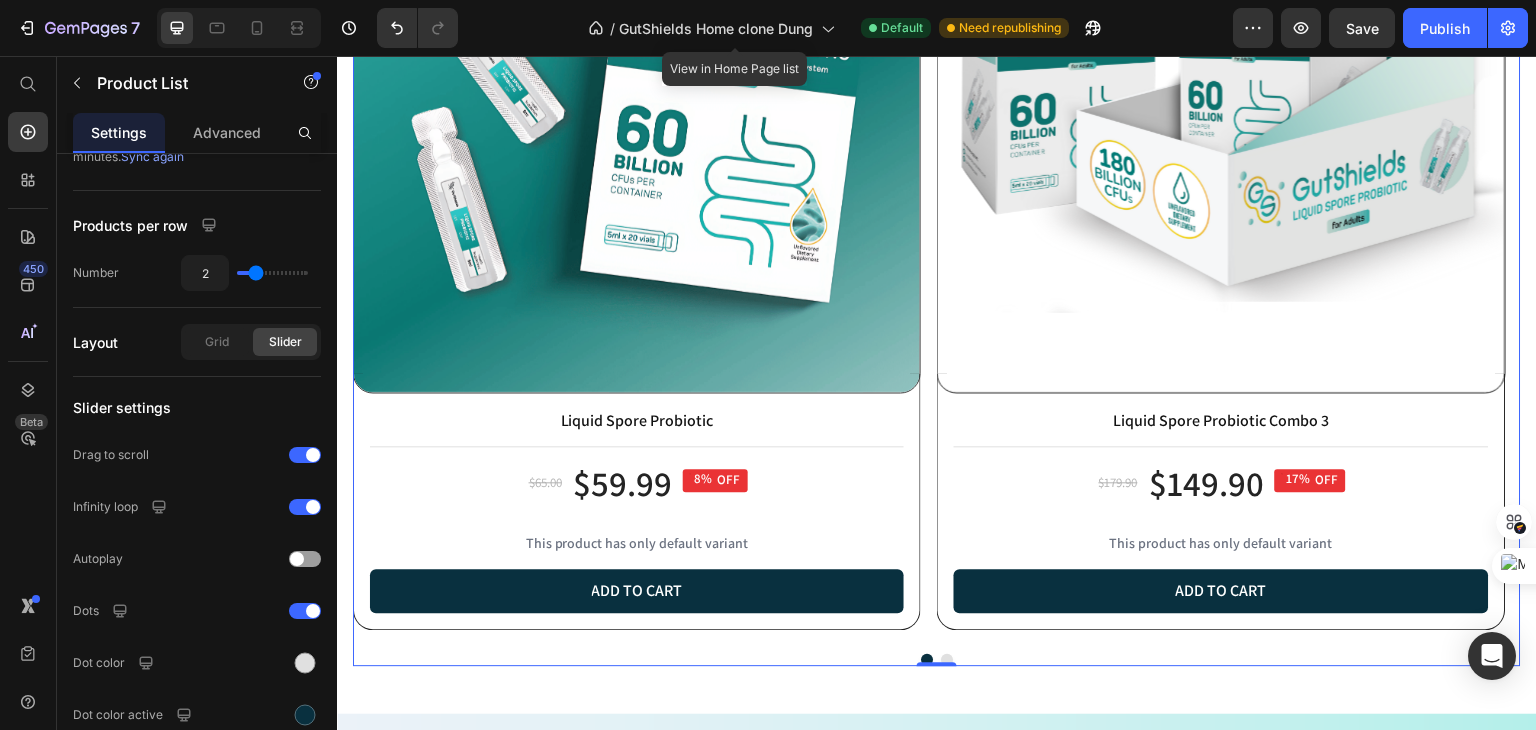 click on "Product Images Liquid Spore Probiotic Product Title                Title Line $65.00 Product Price $59.99 Product Price 8% OFF Discount Tag Row This product has only default variant Product Variants & Swatches Add to cart Add to Cart Row Row Product Images Liquid Spore Probiotic Combo 3 Product Title                Title Line $179.90 Product Price $149.90 Product Price 17% OFF Discount Tag Row This product has only default variant Product Variants & Swatches Add to cart Add to Cart Row Row" at bounding box center (937, 231) 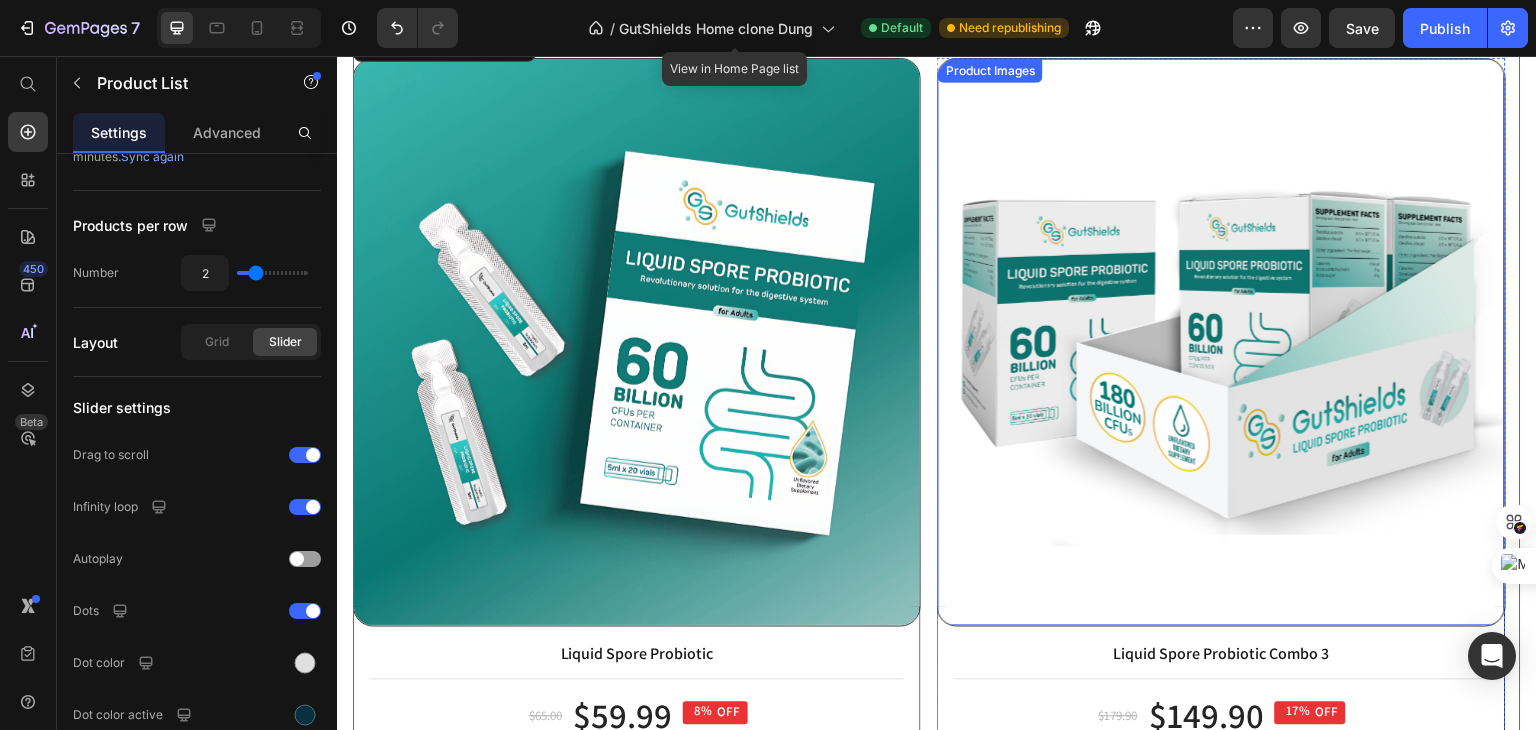 scroll, scrollTop: 1200, scrollLeft: 0, axis: vertical 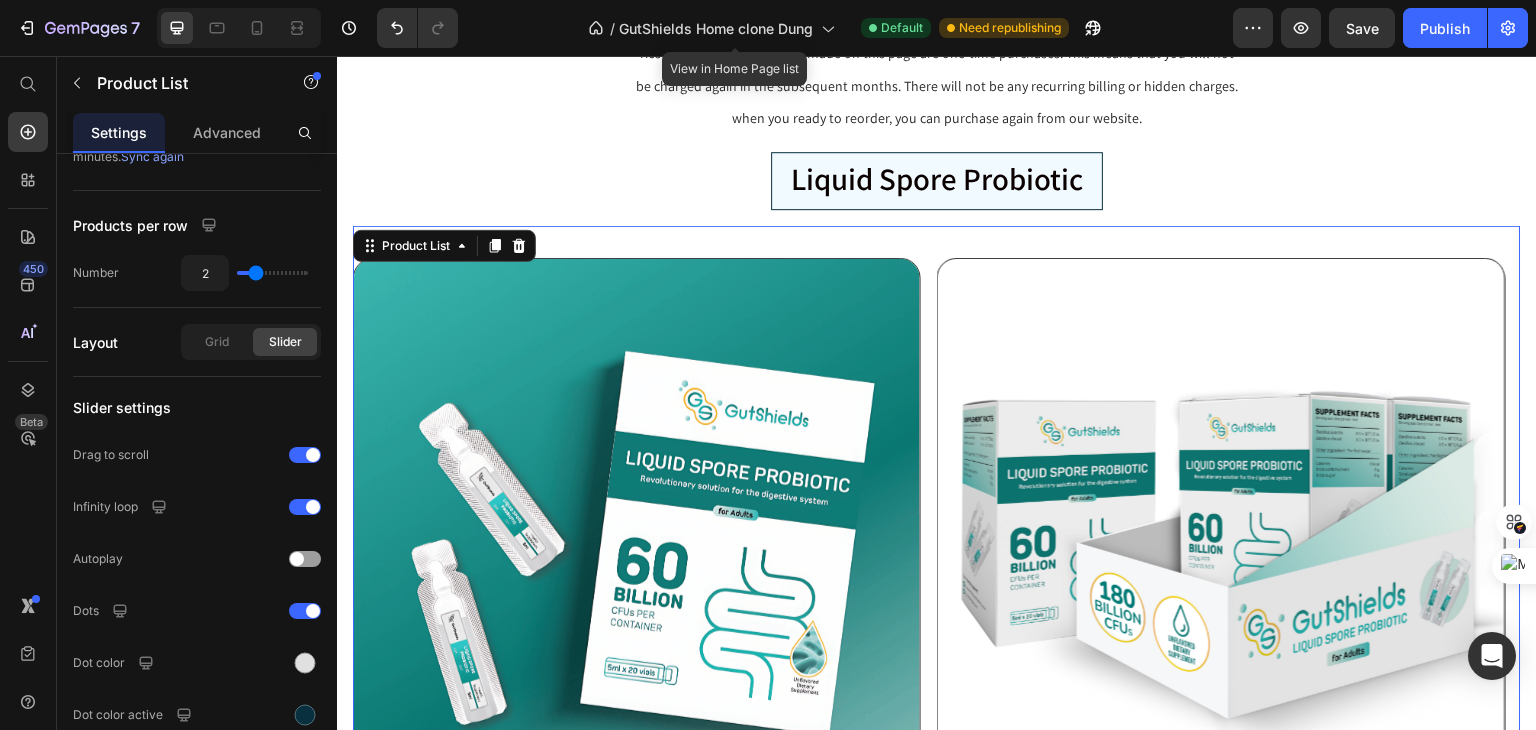 click on "Product Images Liquid Spore Probiotic Product Title                Title Line $65.00 Product Price $59.99 Product Price 8% OFF Discount Tag Row This product has only default variant Product Variants & Swatches Add to cart Add to Cart Row Row Product Images Liquid Spore Probiotic Combo 3 Product Title                Title Line $179.90 Product Price $149.90 Product Price 17% OFF Discount Tag Row This product has only default variant Product Variants & Swatches Add to cart Add to Cart Row Row Product List   0" at bounding box center (937, 662) 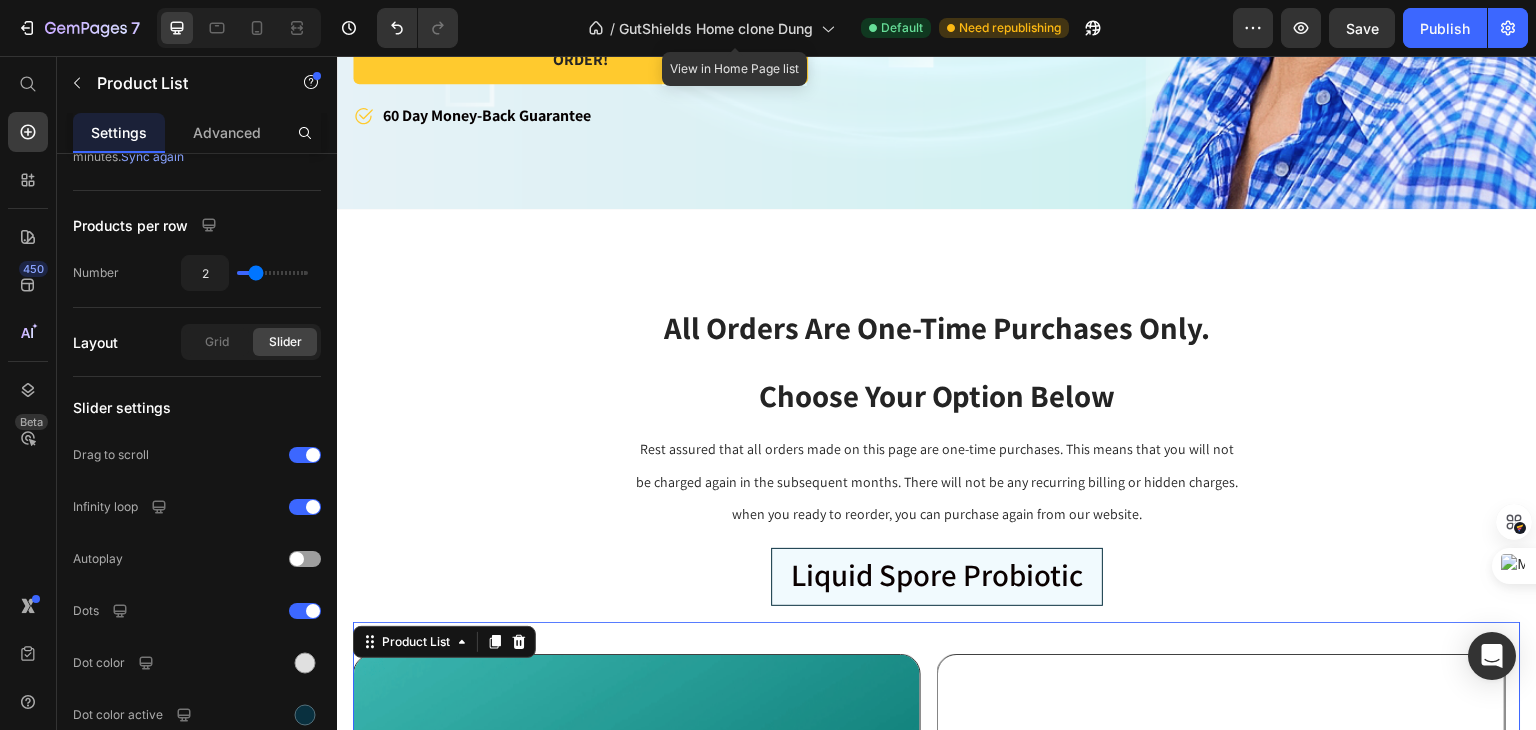 scroll, scrollTop: 800, scrollLeft: 0, axis: vertical 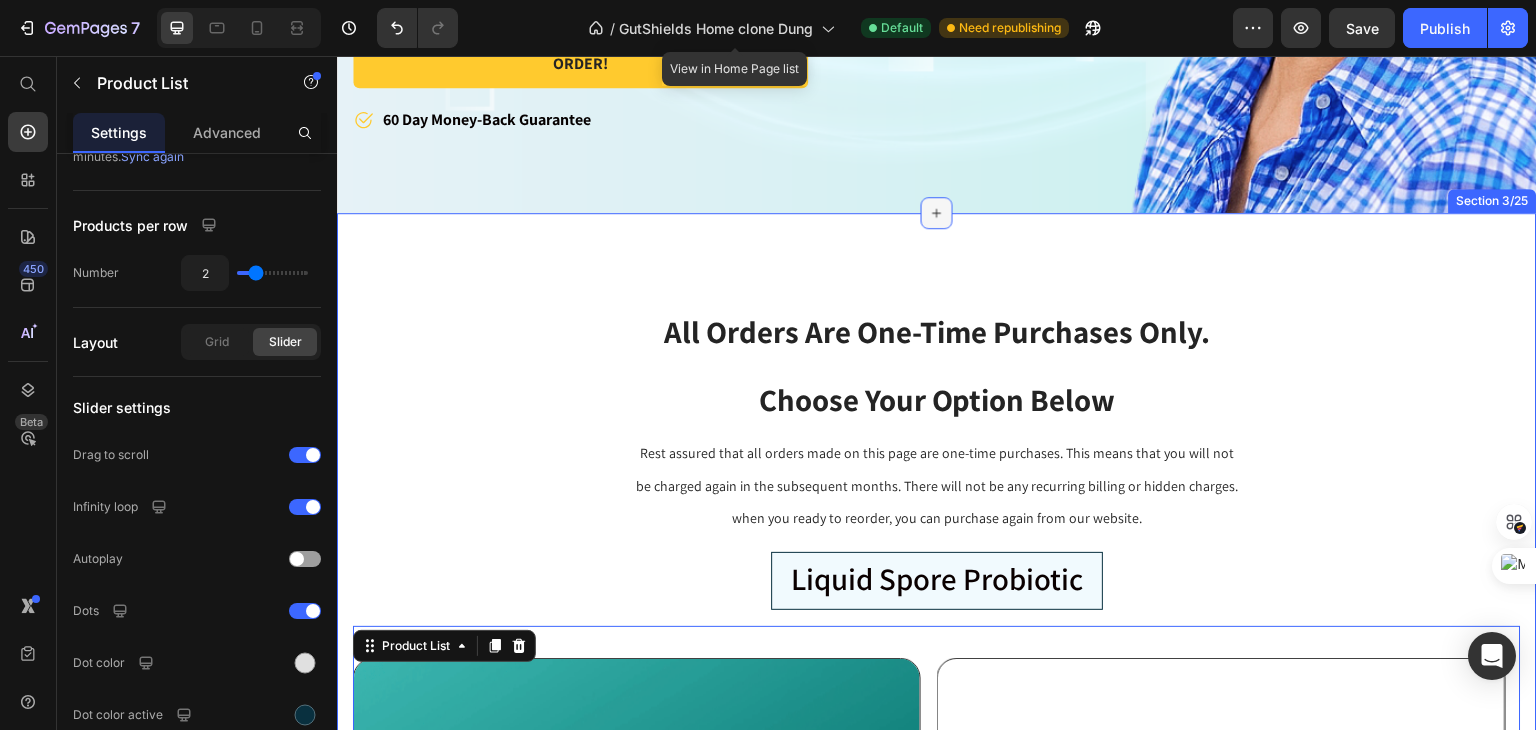 click at bounding box center (937, 213) 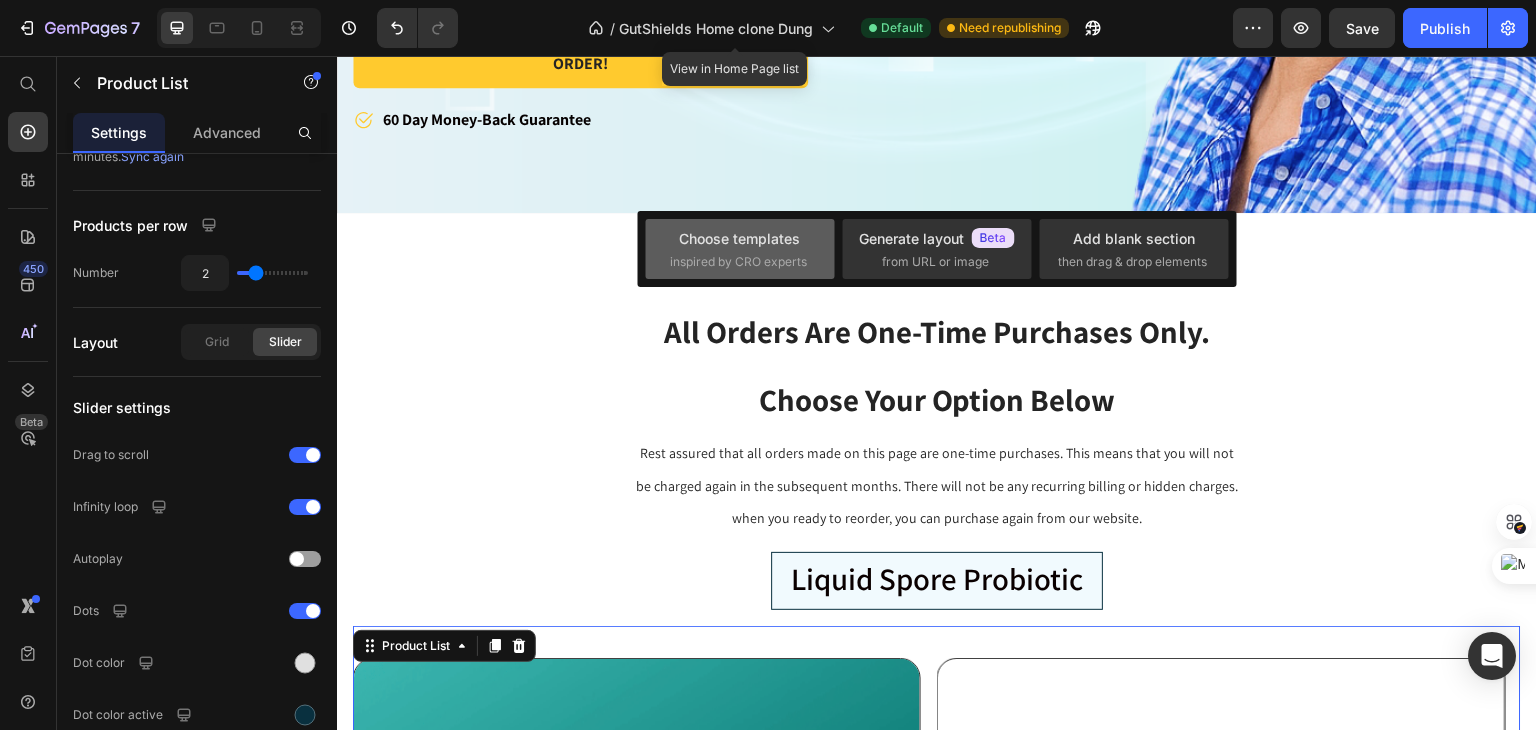 click on "Choose templates" at bounding box center (739, 238) 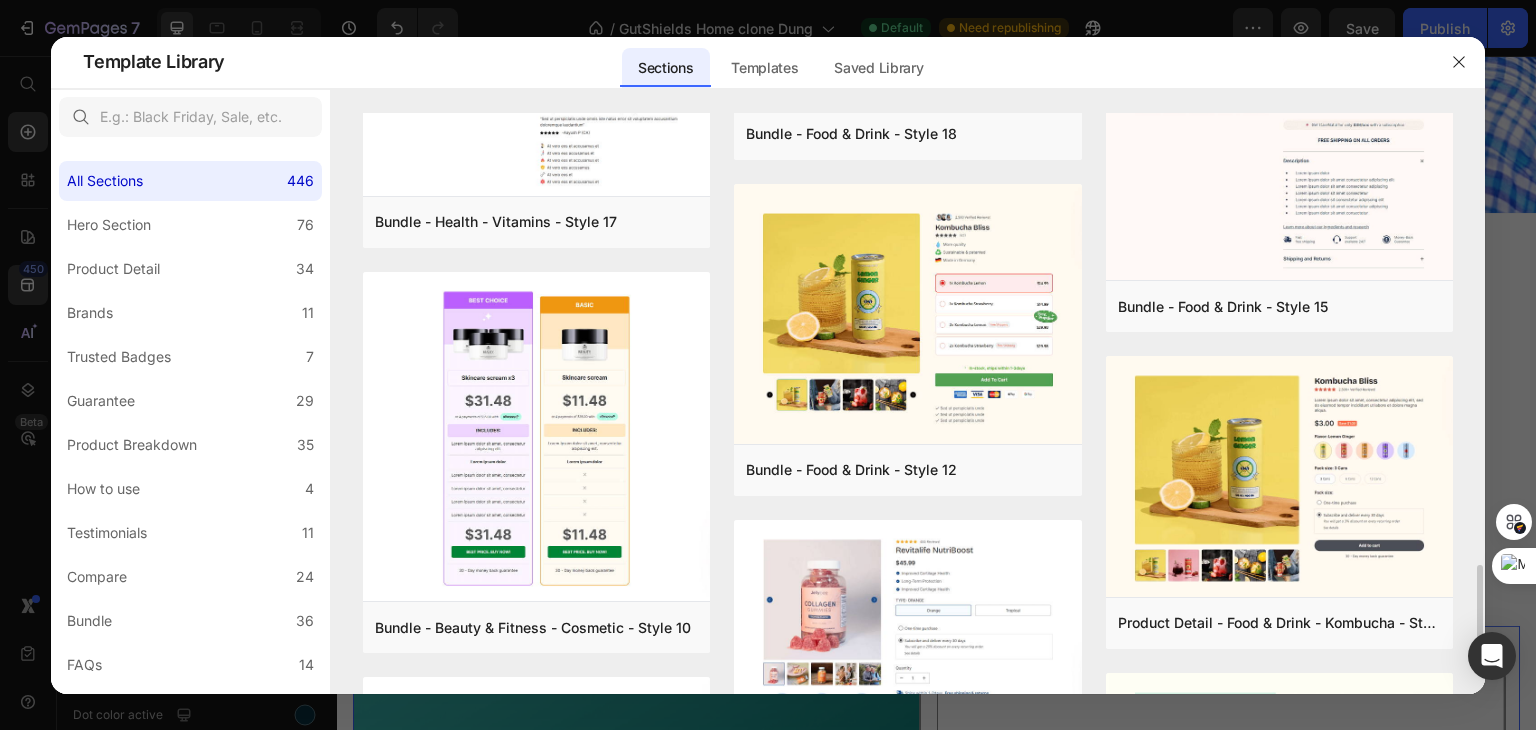 scroll, scrollTop: 2585, scrollLeft: 0, axis: vertical 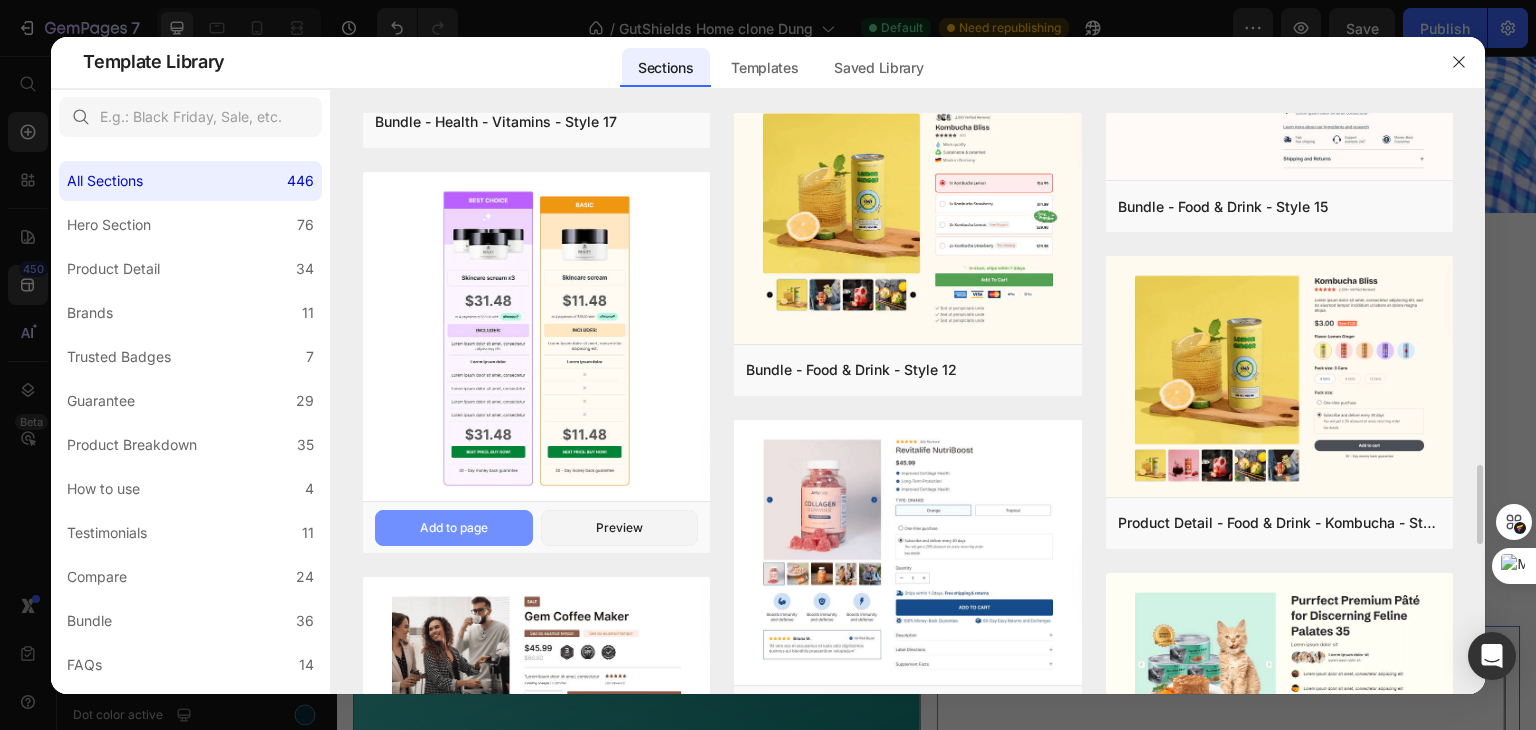 click on "Add to page" at bounding box center (454, 528) 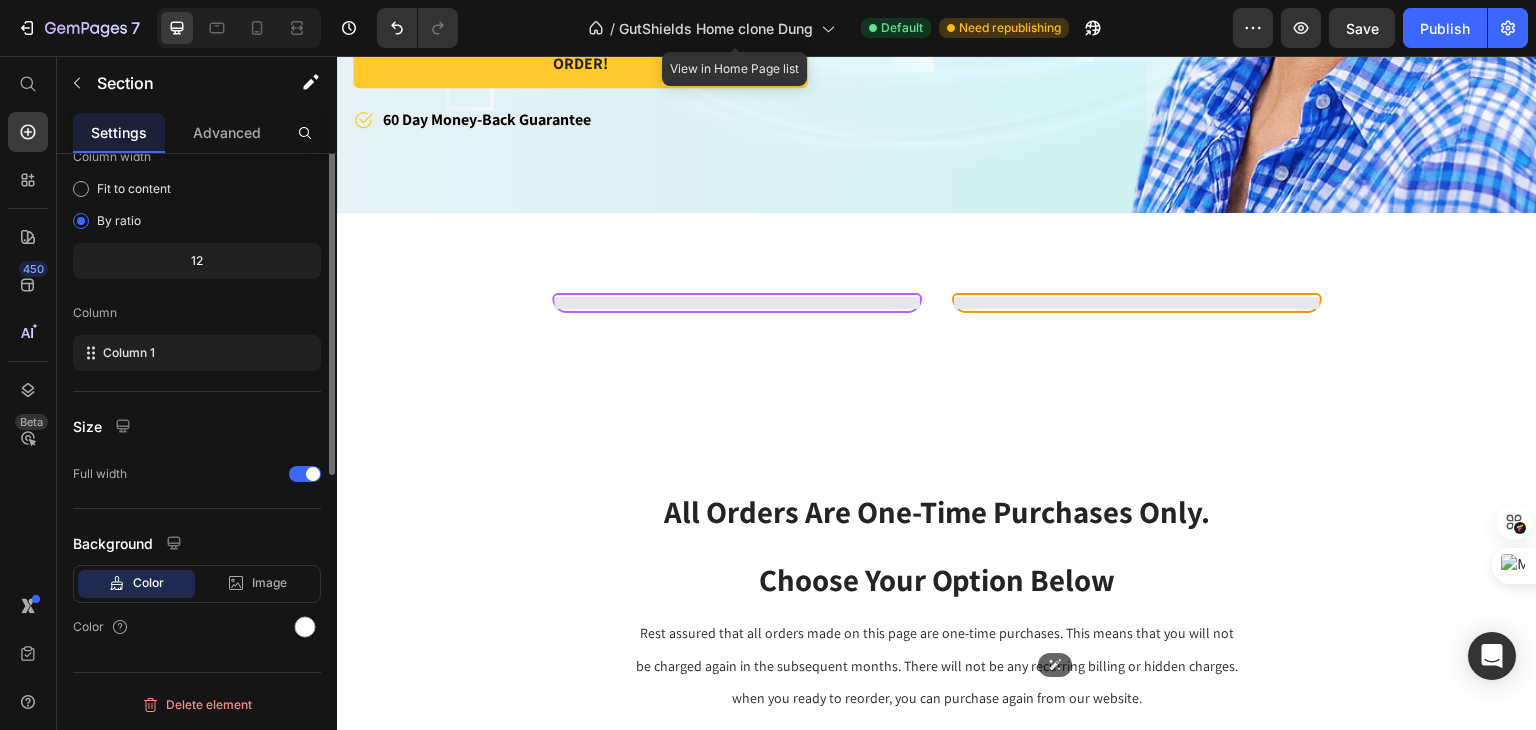 scroll, scrollTop: 0, scrollLeft: 0, axis: both 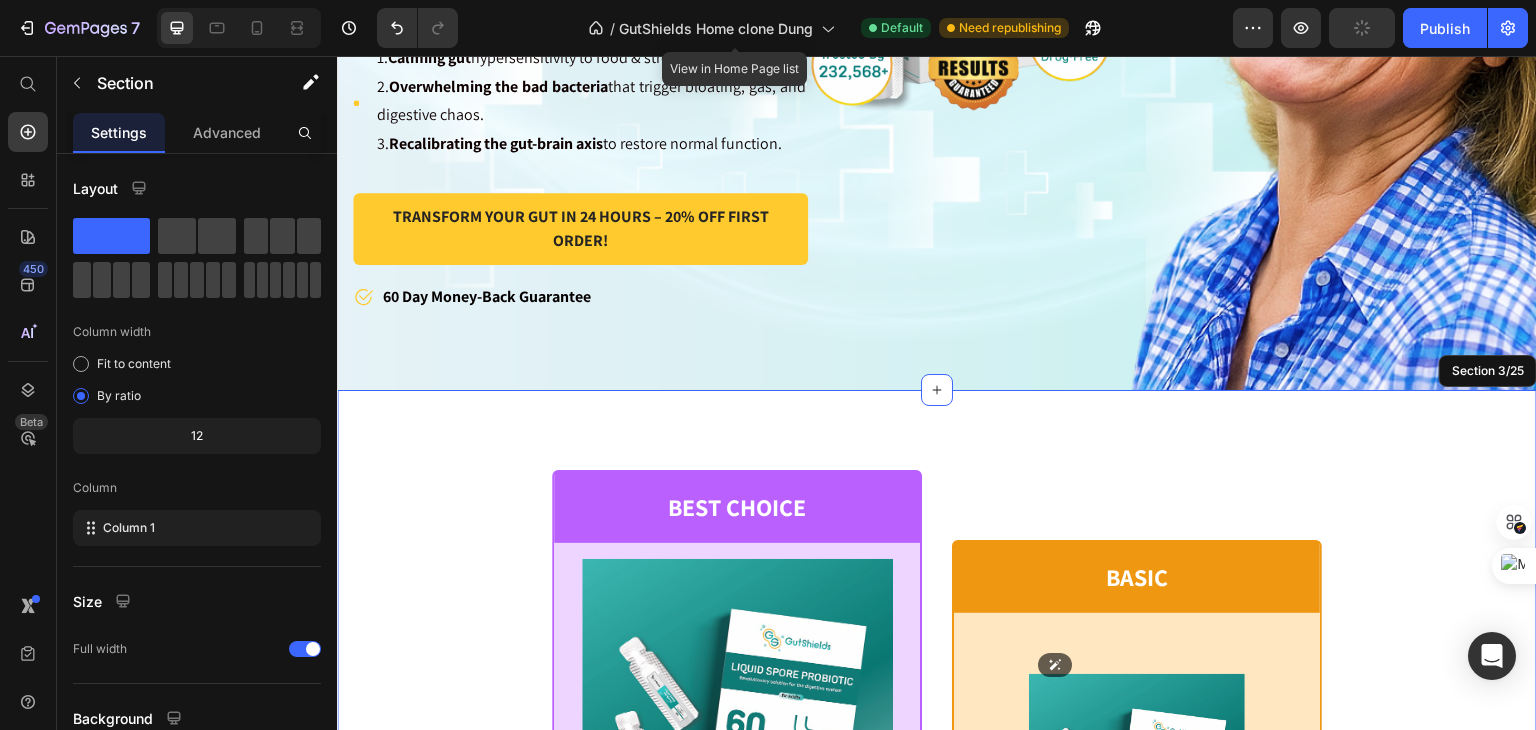 click on "BEST CHOICE Text Block Row Product Images Row Liquid Spore Probiotic Product Title $59.99 Product Price Row or 4 payments of $15.00 with Text Block Image Row INCLUDES: Text Block Row Row Lorem ipsum dolor sit amet, consectetur adipiscing elit. Text Block Lorem ipsum dolor Text Block Lorem ipsum dolor sit amet, consectetur Text Block Row Lorem ipsum dolor sit amet, consectetur Text Block Row Lorem ipsum dolor sit amet, consectetur Text Block Row Lorem ipsum dolor sit amet, consectetur Text Block Row $59.99 Product Price BEST PRICE. BUY NOW! Add to Cart Row 30 - Day money back guarantee Text Block Row Product Row BASIC Text Block Row Product Images Row Liquid Spore Probiotic Product Title $59.99 Product Price Row or 4 payments of $15.00 with Text Block Image Row INCLUDES: Text Block Row Row Lorem ipsum dolor sit amet, consectetur adipiscing elit. Text Block Lorem ipsum dolor Text Block
Icon Row
Icon Row
Icon Row
Icon Row $59.99 Product Price" at bounding box center (937, 1144) 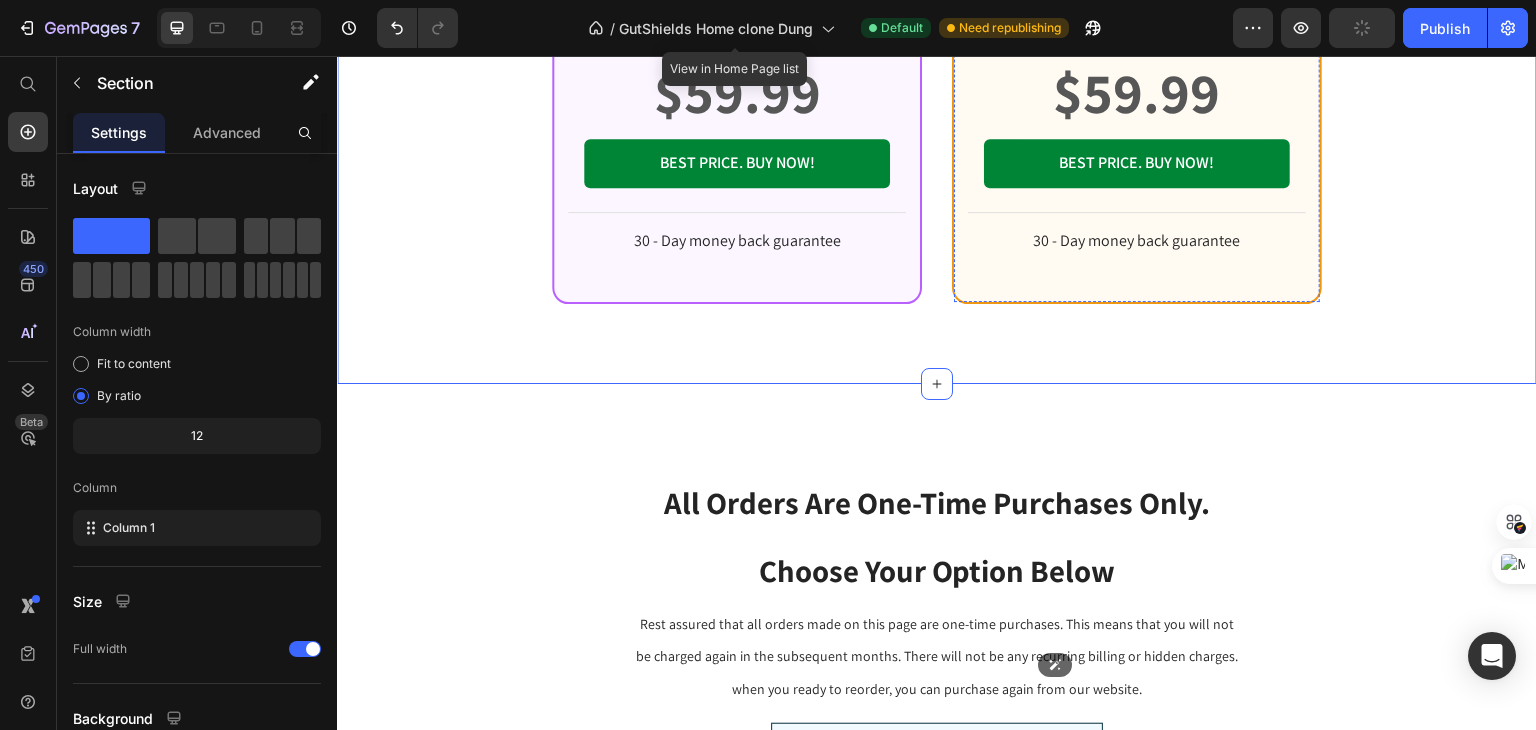 scroll, scrollTop: 2123, scrollLeft: 0, axis: vertical 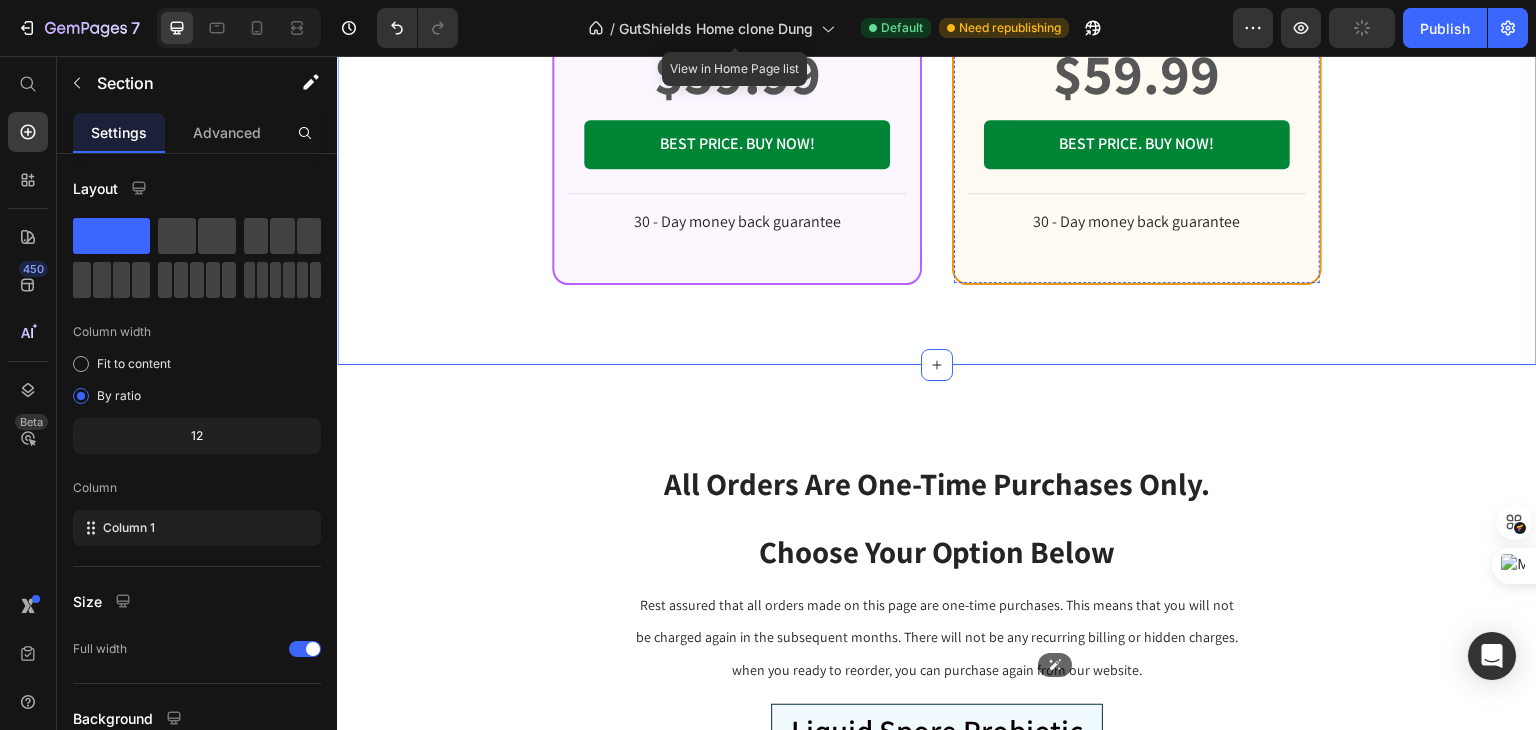 click on "All Orders Are One-Time Purchases Only.  Choose Your Option Below Heading Rest assured that all orders made on this page are one-time purchases. This means that you will not be charged again in the subsequent months. There will not be any recurring billing or hidden charges. when you ready to reorder, you can purchase again from our website. Text Block Row" at bounding box center (937, 567) 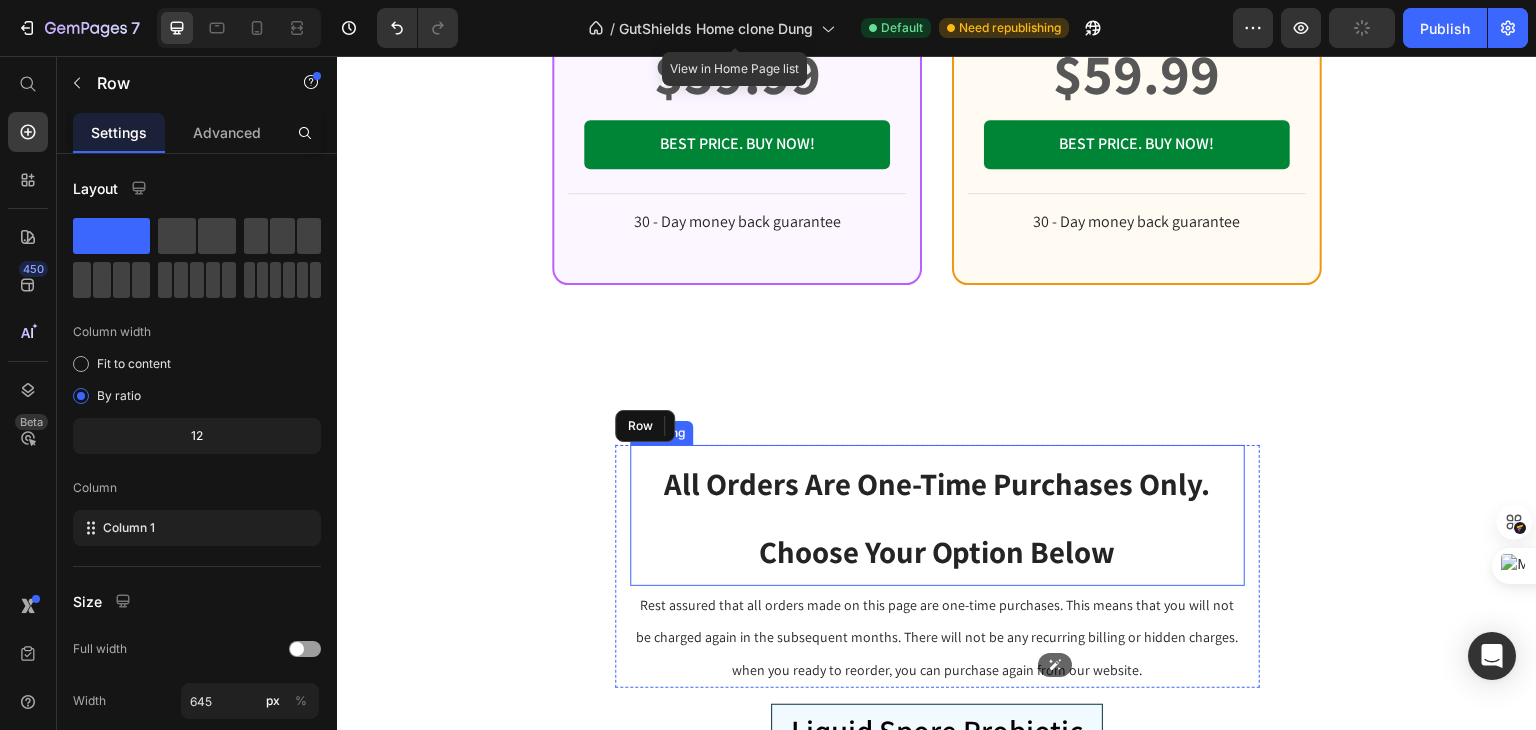 click on "All Orders Are One-Time Purchases Only." at bounding box center [937, 483] 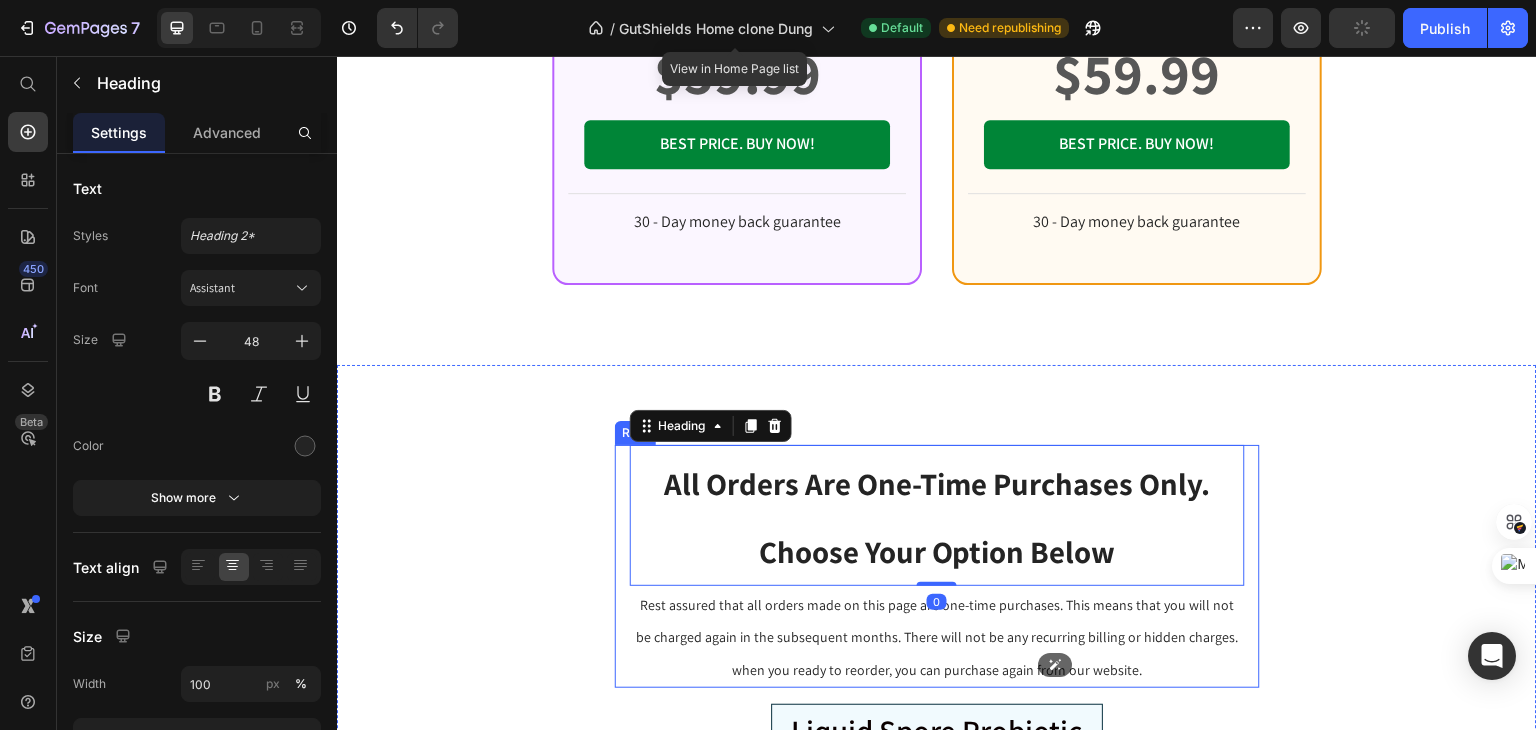 click on "All Orders Are One-Time Purchases Only.  Choose Your Option Below Heading   0 Rest assured that all orders made on this page are one-time purchases. This means that you will not be charged again in the subsequent months. There will not be any recurring billing or hidden charges. when you ready to reorder, you can purchase again from our website. Text Block Row" at bounding box center (937, 567) 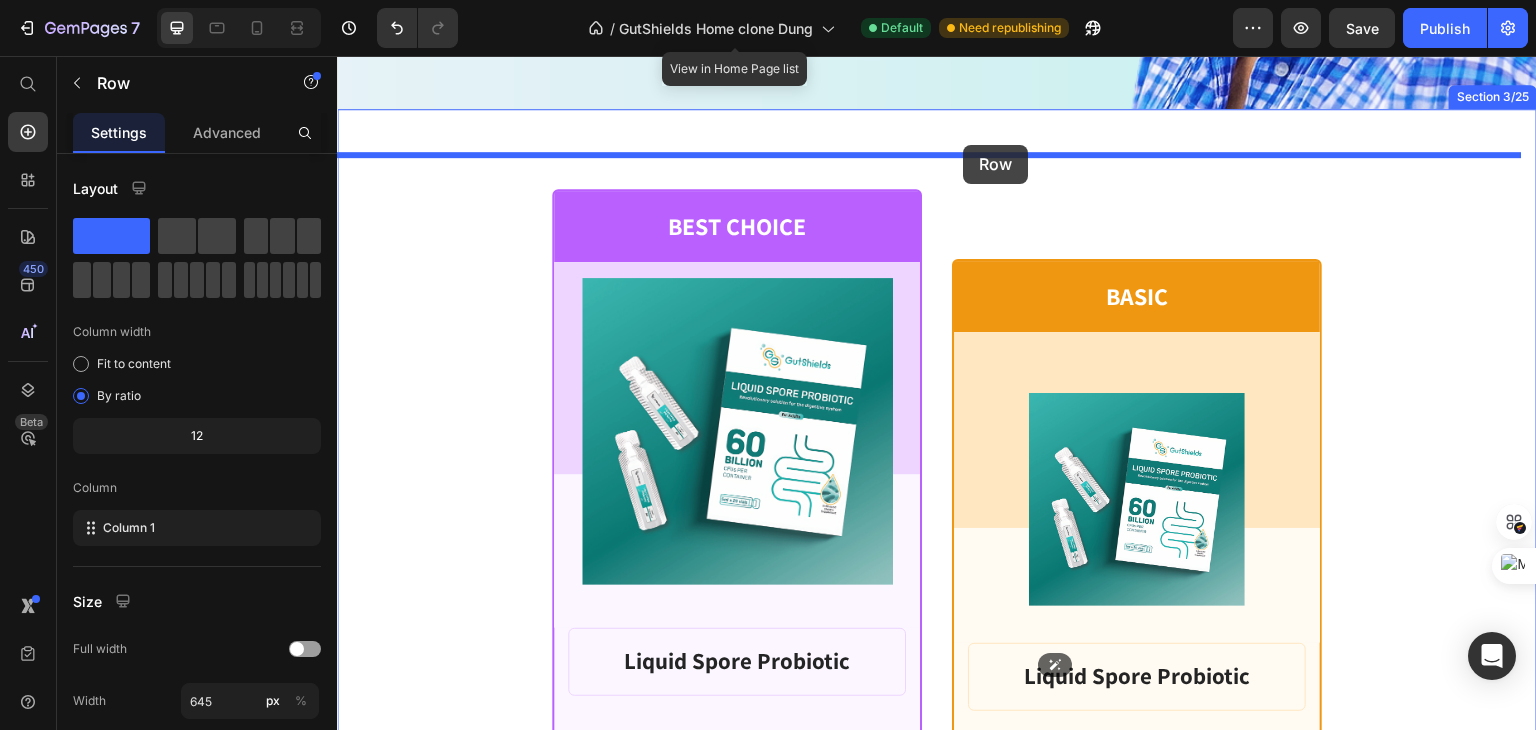 scroll, scrollTop: 881, scrollLeft: 0, axis: vertical 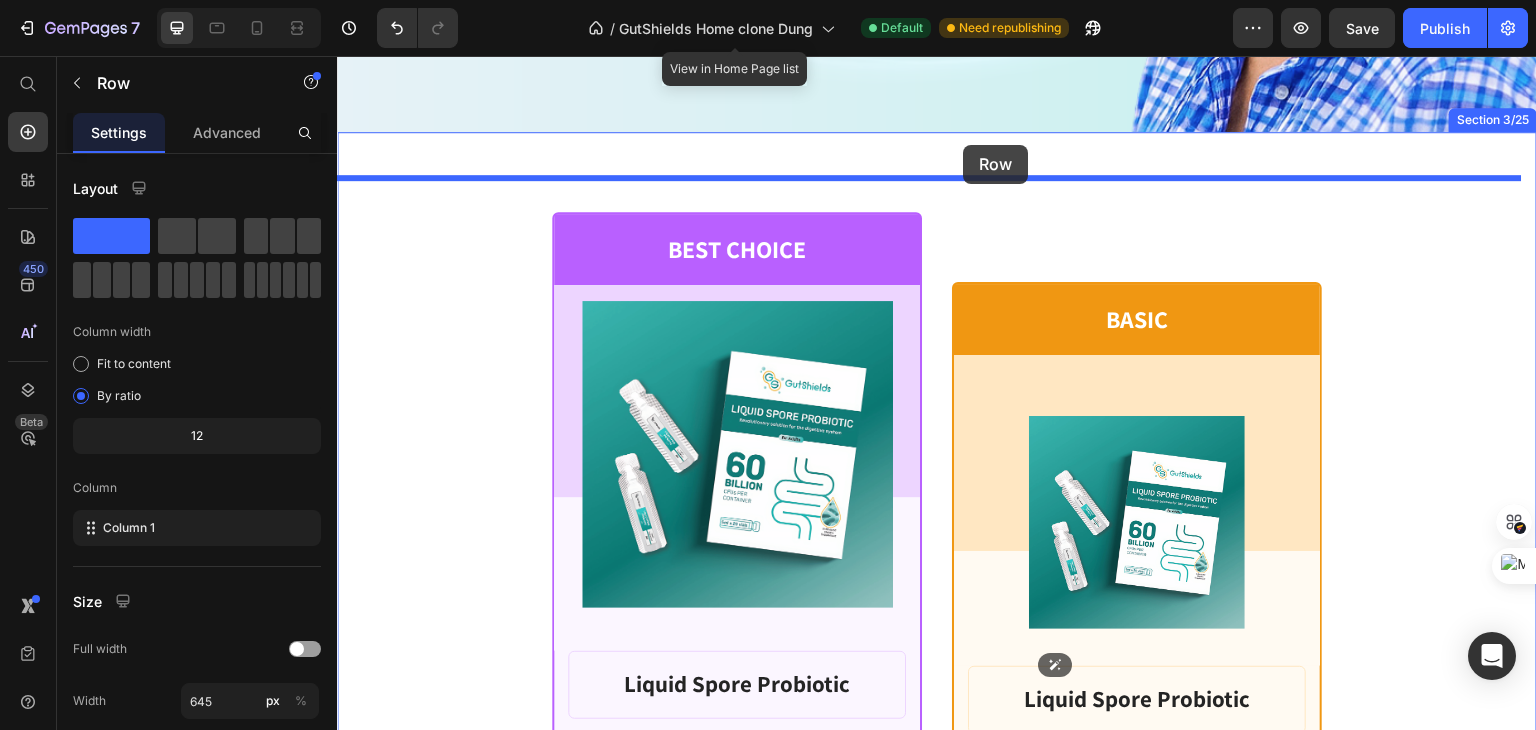 drag, startPoint x: 610, startPoint y: 502, endPoint x: 964, endPoint y: 145, distance: 502.7574 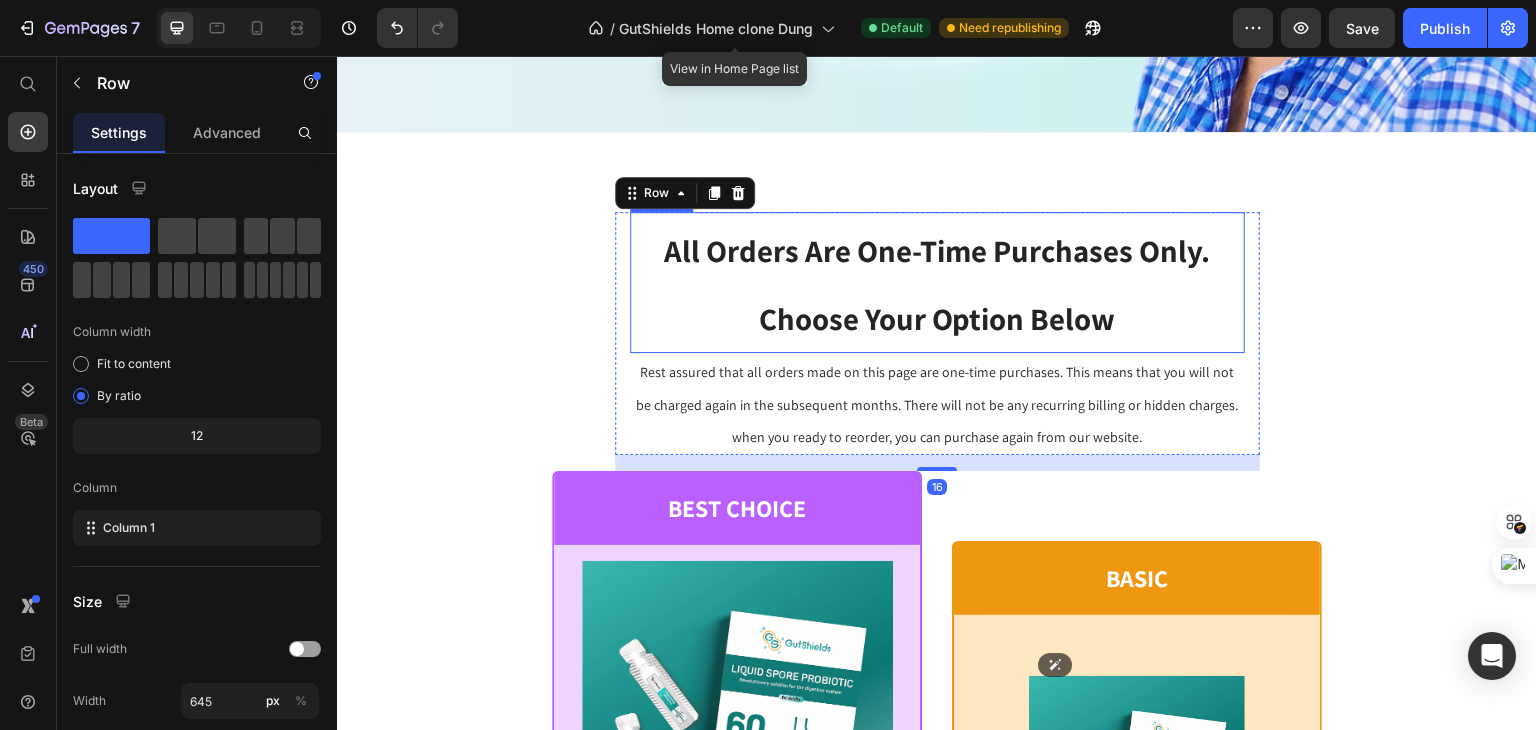 click on "All Orders Are One-Time Purchases Only.  Choose Your Option Below Heading Rest assured that all orders made on this page are one-time purchases. This means that you will not be charged again in the subsequent months. There will not be any recurring billing or hidden charges. when you ready to reorder, you can purchase again from our website. Text Block Row   16 BEST CHOICE Text Block Row Product Images Row Liquid Spore Probiotic Product Title $59.99 Product Price Row or 4 payments of $15.00 with Text Block Image Row INCLUDES: Text Block Row Row Lorem ipsum dolor sit amet, consectetur adipiscing elit. Text Block Lorem ipsum dolor Text Block Lorem ipsum dolor sit amet, consectetur Text Block Row Lorem ipsum dolor sit amet, consectetur Text Block Row Lorem ipsum dolor sit amet, consectetur Text Block Row Lorem ipsum dolor sit amet, consectetur Text Block Row $59.99 Product Price BEST PRICE. BUY NOW! Add to Cart Row 30 - Day money back guarantee Text Block Row Product Row BASIC Text Block Row Product Images" at bounding box center (937, 1016) 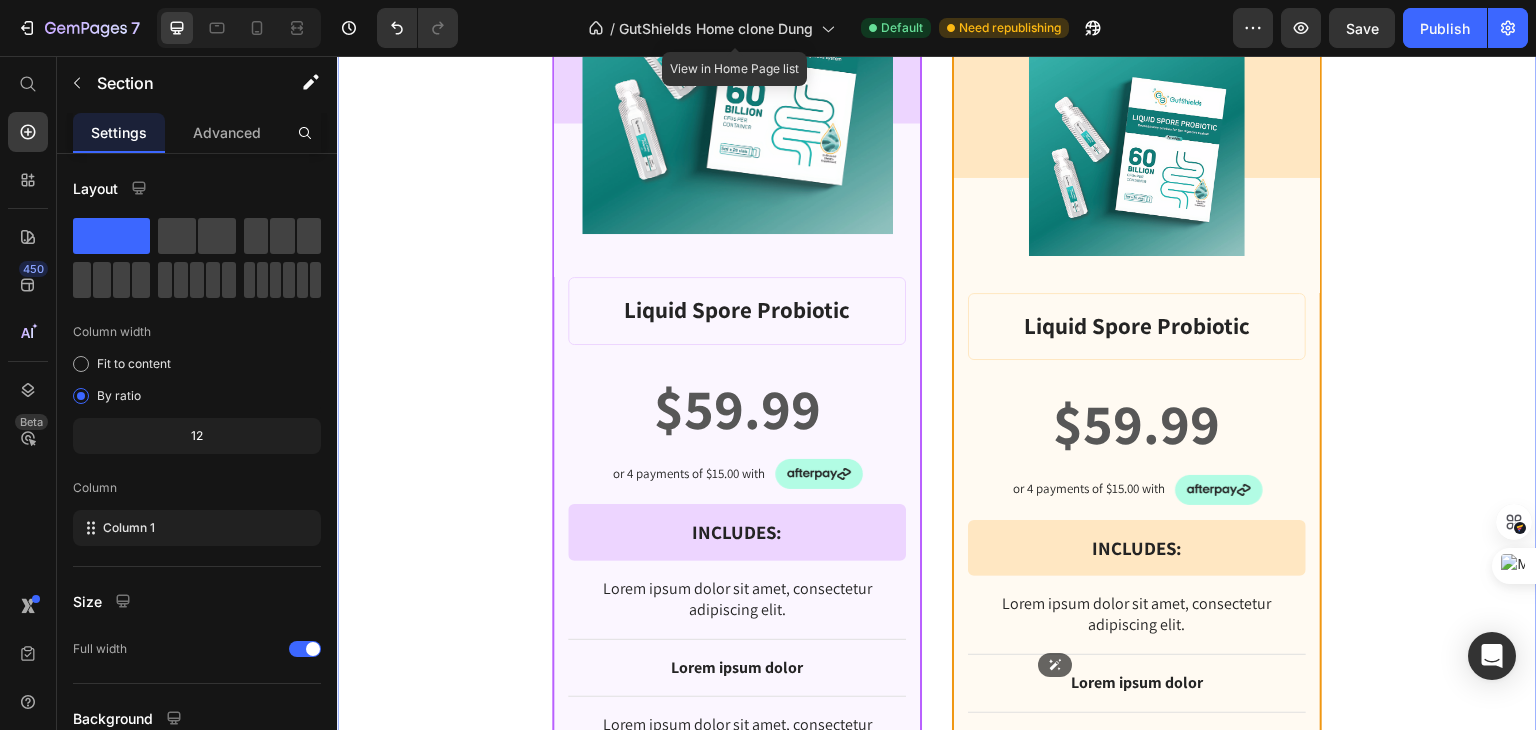 scroll, scrollTop: 2081, scrollLeft: 0, axis: vertical 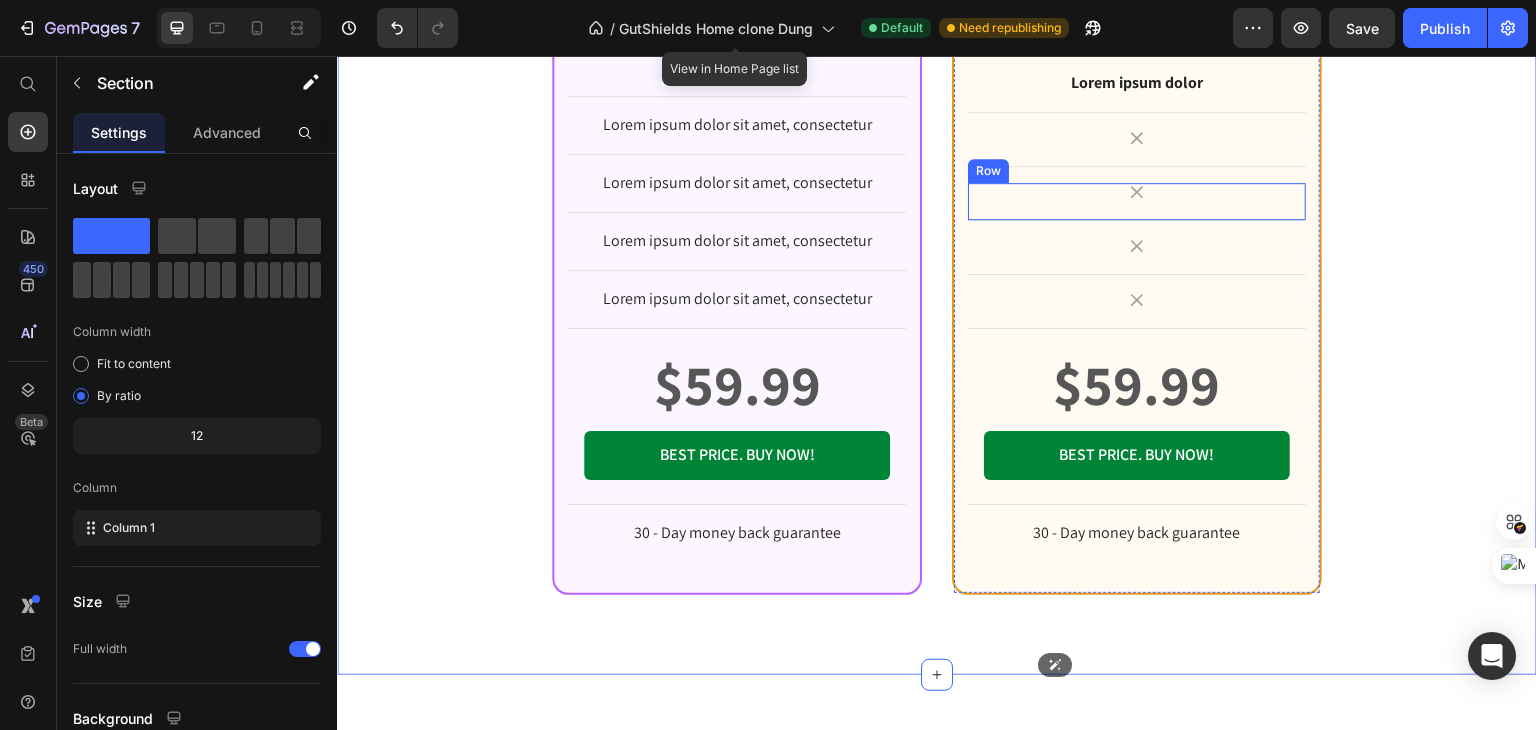 click on "Icon Row" at bounding box center (1137, 202) 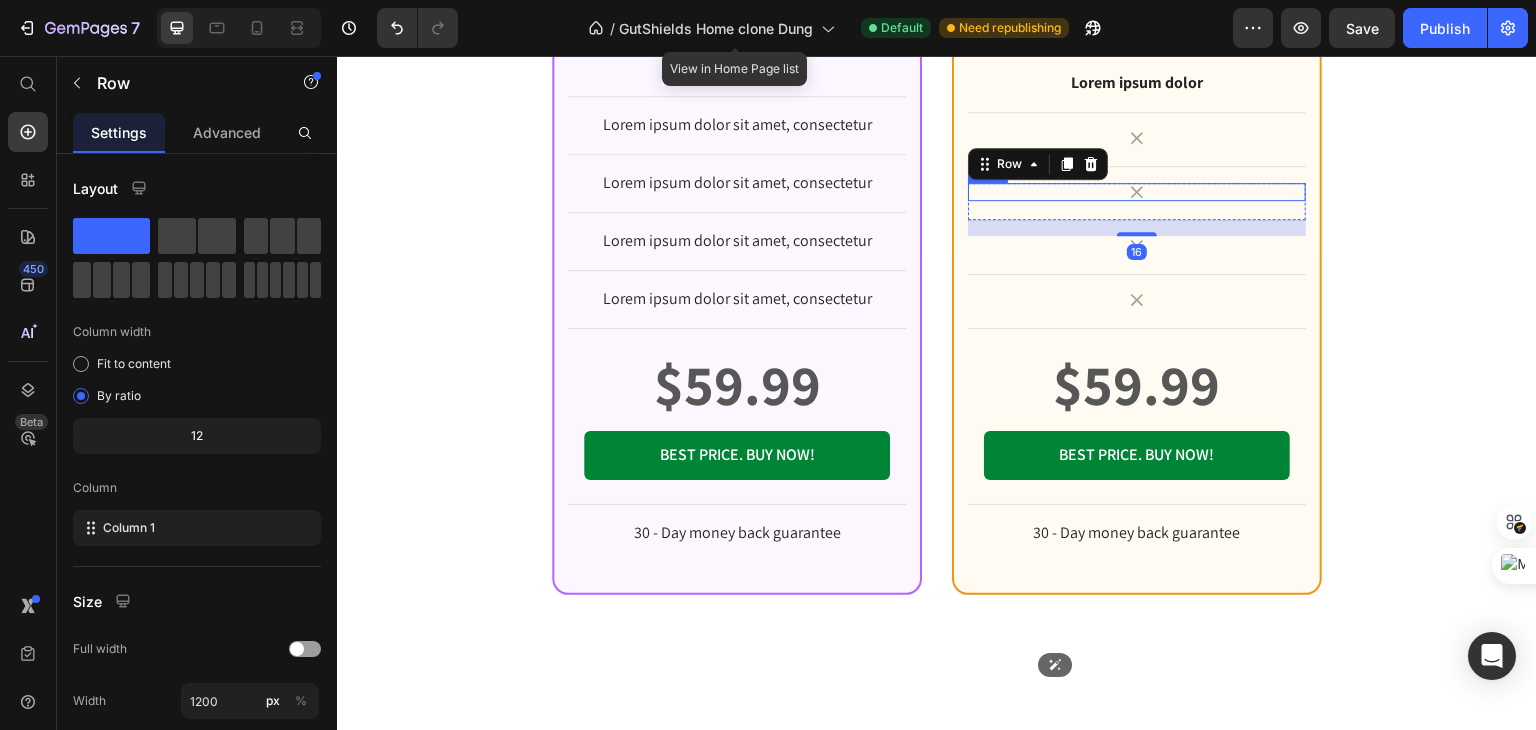 click on "Icon" at bounding box center (1137, 192) 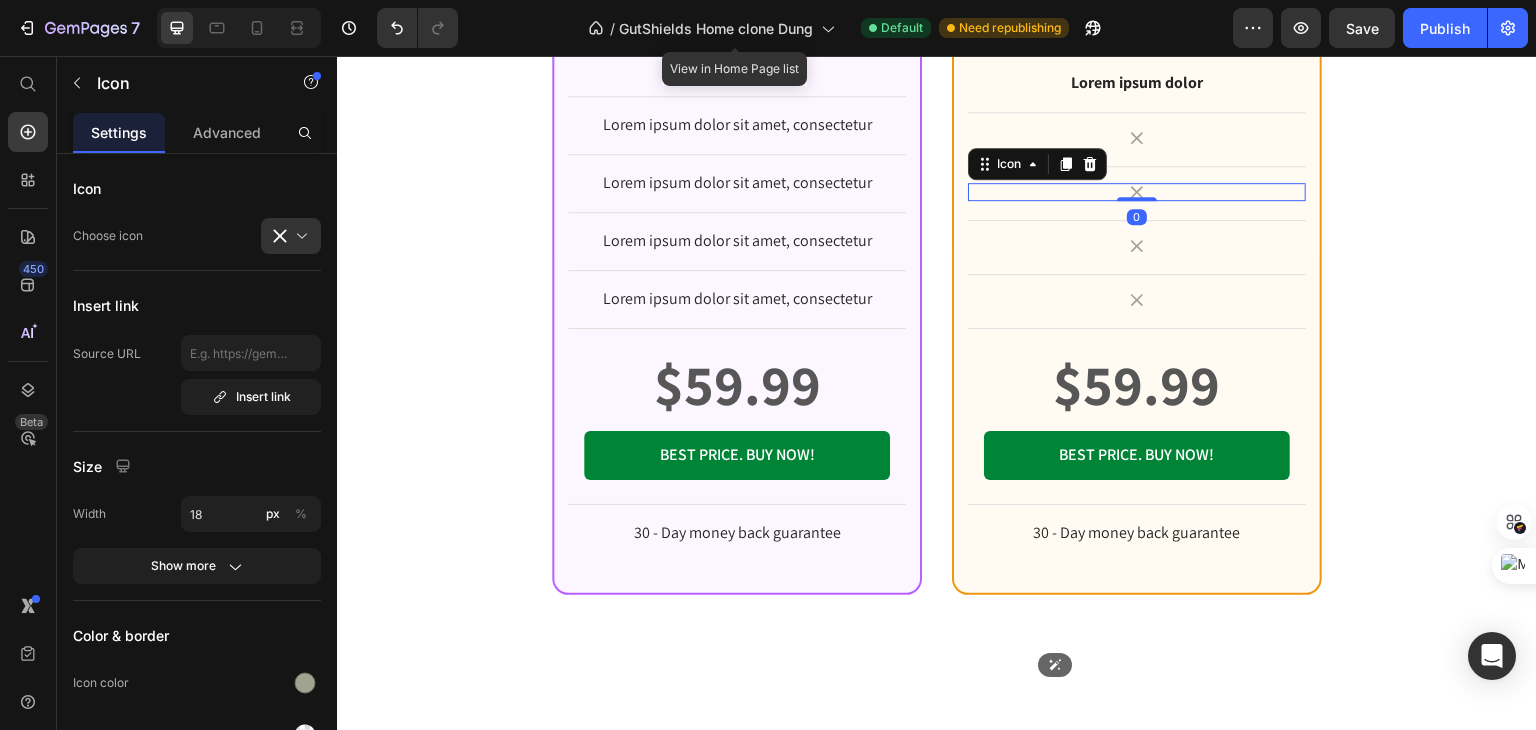 click on "Icon   0" at bounding box center [1137, 192] 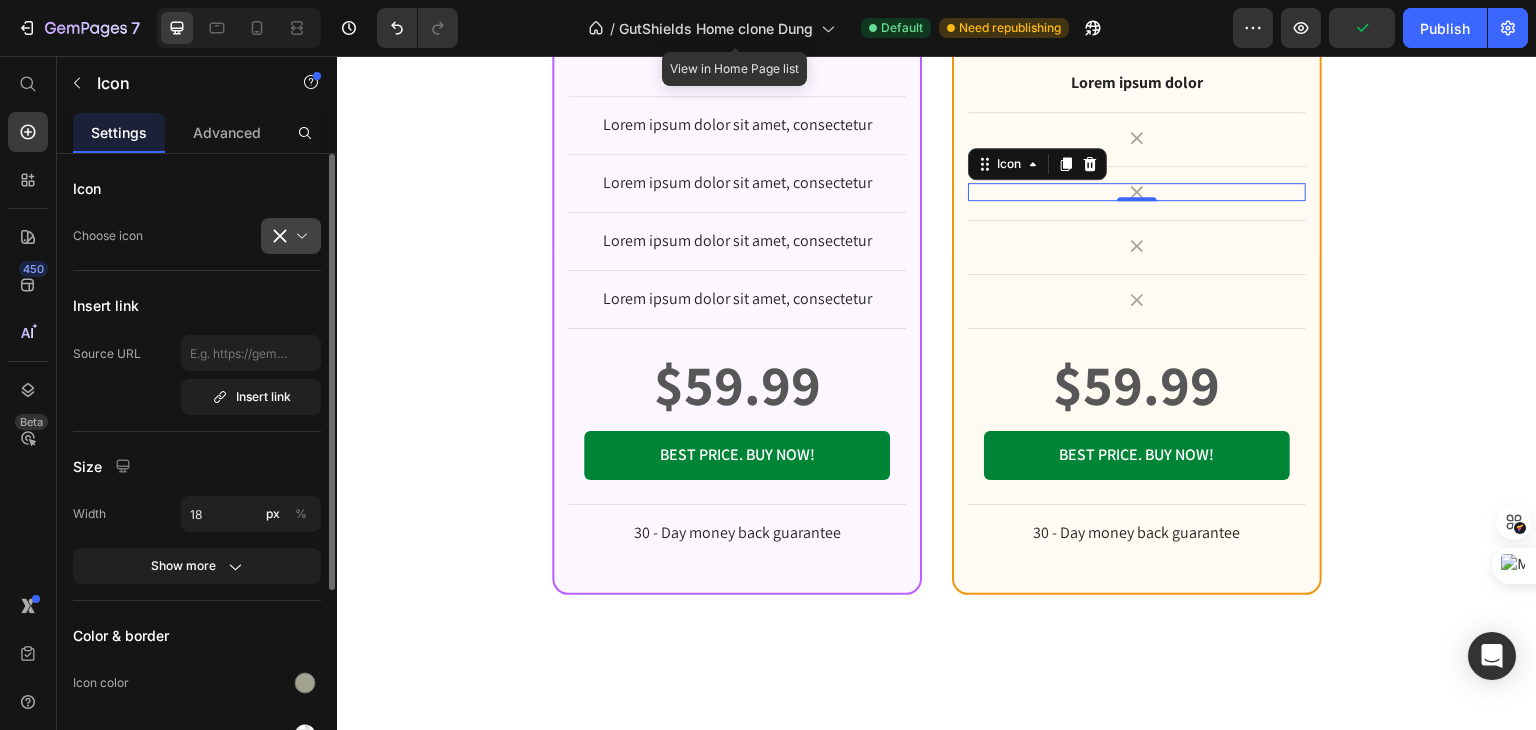 click at bounding box center (299, 236) 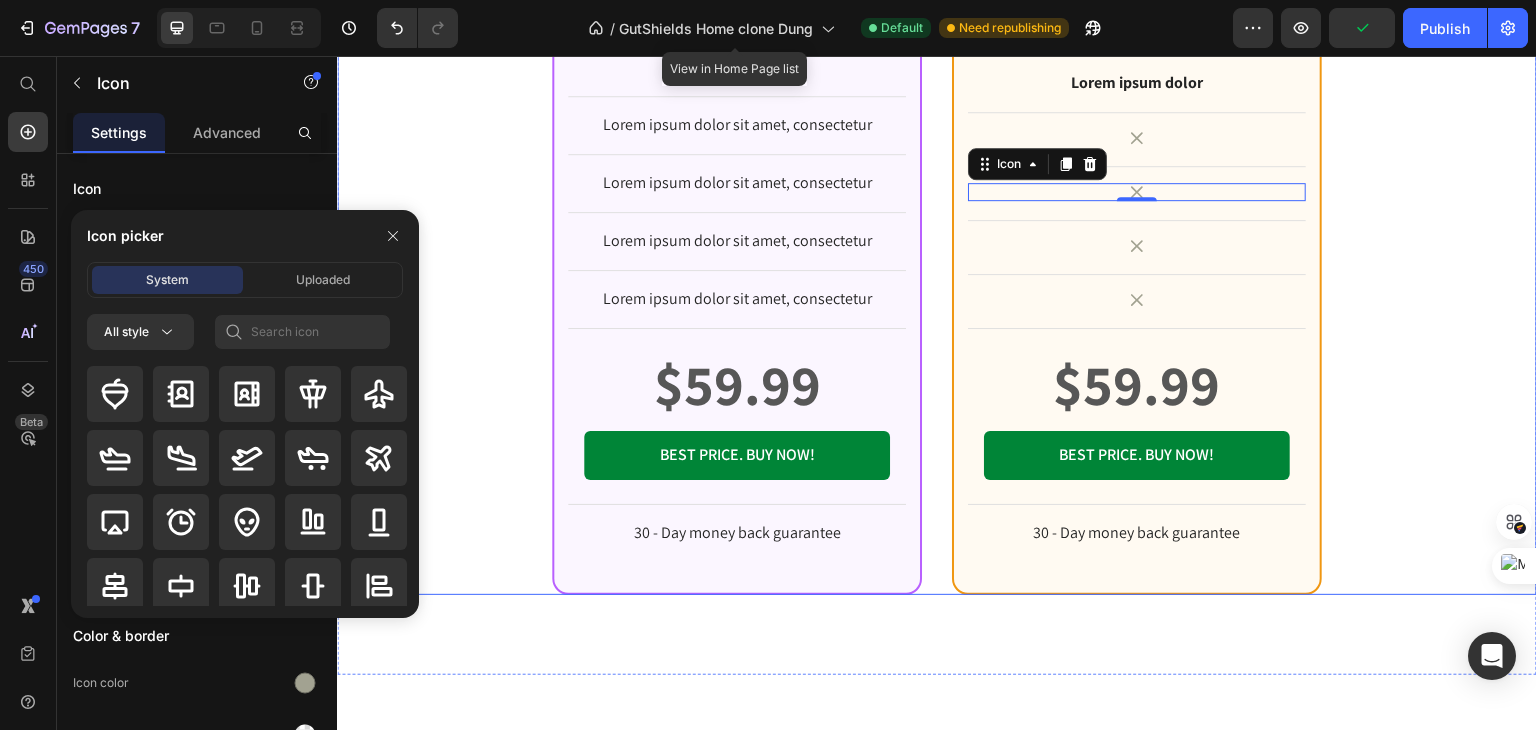 click on "BEST CHOICE Text Block Row Product Images Row Liquid Spore Probiotic Product Title $59.99 Product Price Row or 4 payments of $15.00 with Text Block Image Row INCLUDES: Text Block Row Row Lorem ipsum dolor sit amet, consectetur adipiscing elit. Text Block Lorem ipsum dolor Text Block Lorem ipsum dolor sit amet, consectetur Text Block Row Lorem ipsum dolor sit amet, consectetur Text Block Row Lorem ipsum dolor sit amet, consectetur Text Block Row Lorem ipsum dolor sit amet, consectetur Text Block Row $59.99 Product Price BEST PRICE. BUY NOW! Add to Cart Row 30 - Day money back guarantee Text Block Row Product Row BASIC Text Block Row Product Images Row Liquid Spore Probiotic Product Title $59.99 Product Price Row or 4 payments of $15.00 with Text Block Image Row INCLUDES: Text Block Row Row Lorem ipsum dolor sit amet, consectetur adipiscing elit. Text Block Lorem ipsum dolor Text Block
Icon Row
Icon   0 Row
Icon Row
Icon Row $59.99 Add to Cart" at bounding box center (937, -84) 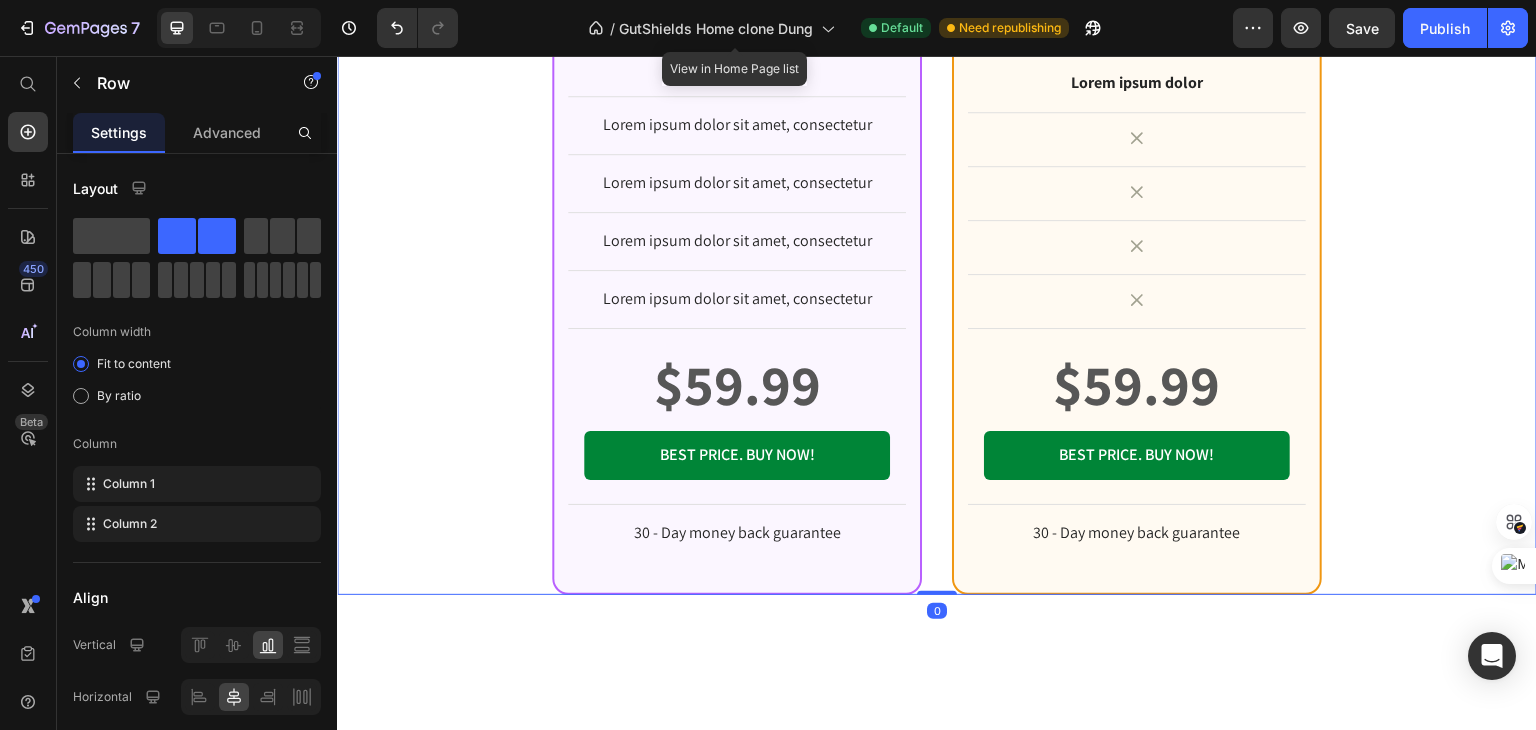 click on "BEST CHOICE Text Block Row Product Images Row Liquid Spore Probiotic Product Title $59.99 Product Price Row or 4 payments of $15.00 with Text Block Image Row INCLUDES: Text Block Row Row Lorem ipsum dolor sit amet, consectetur adipiscing elit. Text Block Lorem ipsum dolor Text Block Lorem ipsum dolor sit amet, consectetur Text Block Row Lorem ipsum dolor sit amet, consectetur Text Block Row Lorem ipsum dolor sit amet, consectetur Text Block Row Lorem ipsum dolor sit amet, consectetur Text Block Row $59.99 Product Price BEST PRICE. BUY NOW! Add to Cart Row 30 - Day money back guarantee Text Block Row Product Row BASIC Text Block Row Product Images Row Liquid Spore Probiotic Product Title $59.99 Product Price Row or 4 payments of $15.00 with Text Block Image Row INCLUDES: Text Block Row Row Lorem ipsum dolor sit amet, consectetur adipiscing elit. Text Block Lorem ipsum dolor Text Block
Icon Row
Icon Row
Icon Row
Icon Row $59.99 Product Price" at bounding box center (937, -84) 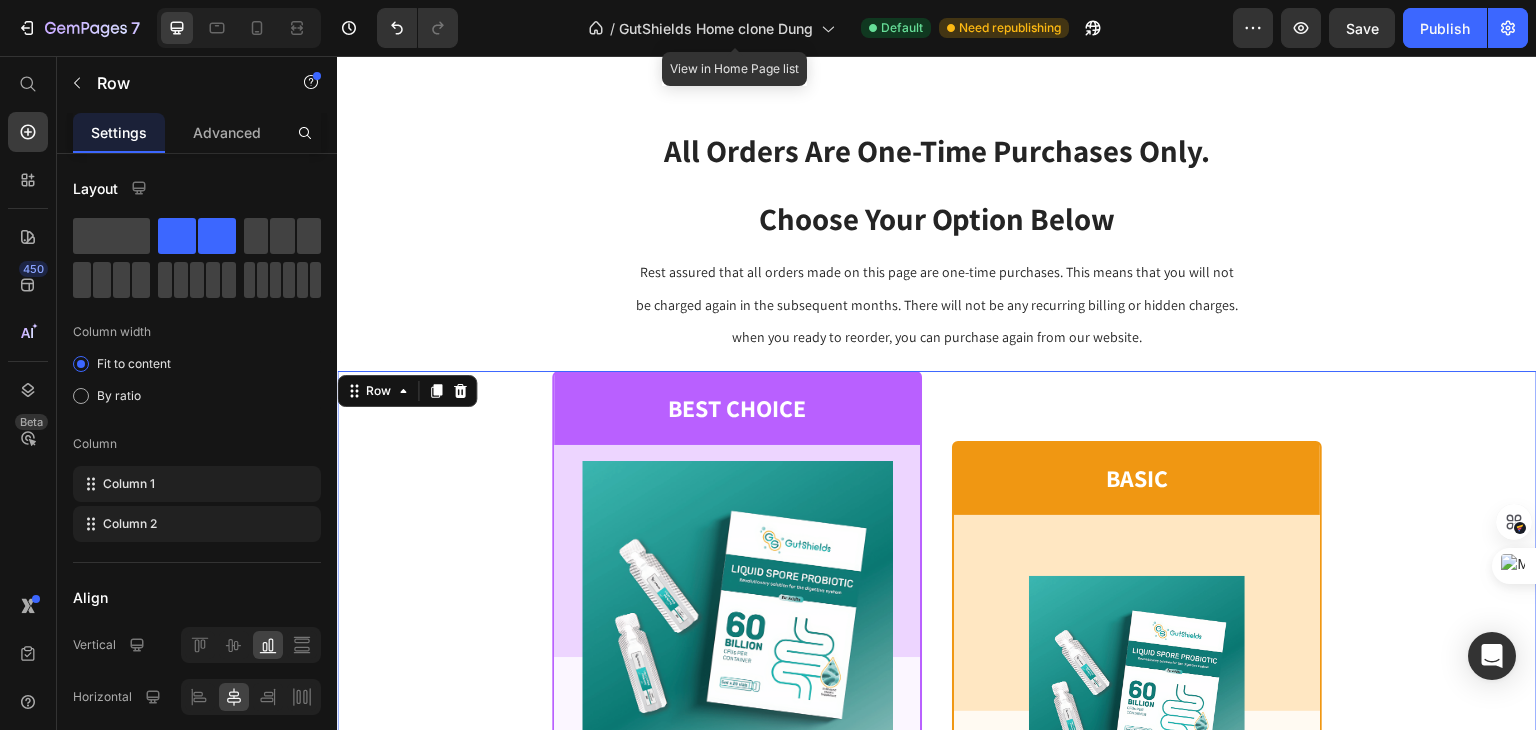 scroll, scrollTop: 881, scrollLeft: 0, axis: vertical 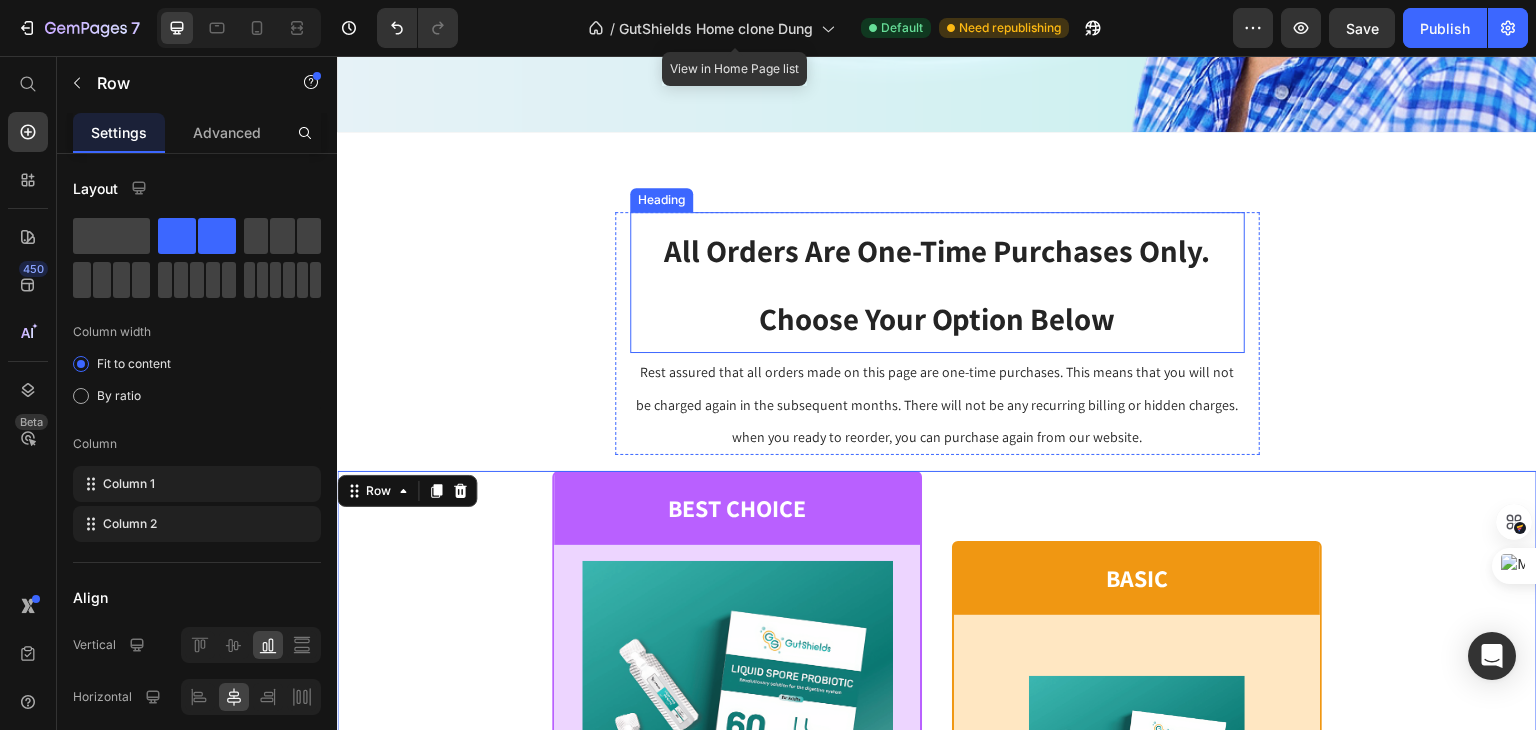 click on "All Orders Are One-Time Purchases Only." at bounding box center (937, 250) 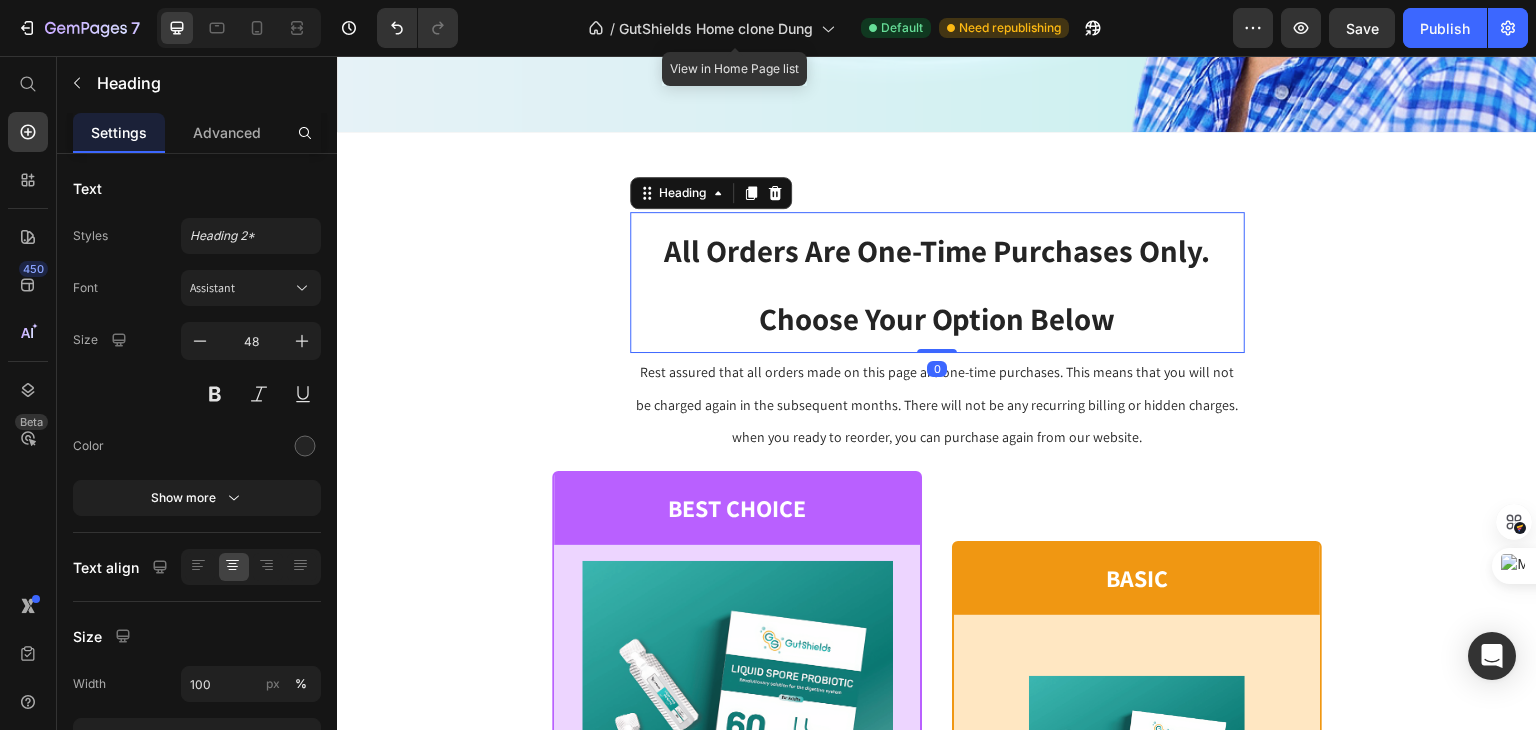 click on "All Orders Are One-Time Purchases Only." at bounding box center (937, 250) 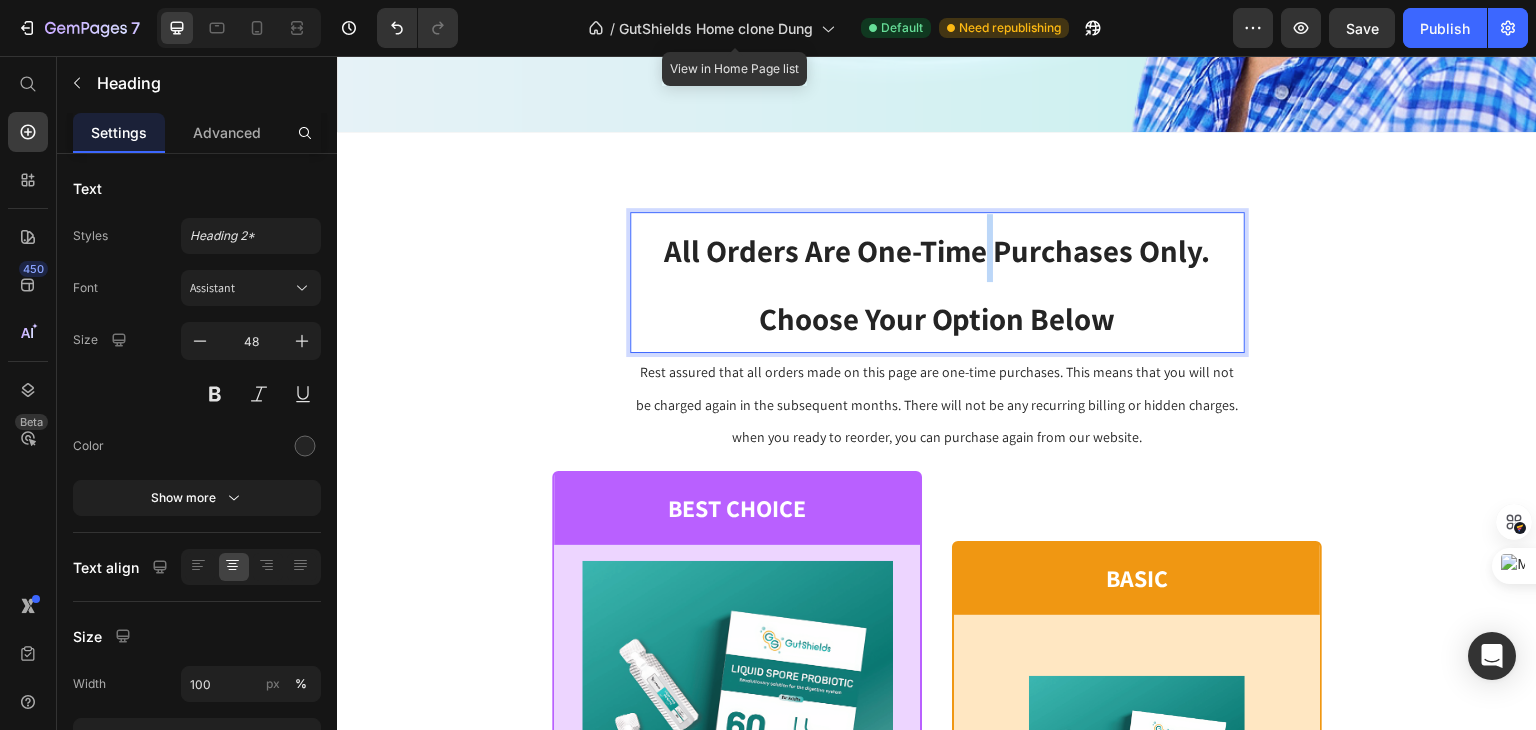 click on "All Orders Are One-Time Purchases Only." at bounding box center [937, 250] 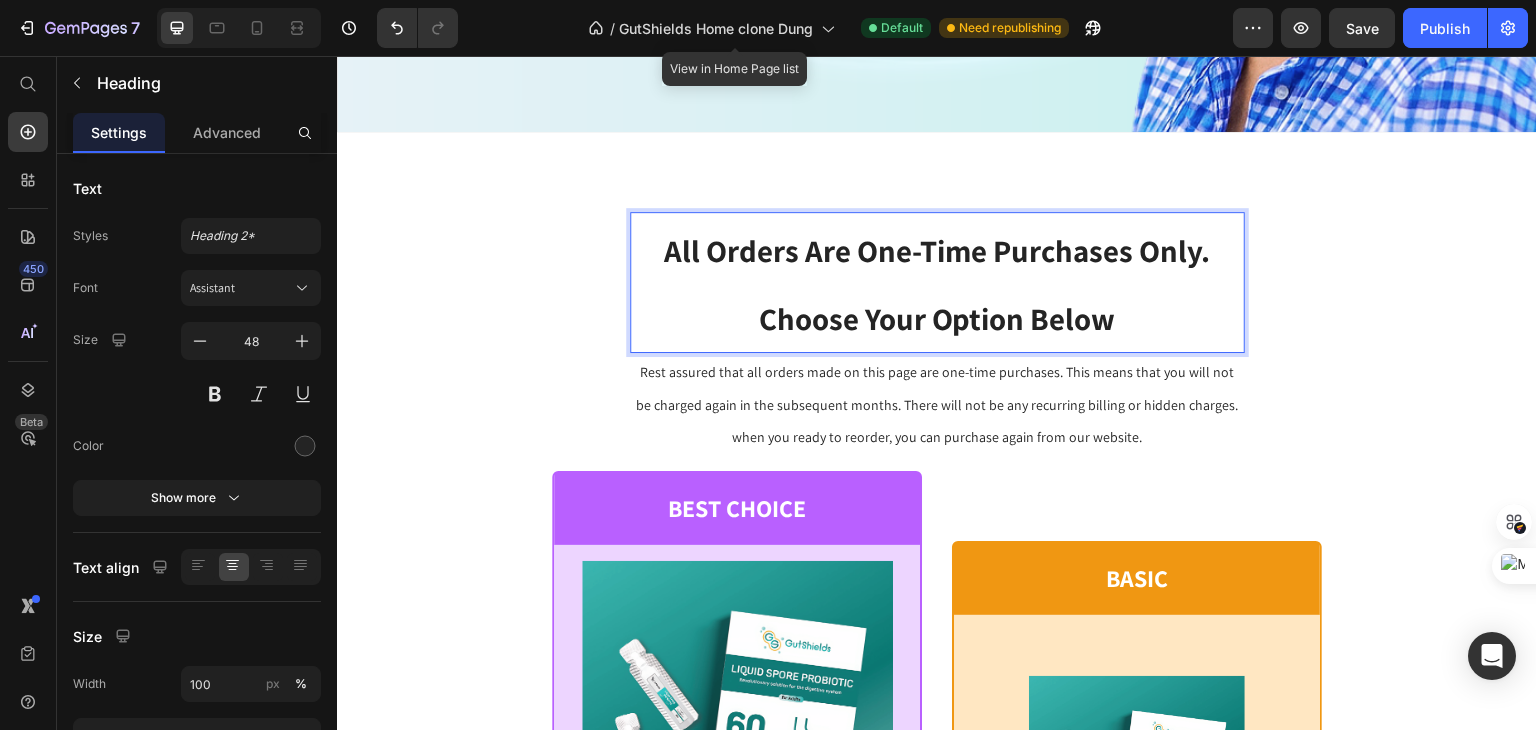 click on "All Orders Are One-Time Purchases Only." at bounding box center (937, 250) 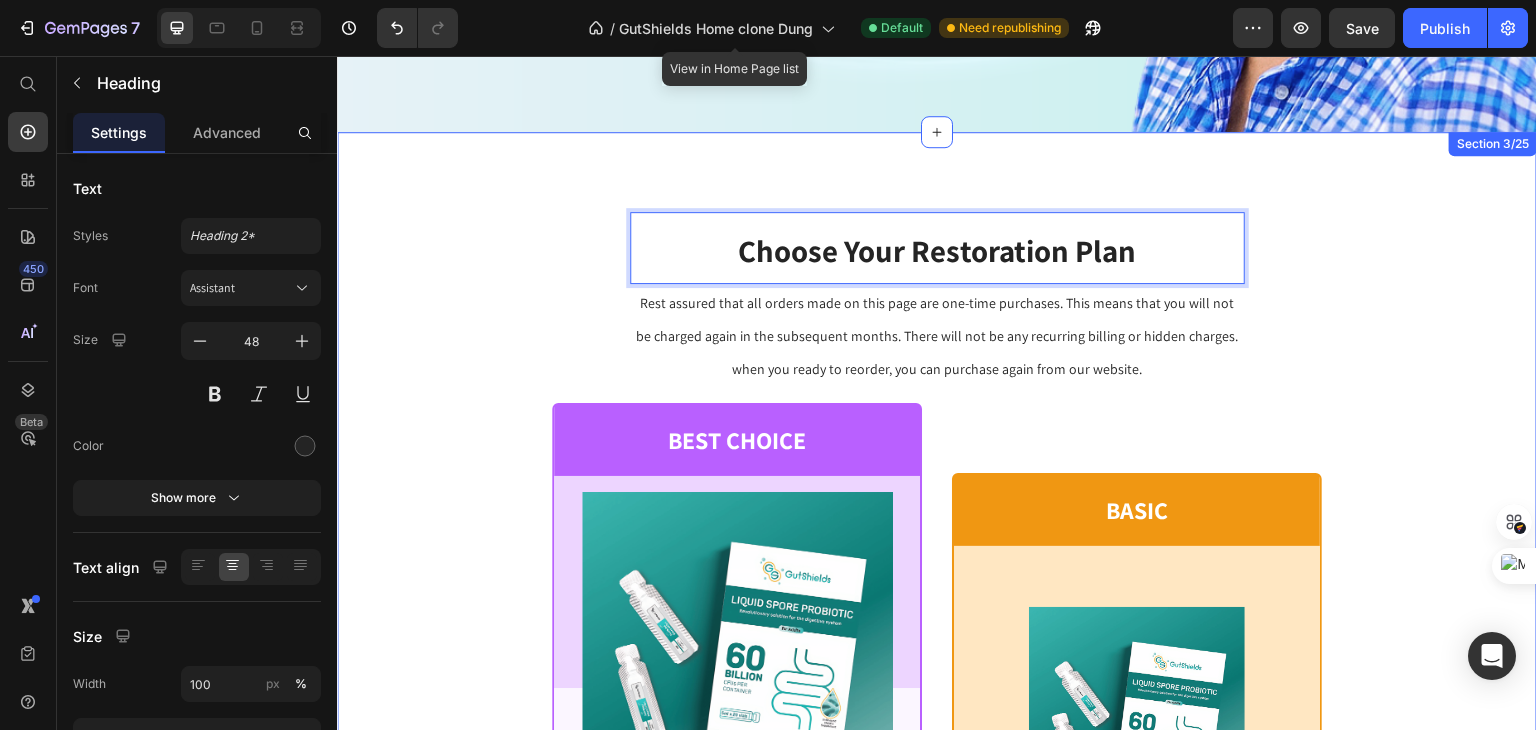 click on "Choose Your Restoration Plan Heading   0 Rest assured that all orders made on this page are one-time purchases. This means that you will not be charged again in the subsequent months. There will not be any recurring billing or hidden charges. when you ready to reorder, you can purchase again from our website. Text Block Row BEST CHOICE Text Block Row Product Images Row Liquid Spore Probiotic Product Title $59.99 Product Price Row or 4 payments of $15.00 with Text Block Image Row INCLUDES: Text Block Row Row Lorem ipsum dolor sit amet, consectetur adipiscing elit. Text Block Lorem ipsum dolor Text Block Lorem ipsum dolor sit amet, consectetur Text Block Row Lorem ipsum dolor sit amet, consectetur Text Block Row Lorem ipsum dolor sit amet, consectetur Text Block Row Lorem ipsum dolor sit amet, consectetur Text Block Row $59.99 Product Price BEST PRICE. BUY NOW! Add to Cart Row 30 - Day money back guarantee Text Block Row Product Row BASIC Text Block Row Product Images Row Liquid Spore Probiotic Product Title" at bounding box center [937, 986] 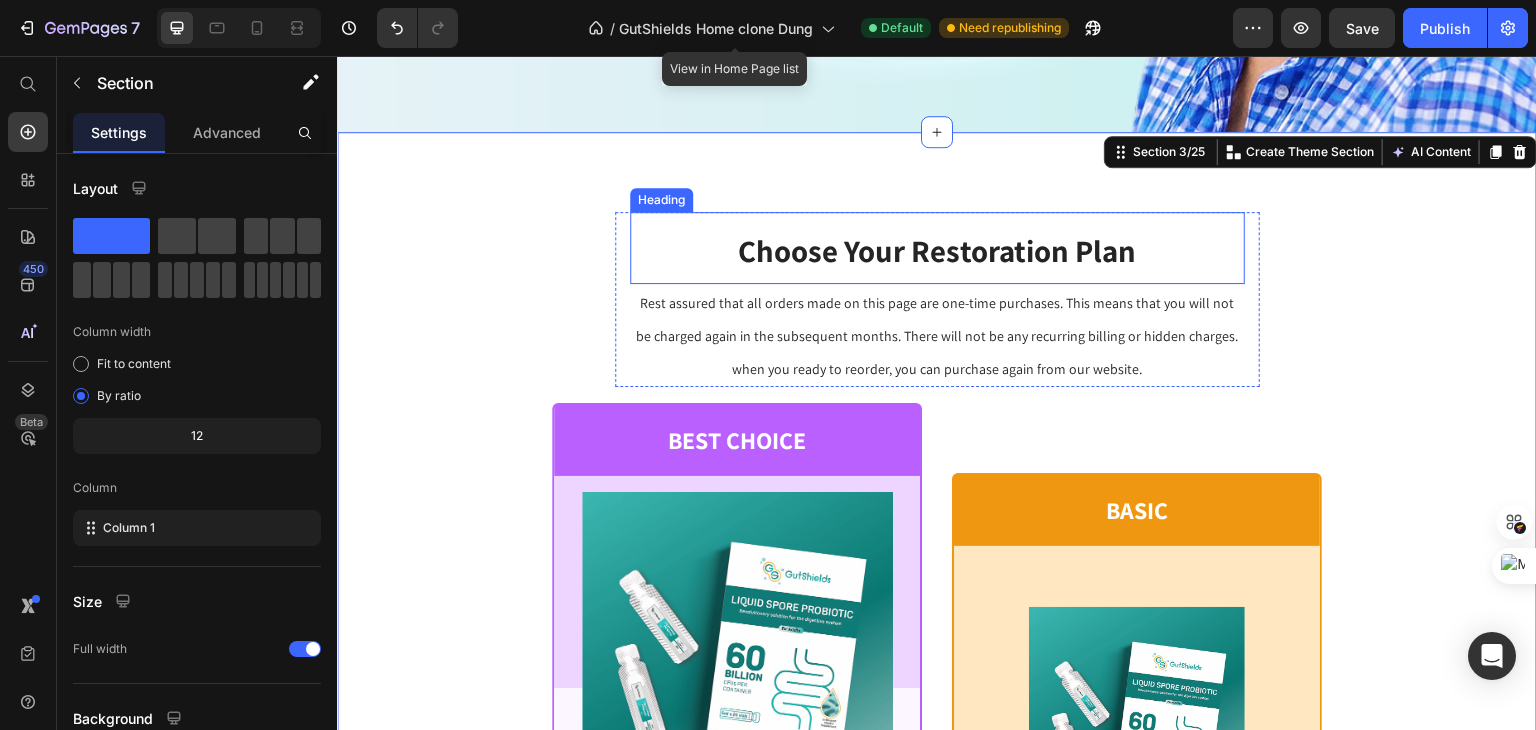 click on "⁠⁠⁠⁠⁠⁠⁠ Choose Your Restoration Plan" at bounding box center (937, 248) 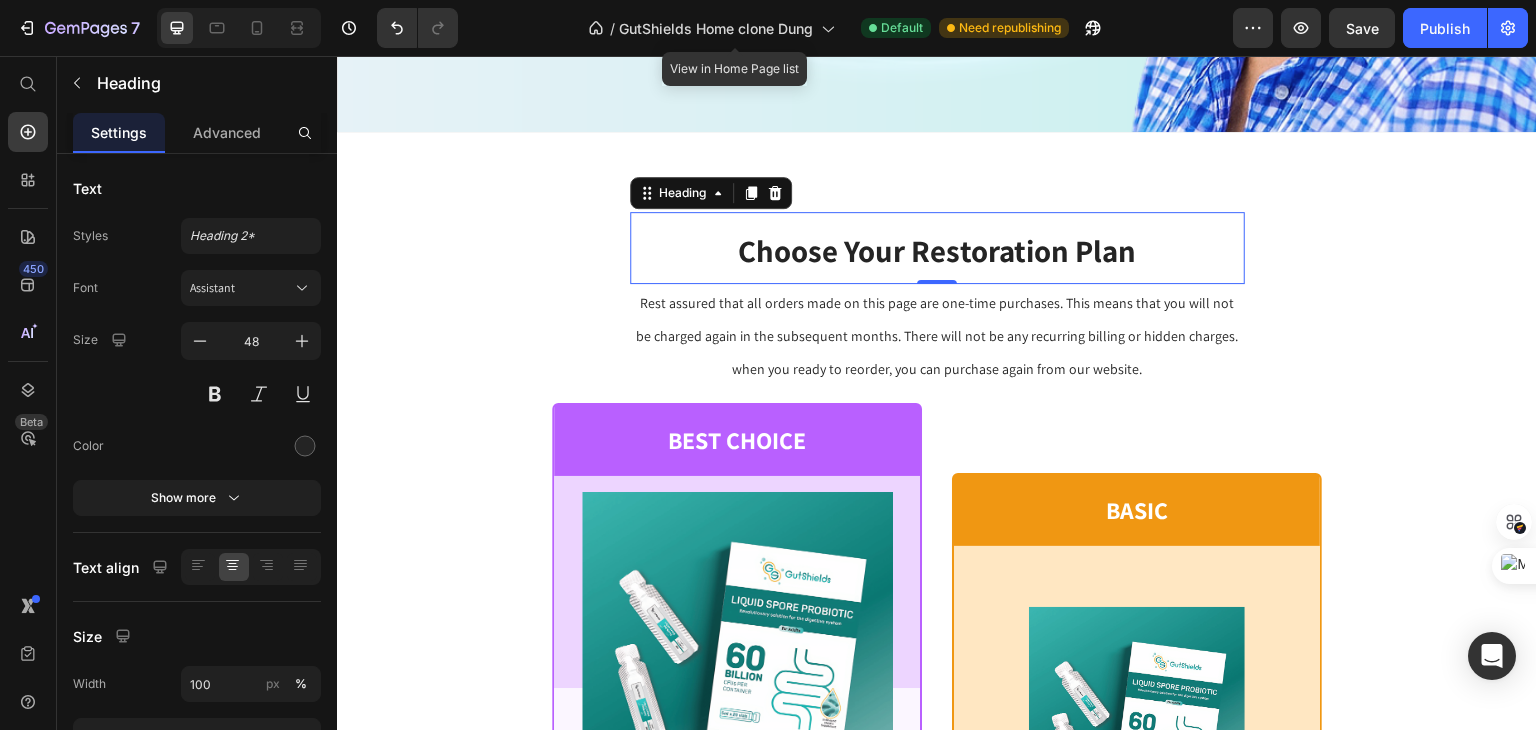 click on "Rest assured that all orders made on this page are one-time purchases. This means that you will not be charged again in the subsequent months. There will not be any recurring billing or hidden charges. when you ready to reorder, you can purchase again from our website." at bounding box center (937, 336) 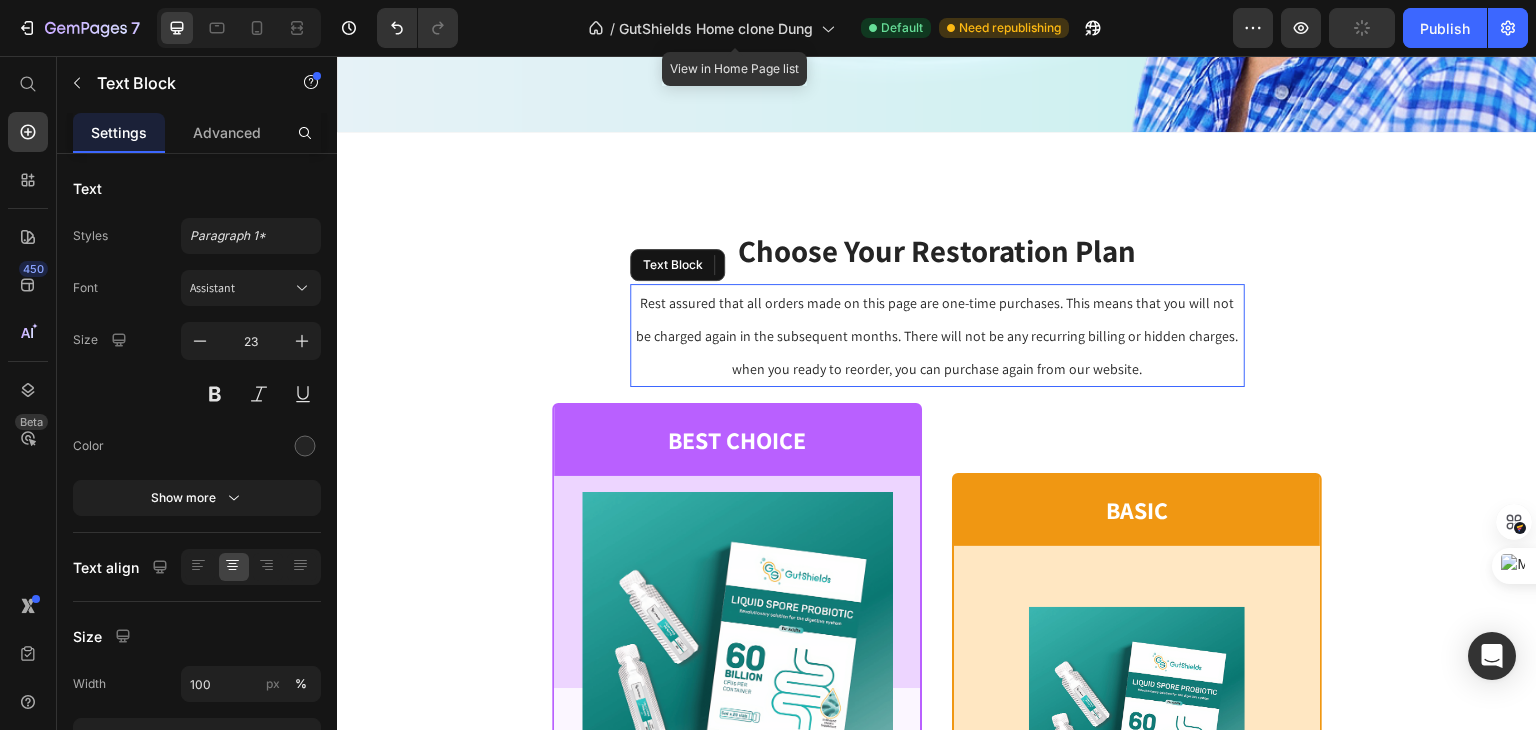 drag, startPoint x: 919, startPoint y: 297, endPoint x: 938, endPoint y: 300, distance: 19.235384 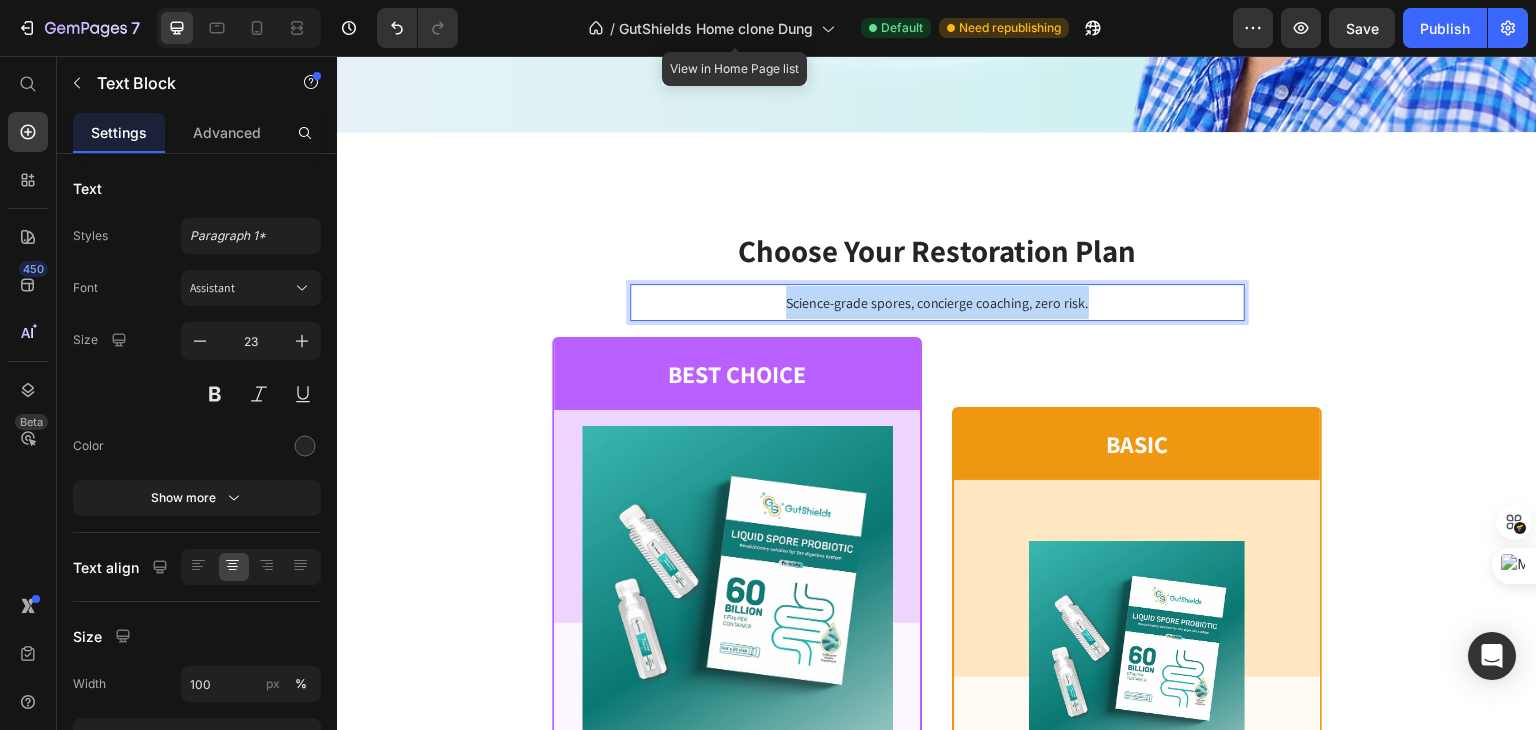 drag, startPoint x: 1085, startPoint y: 265, endPoint x: 780, endPoint y: 218, distance: 308.60007 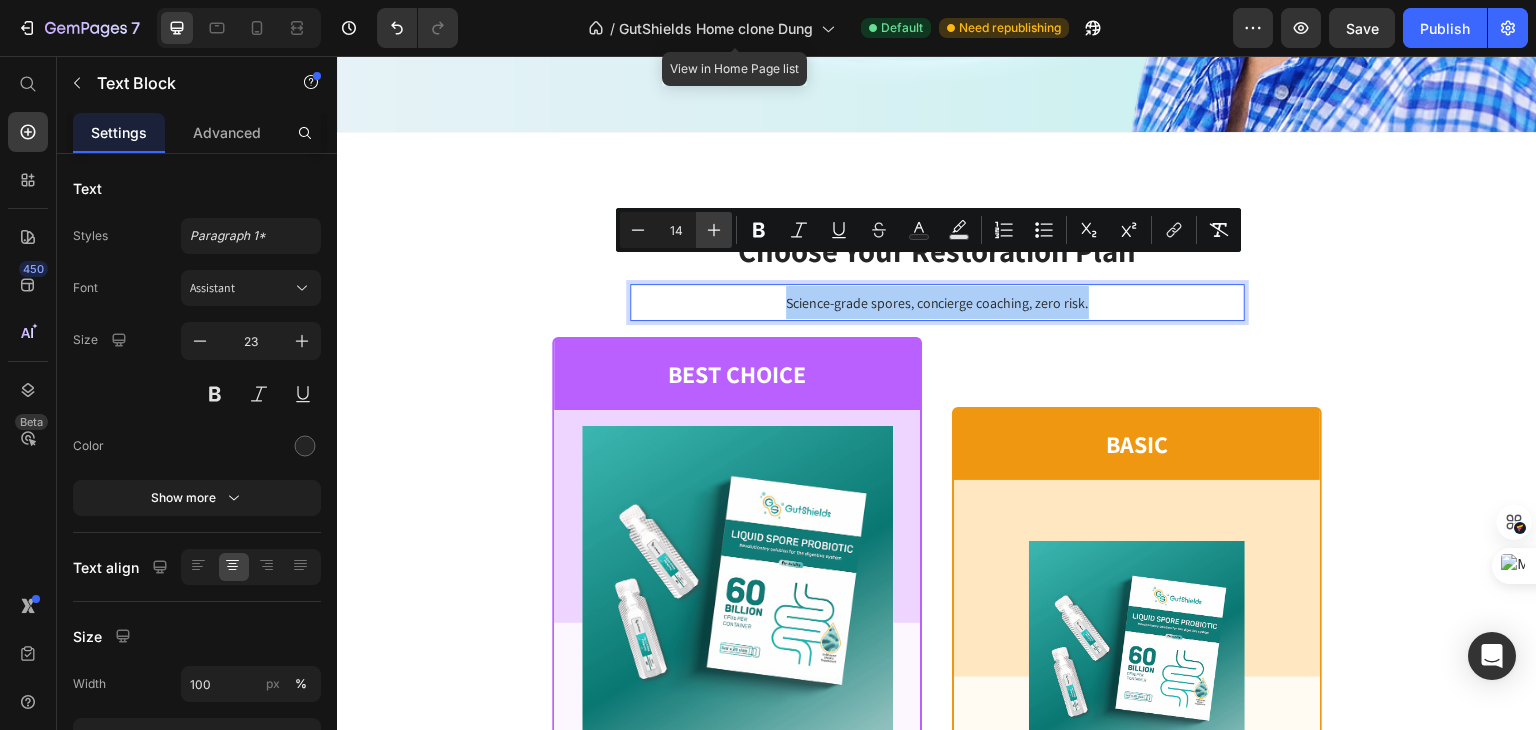 click 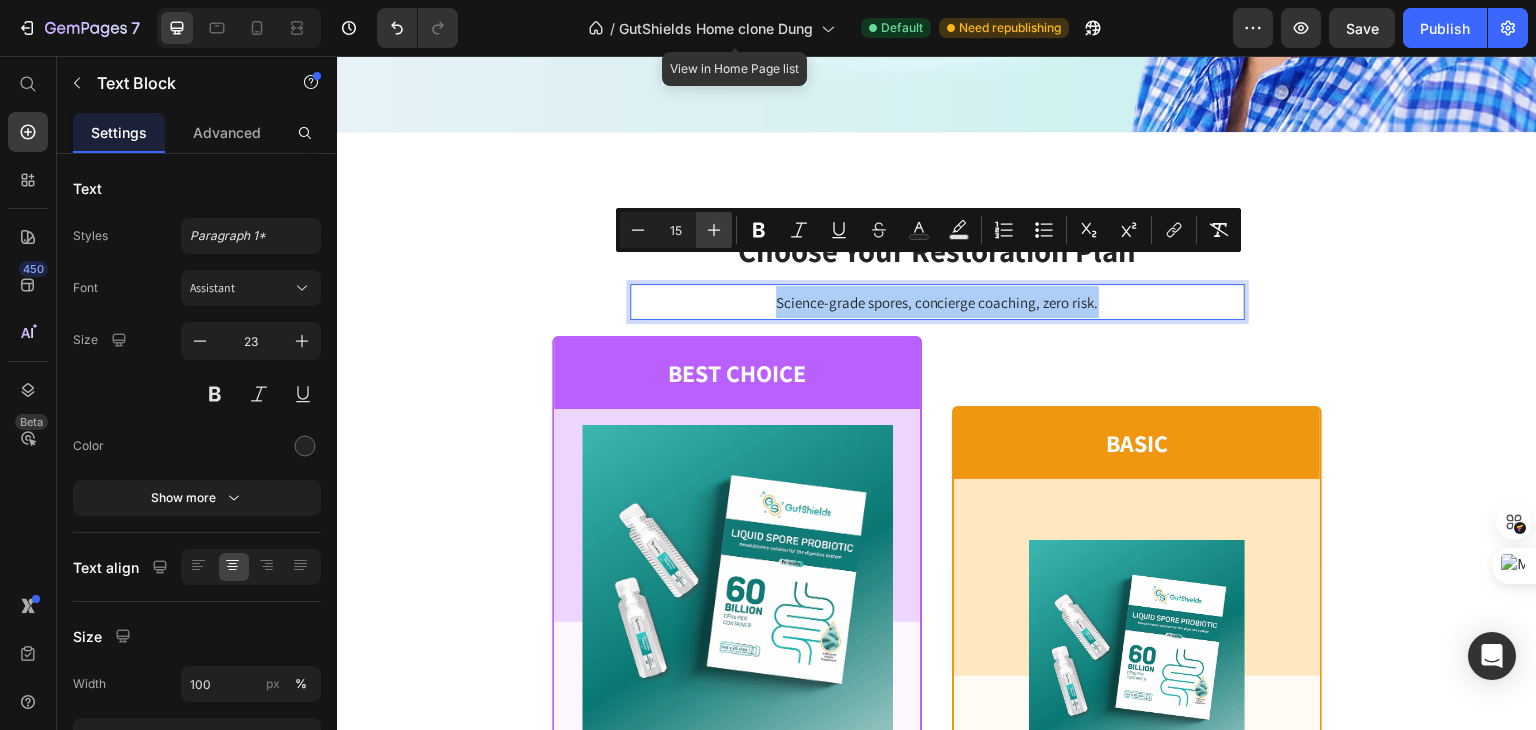click 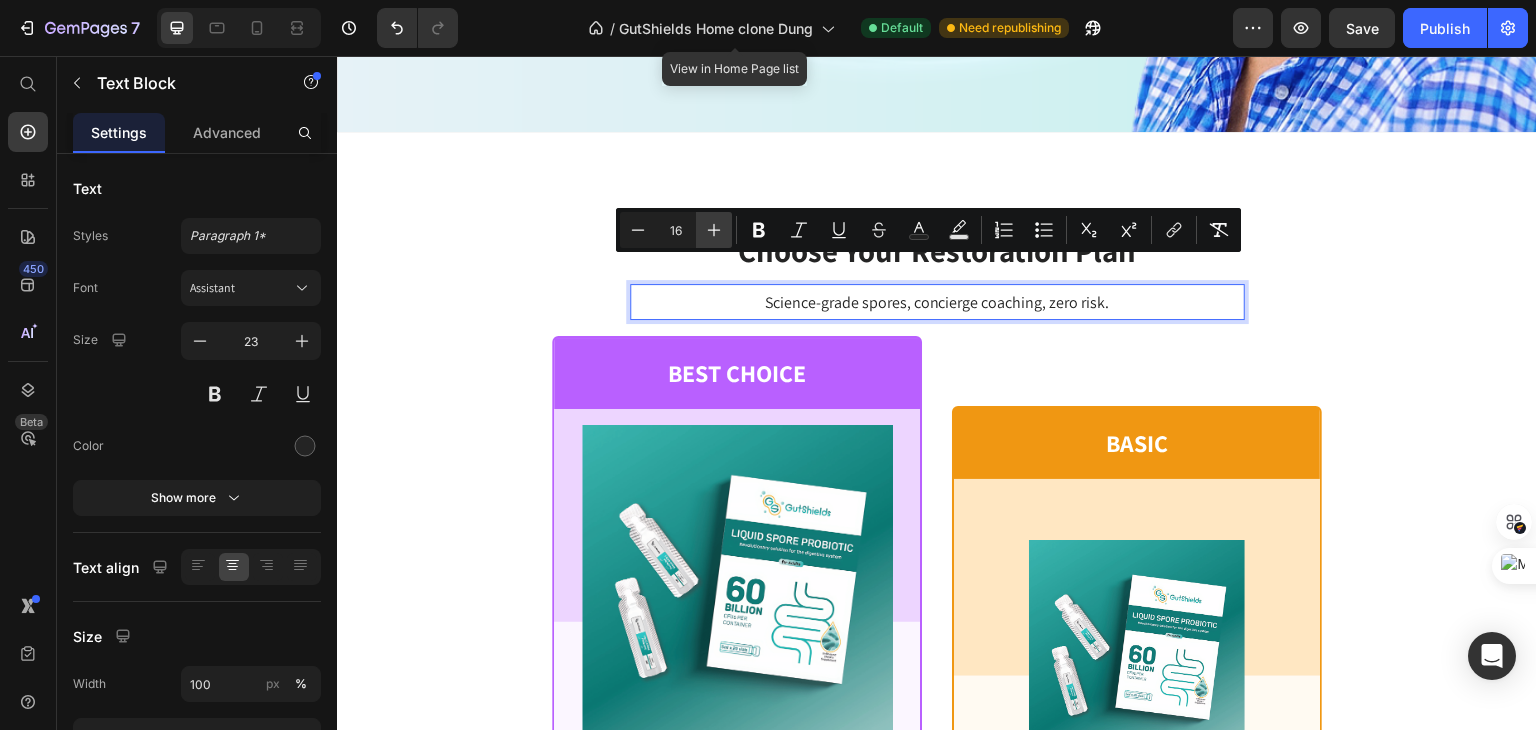 click 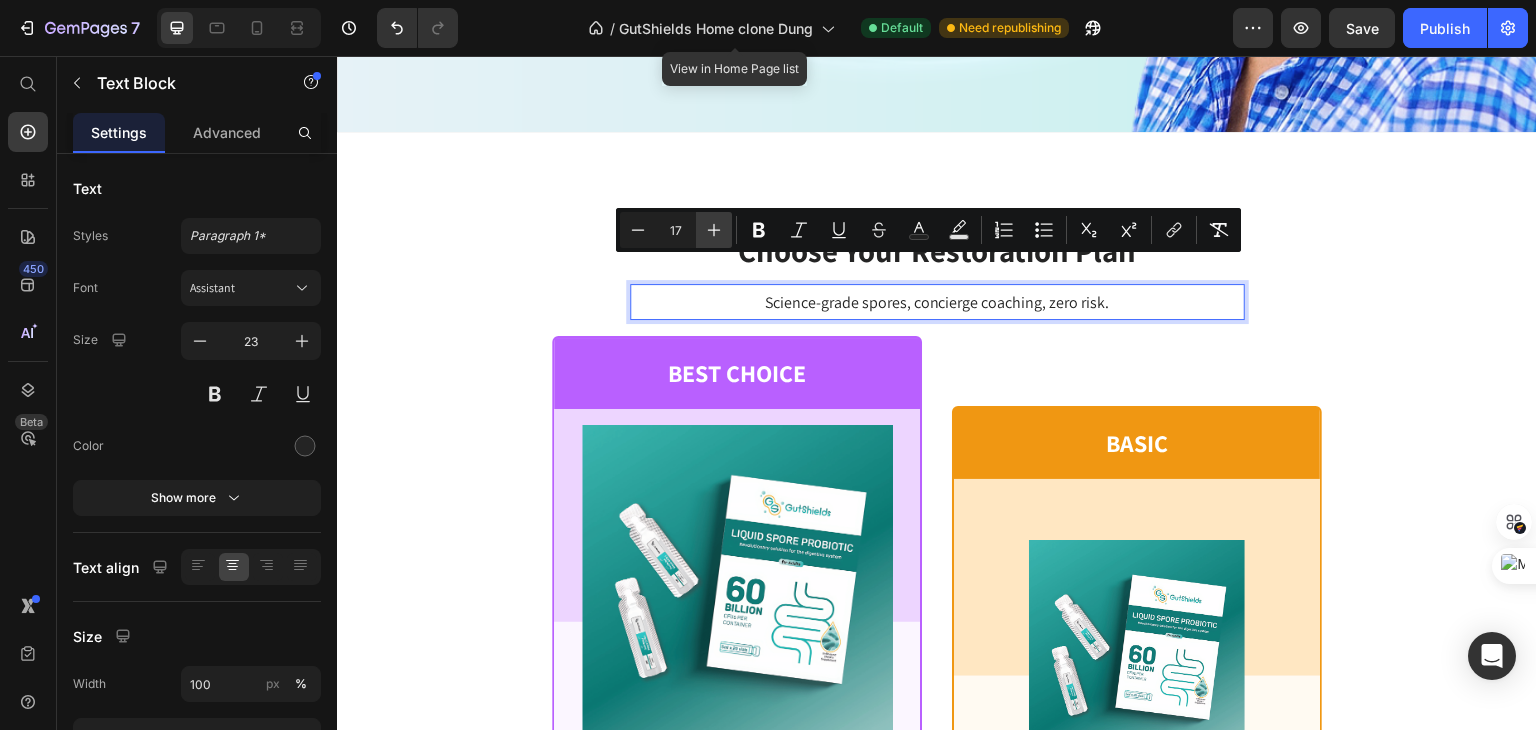 click 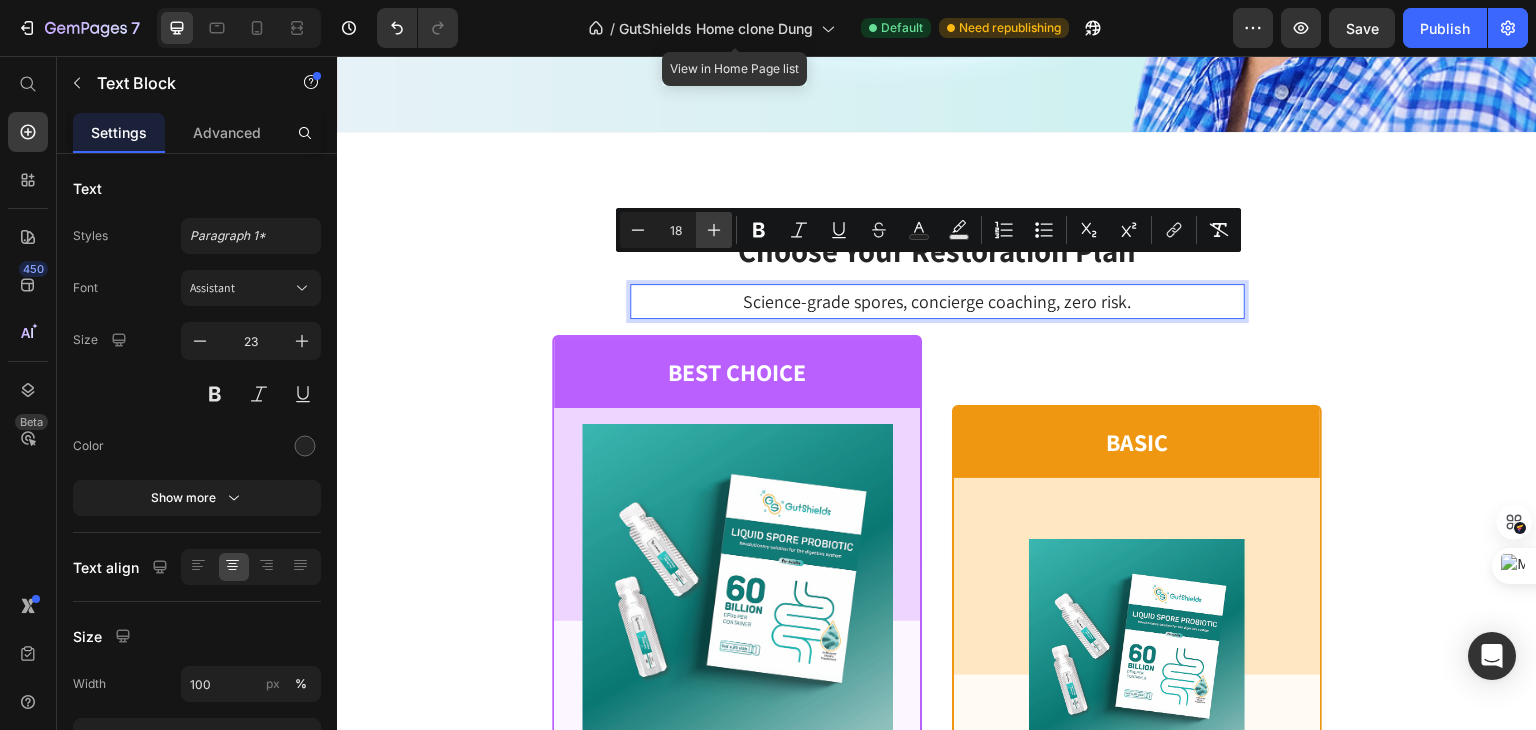 click 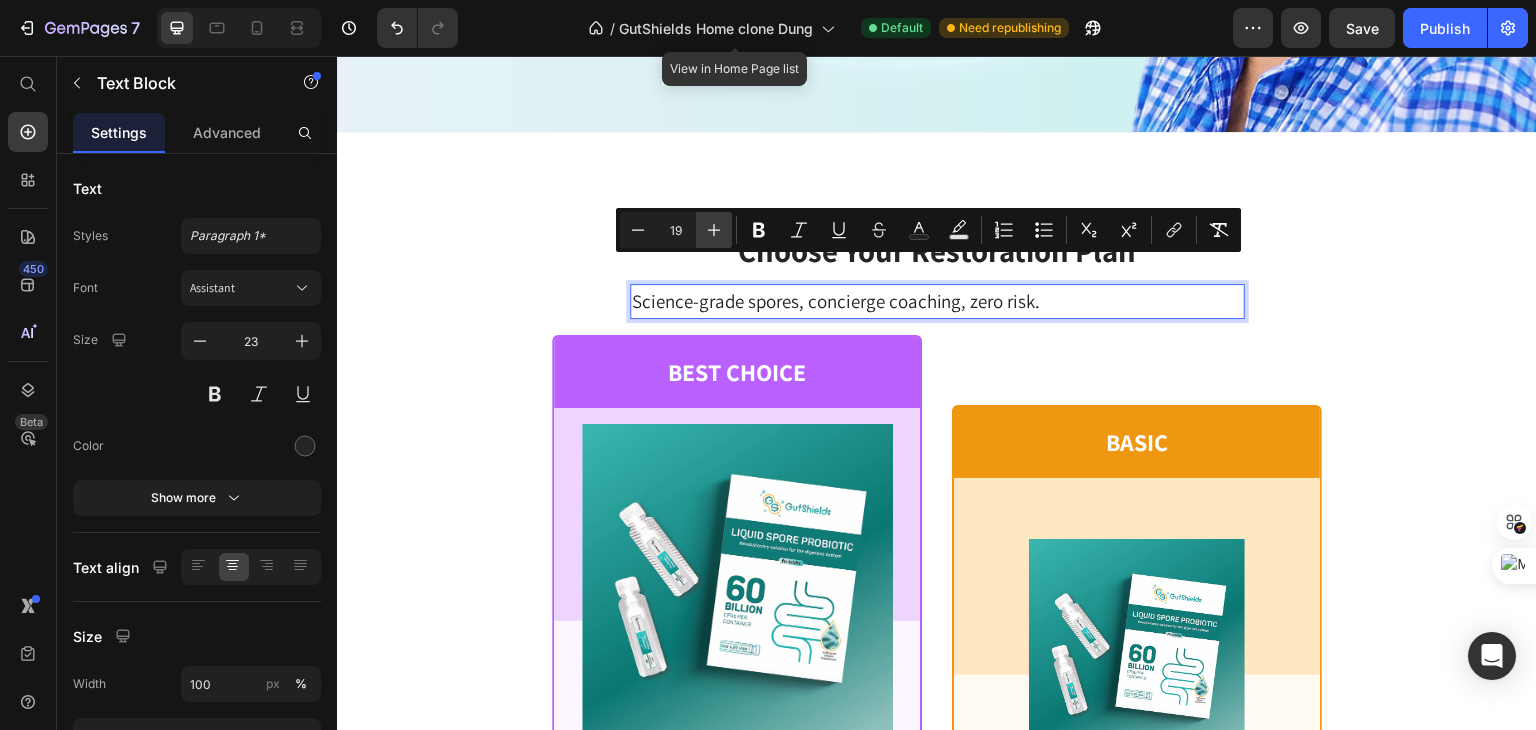 click 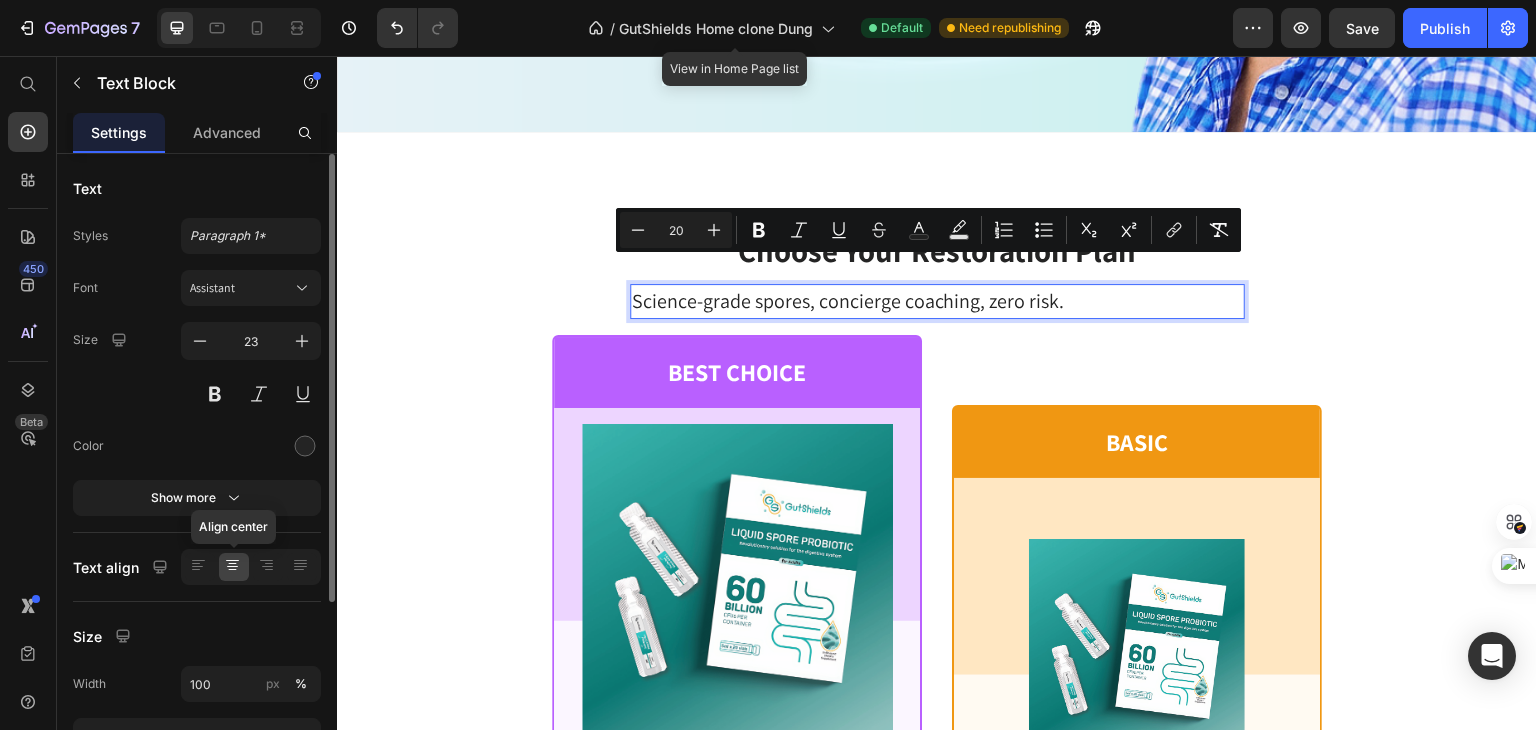 click 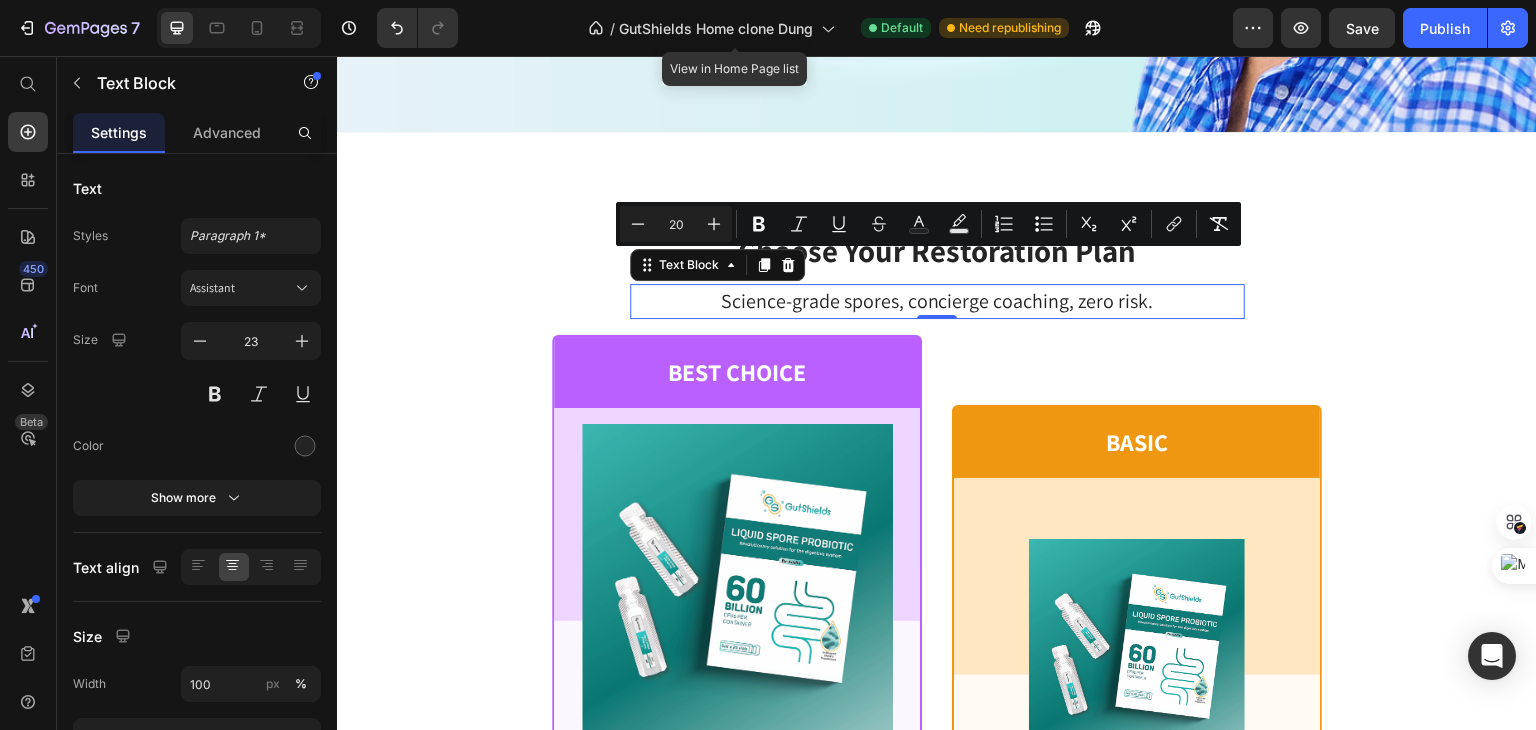 click on "Science-grade spores, concierge coaching, zero risk." at bounding box center (937, 301) 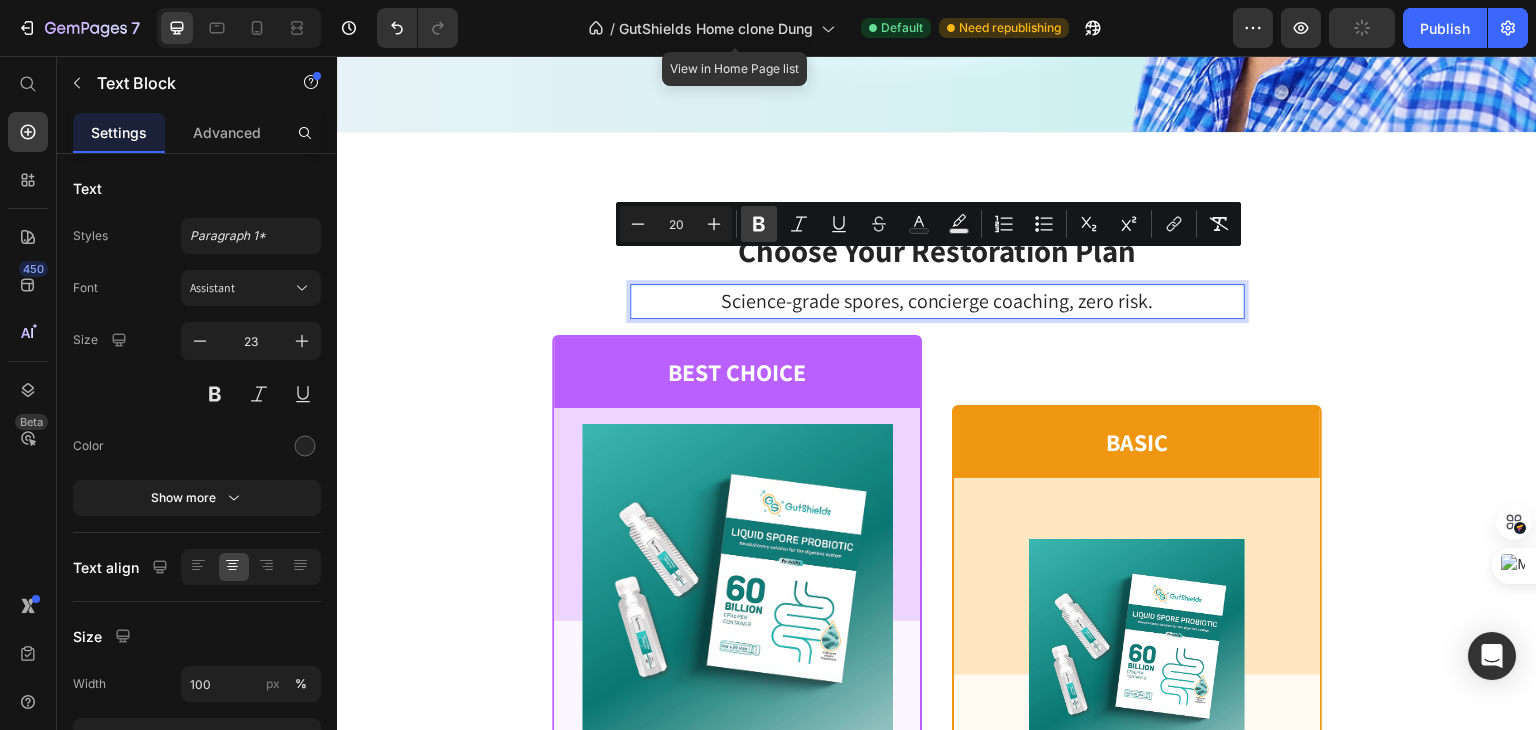click 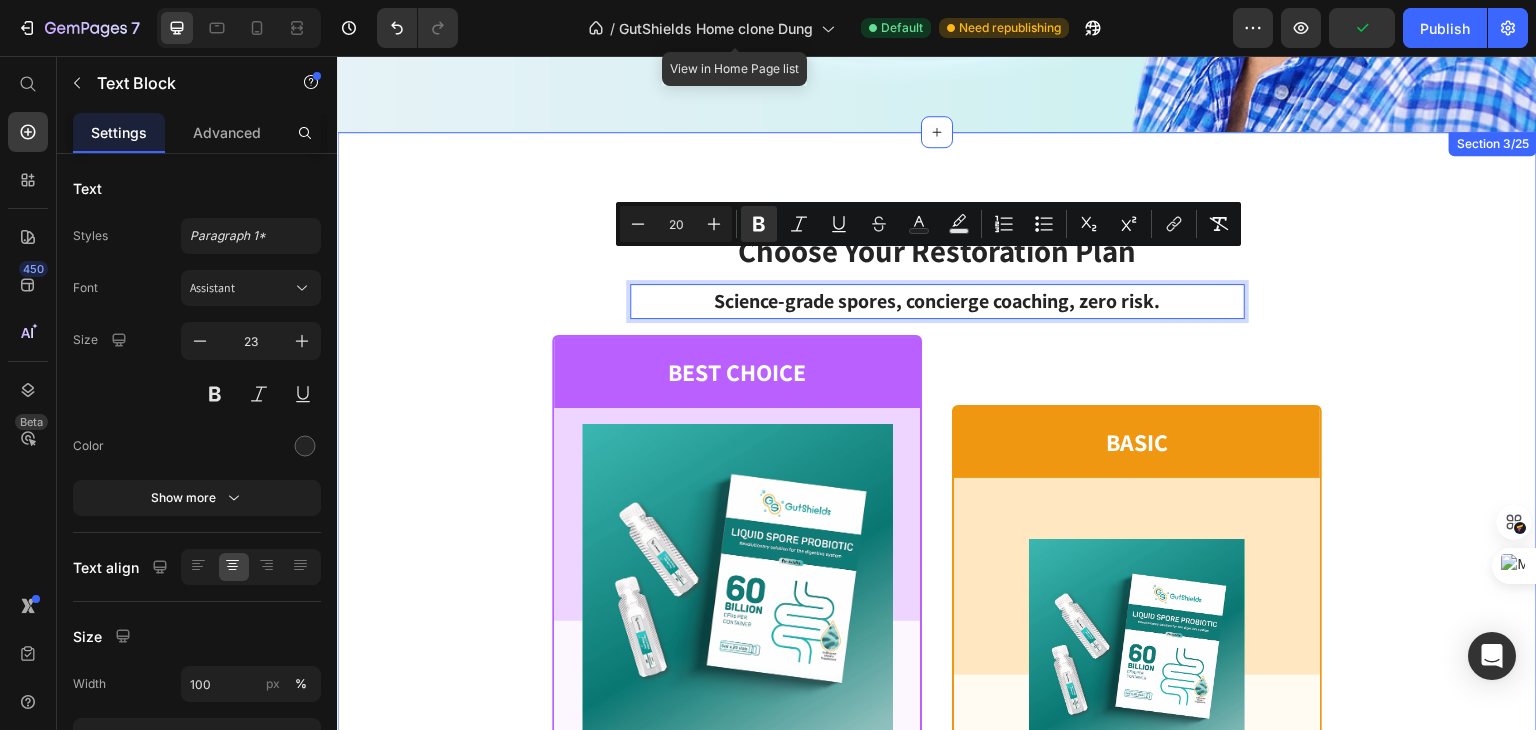click on "Choose Your Restoration Plan Heading Science-grade spores, concierge coaching, zero risk. Text Block   0 Row BEST CHOICE Text Block Row Product Images Row Liquid Spore Probiotic Product Title $59.99 Product Price Row or 4 payments of $15.00 with Text Block Image Row INCLUDES: Text Block Row Row Lorem ipsum dolor sit amet, consectetur adipiscing elit. Text Block Lorem ipsum dolor Text Block Lorem ipsum dolor sit amet, consectetur Text Block Row Lorem ipsum dolor sit amet, consectetur Text Block Row Lorem ipsum dolor sit amet, consectetur Text Block Row Lorem ipsum dolor sit amet, consectetur Text Block Row $59.99 Product Price BEST PRICE. BUY NOW! Add to Cart Row 30 - Day money back guarantee Text Block Row Product Row BASIC Text Block Row Product Images Row Liquid Spore Probiotic Product Title $59.99 Product Price Row or 4 payments of $15.00 with Text Block Image Row INCLUDES: Text Block Row Row Lorem ipsum dolor sit amet, consectetur adipiscing elit. Text Block Lorem ipsum dolor Row" at bounding box center [937, 952] 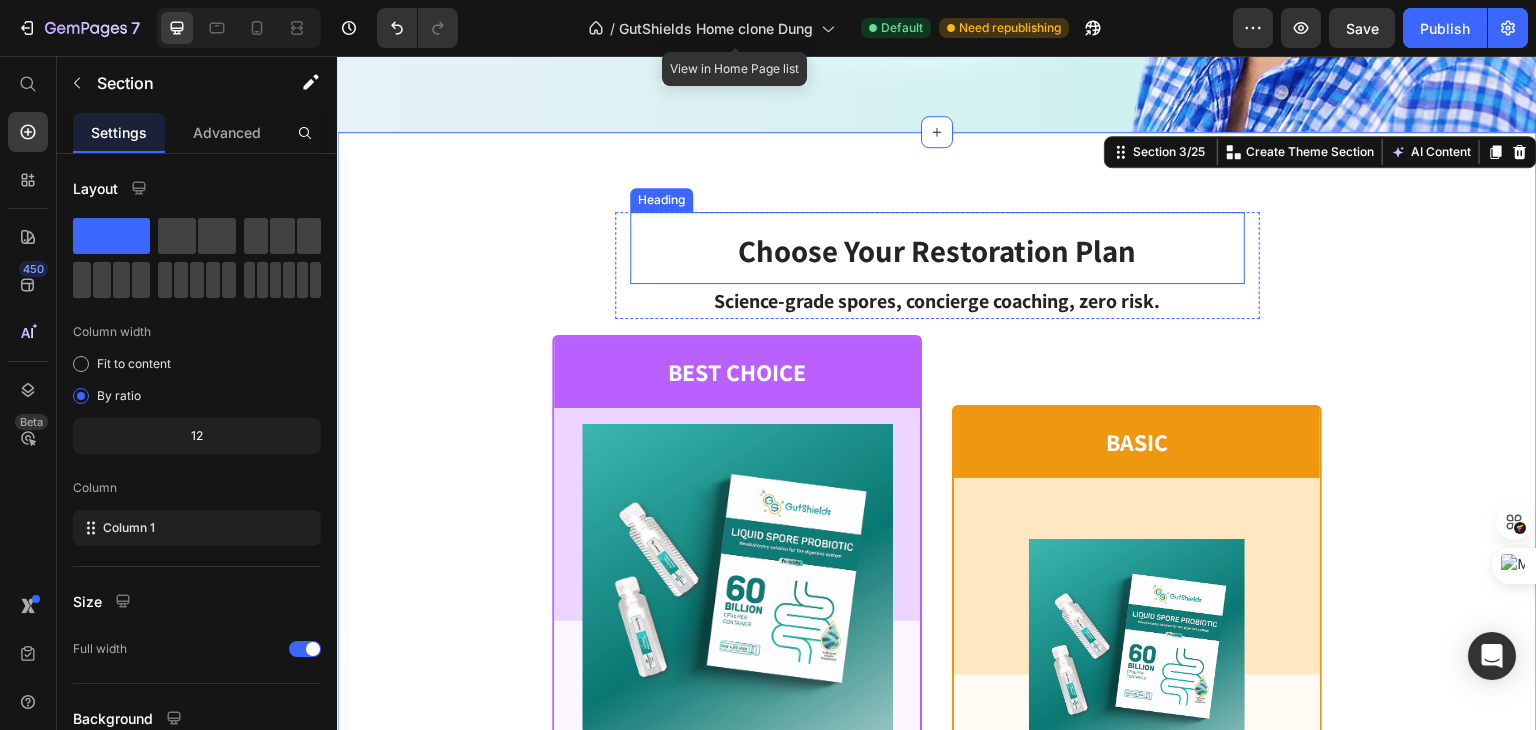 click on "Choose Your Restoration Plan" at bounding box center [937, 250] 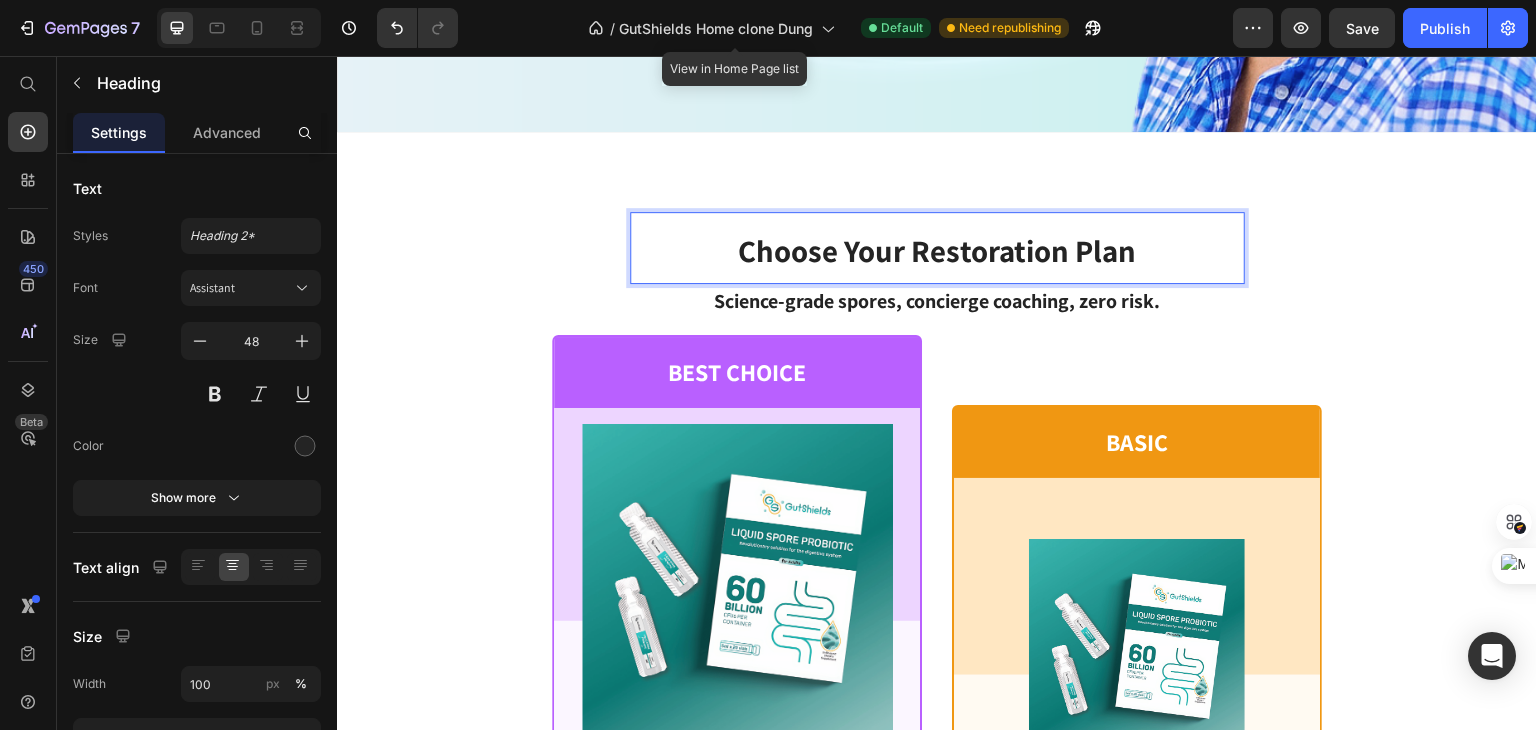 click on "Choose Your Restoration Plan" at bounding box center [937, 250] 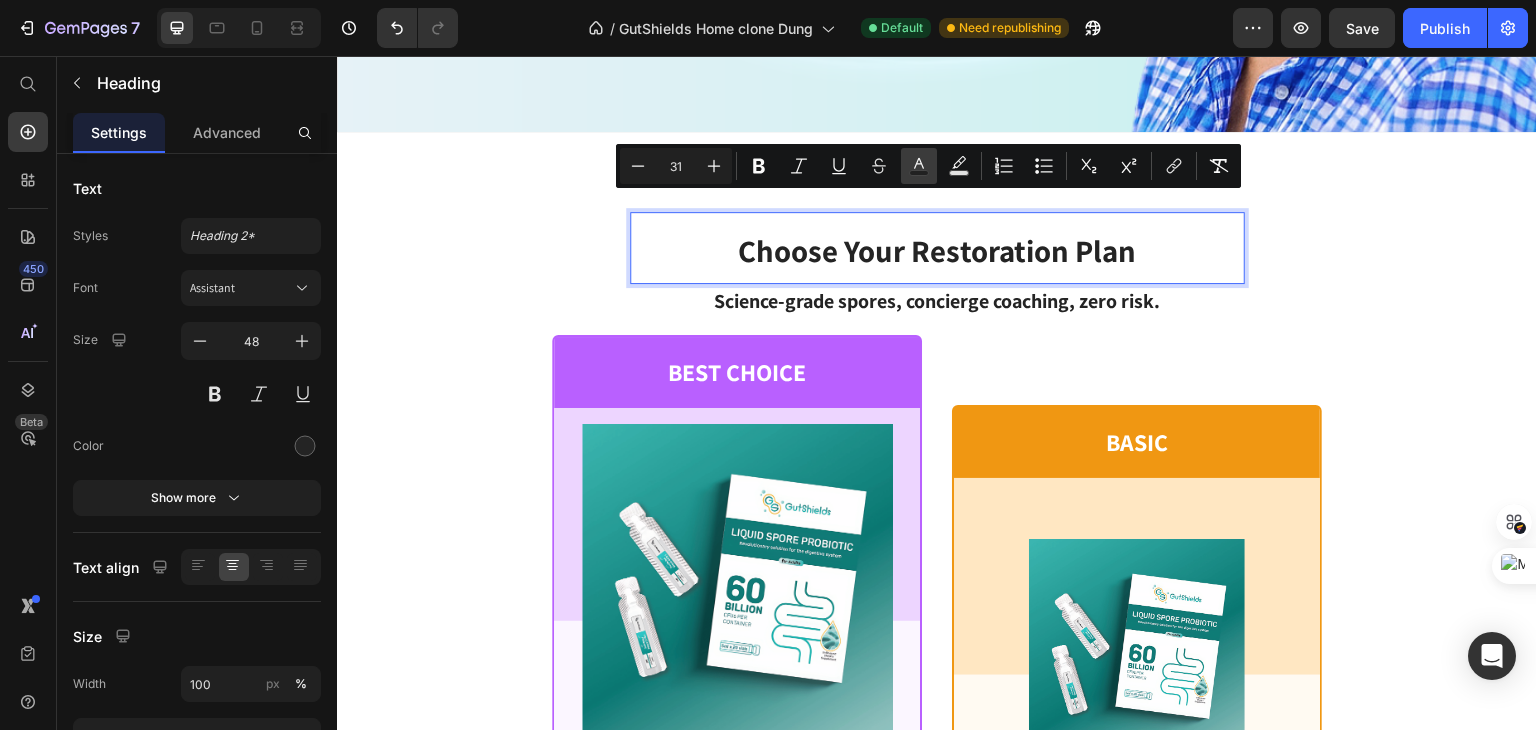 click 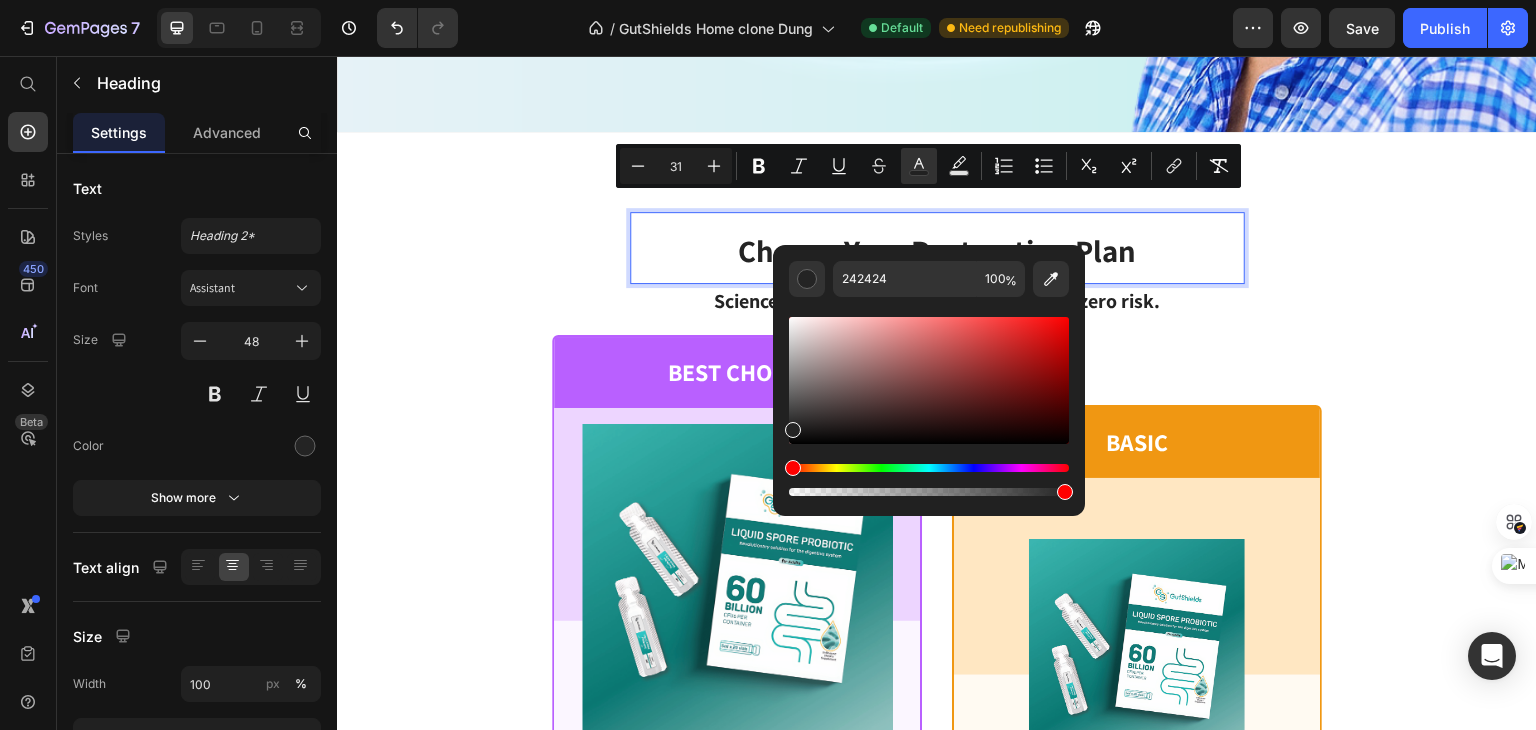click at bounding box center (929, 380) 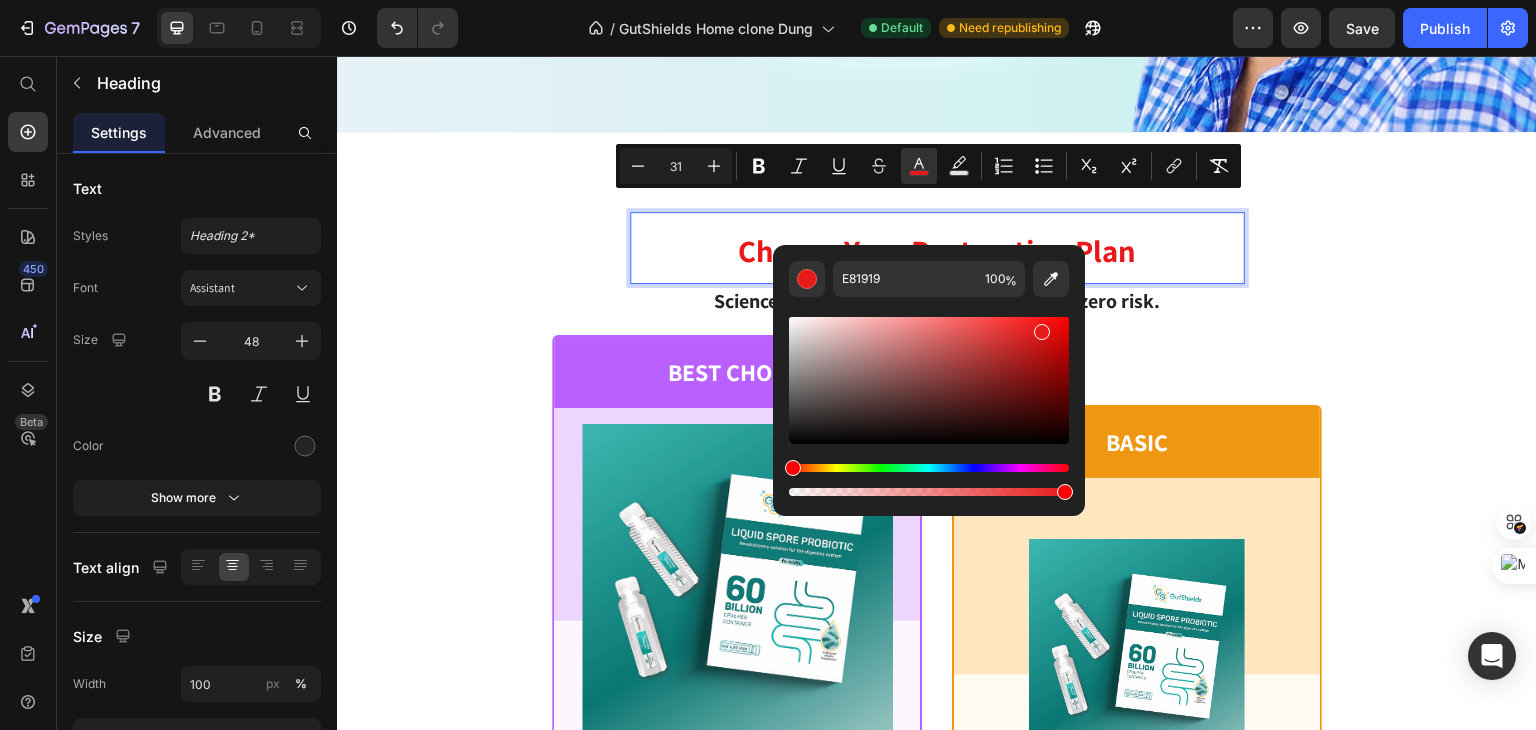 click at bounding box center [929, 380] 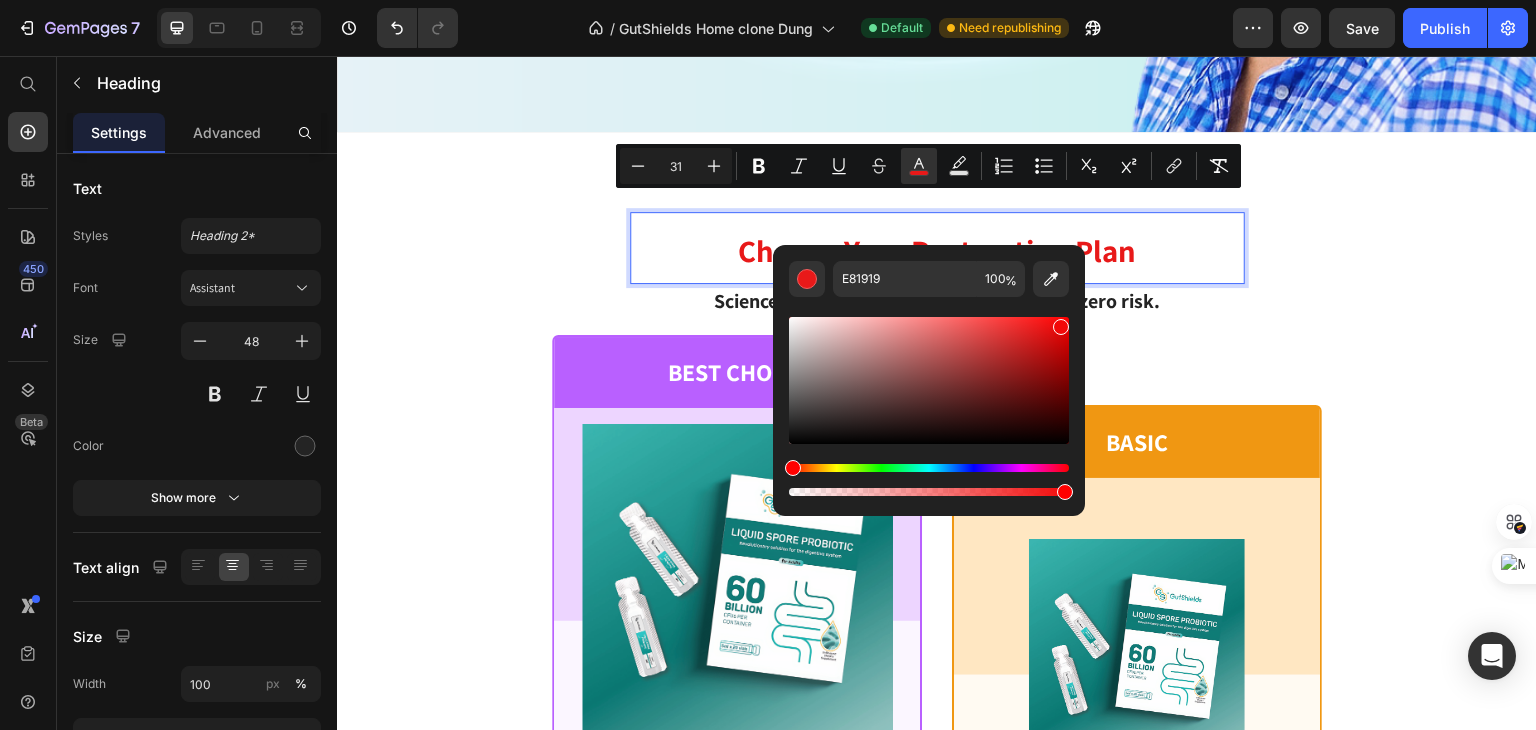 type on "F20909" 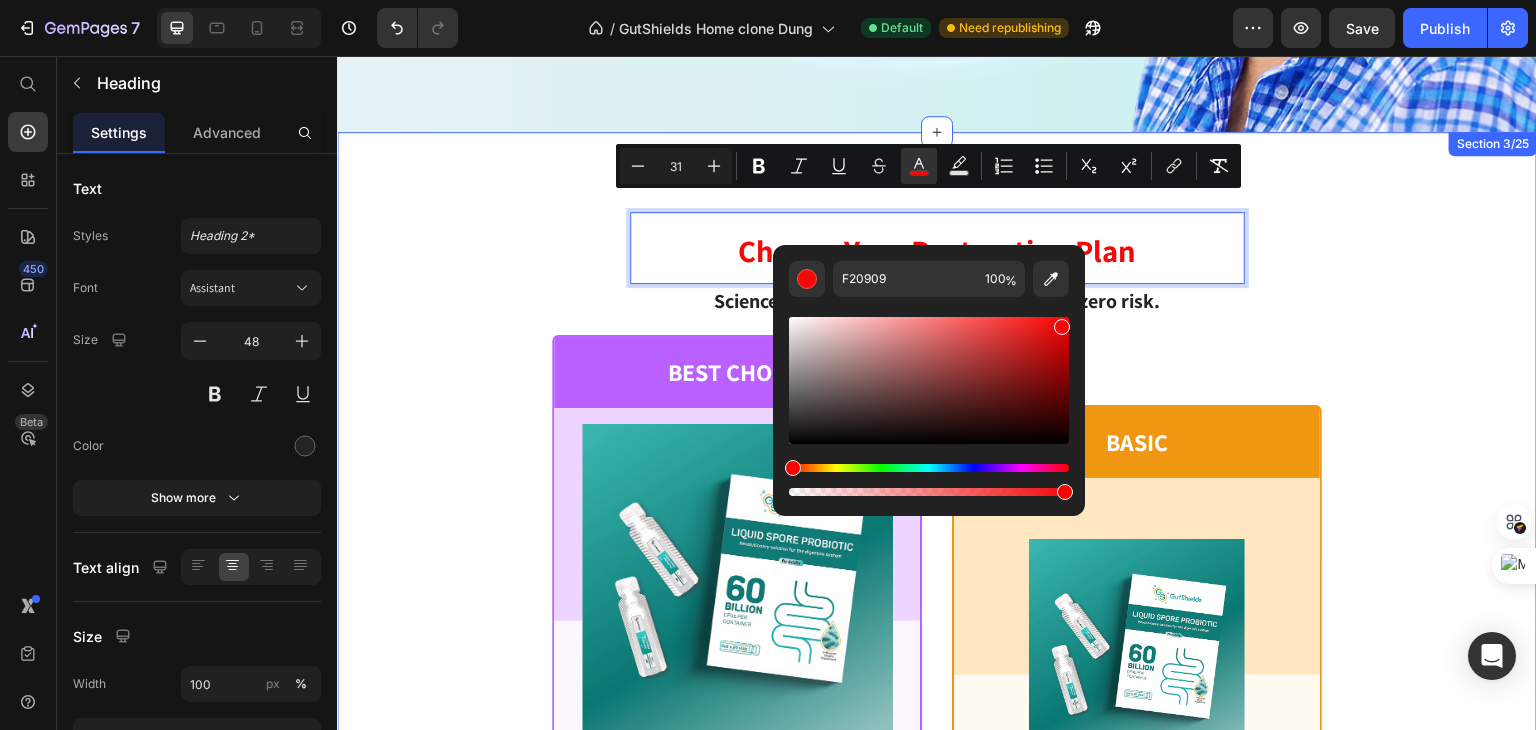 click on "Choose Your Restoration Plan Heading   0 Science-grade spores, concierge coaching, zero risk. Text Block Row BEST CHOICE Text Block Row Product Images Row Liquid Spore Probiotic Product Title $59.99 Product Price Row or 4 payments of $15.00 with Text Block Image Row INCLUDES: Text Block Row Row Lorem ipsum dolor sit amet, consectetur adipiscing elit. Text Block Lorem ipsum dolor Text Block Lorem ipsum dolor sit amet, consectetur Text Block Row Lorem ipsum dolor sit amet, consectetur Text Block Row Lorem ipsum dolor sit amet, consectetur Text Block Row Lorem ipsum dolor sit amet, consectetur Text Block Row $59.99 Product Price BEST PRICE. BUY NOW! Add to Cart Row 30 - Day money back guarantee Text Block Row Product Row BASIC Text Block Row Product Images Row Liquid Spore Probiotic Product Title $59.99 Product Price Row or 4 payments of $15.00 with Text Block Image Row INCLUDES: Text Block Row Row Lorem ipsum dolor sit amet, consectetur adipiscing elit. Text Block Lorem ipsum dolor Text Block Icon Row Icon" at bounding box center [937, 952] 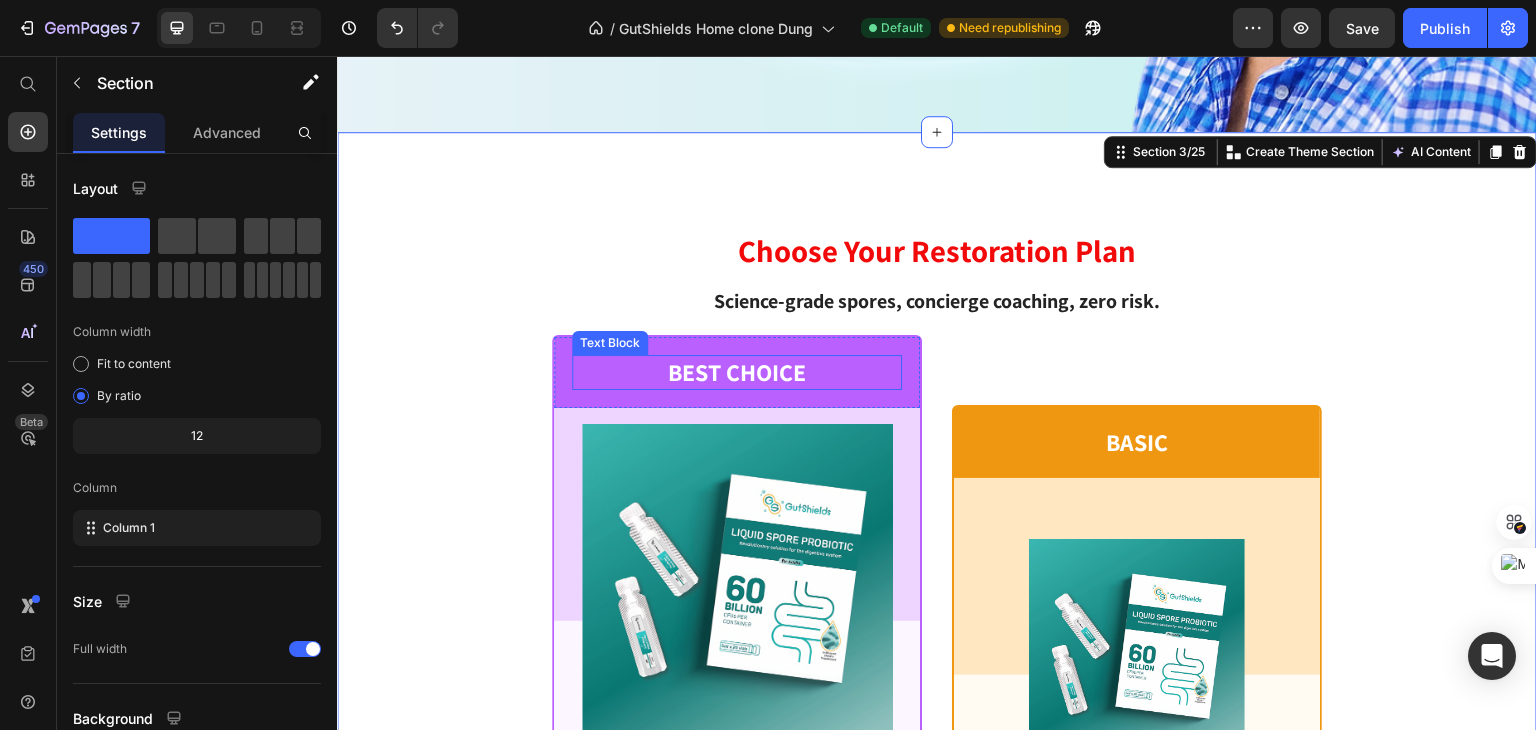 click on "BEST CHOICE" at bounding box center [737, 372] 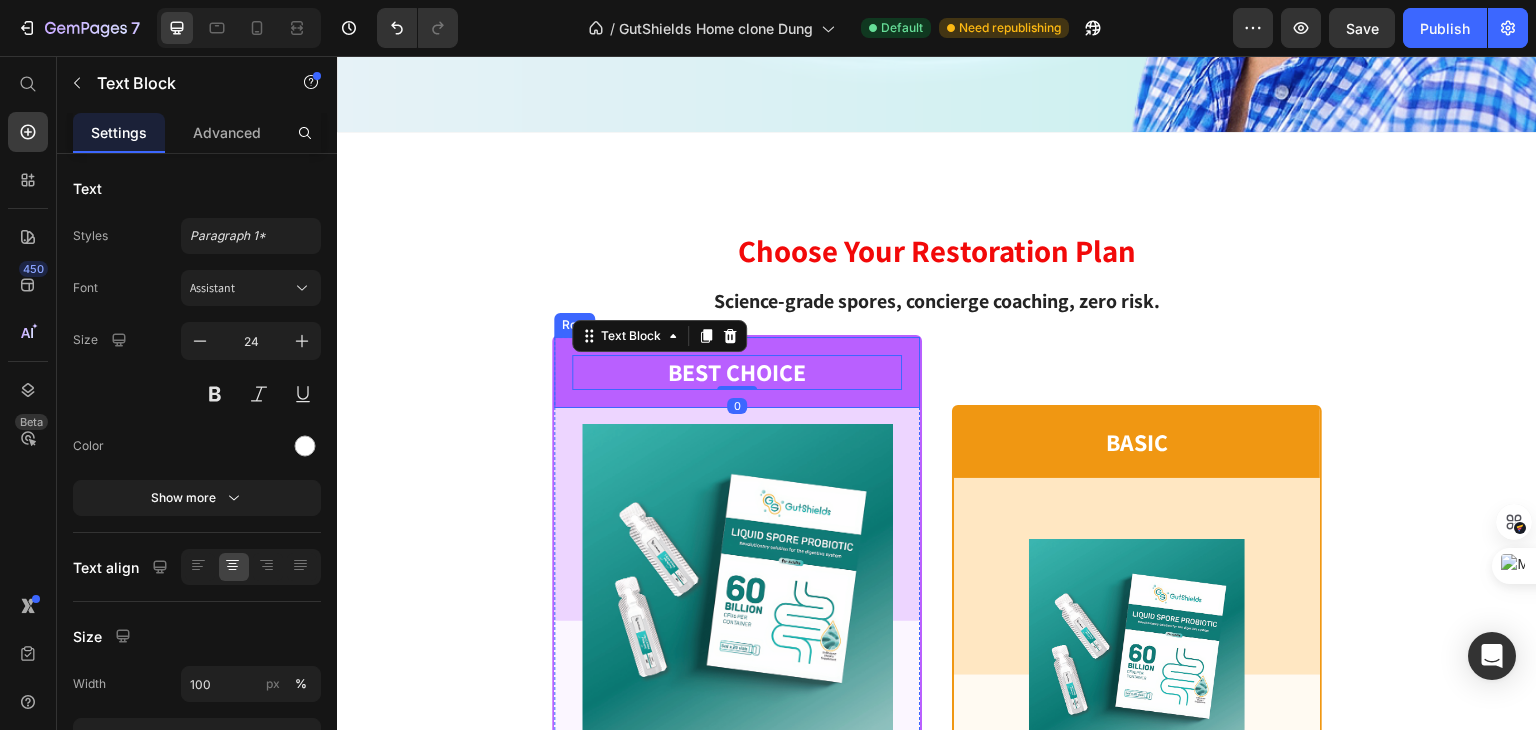 click on "BEST CHOICE Text Block   0 Row" at bounding box center (737, 372) 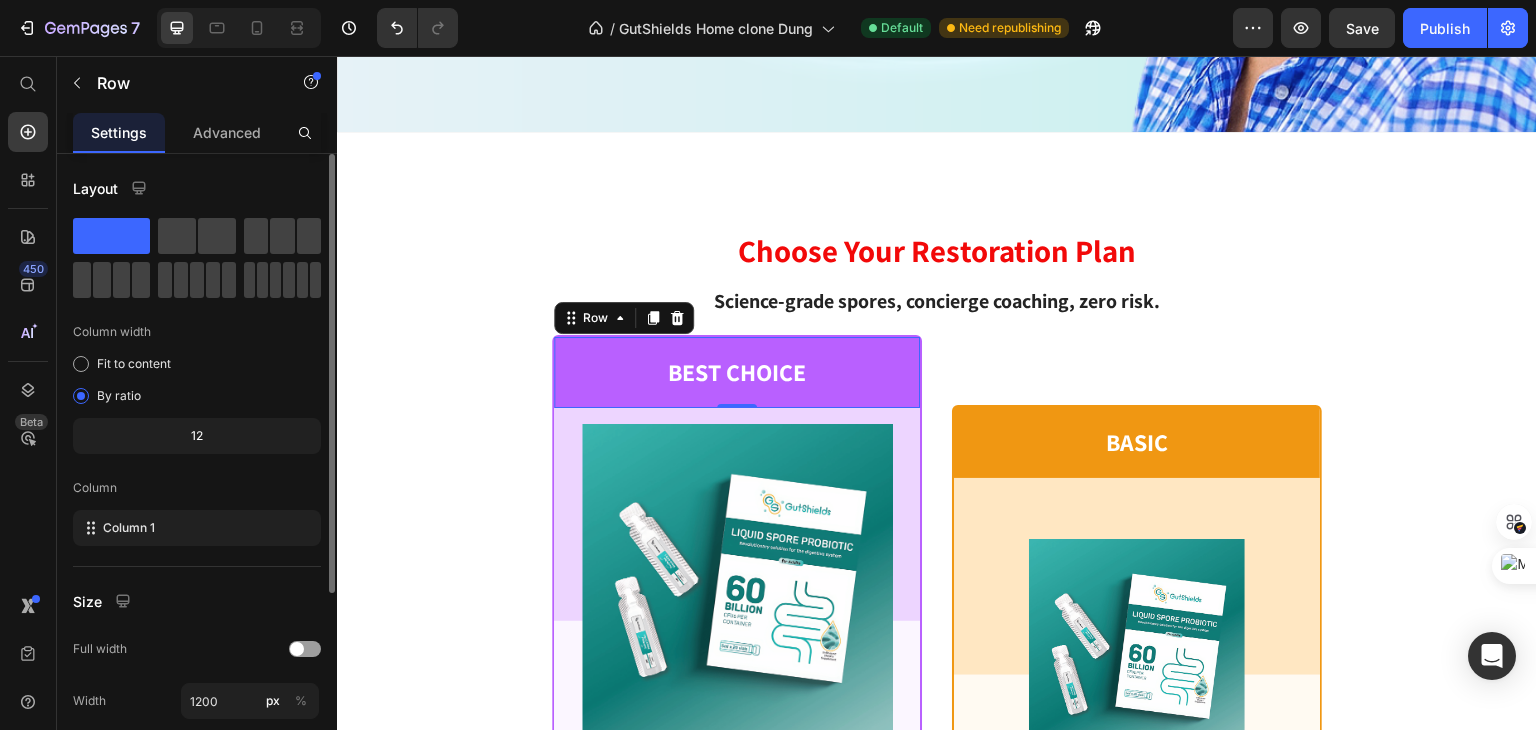 scroll, scrollTop: 277, scrollLeft: 0, axis: vertical 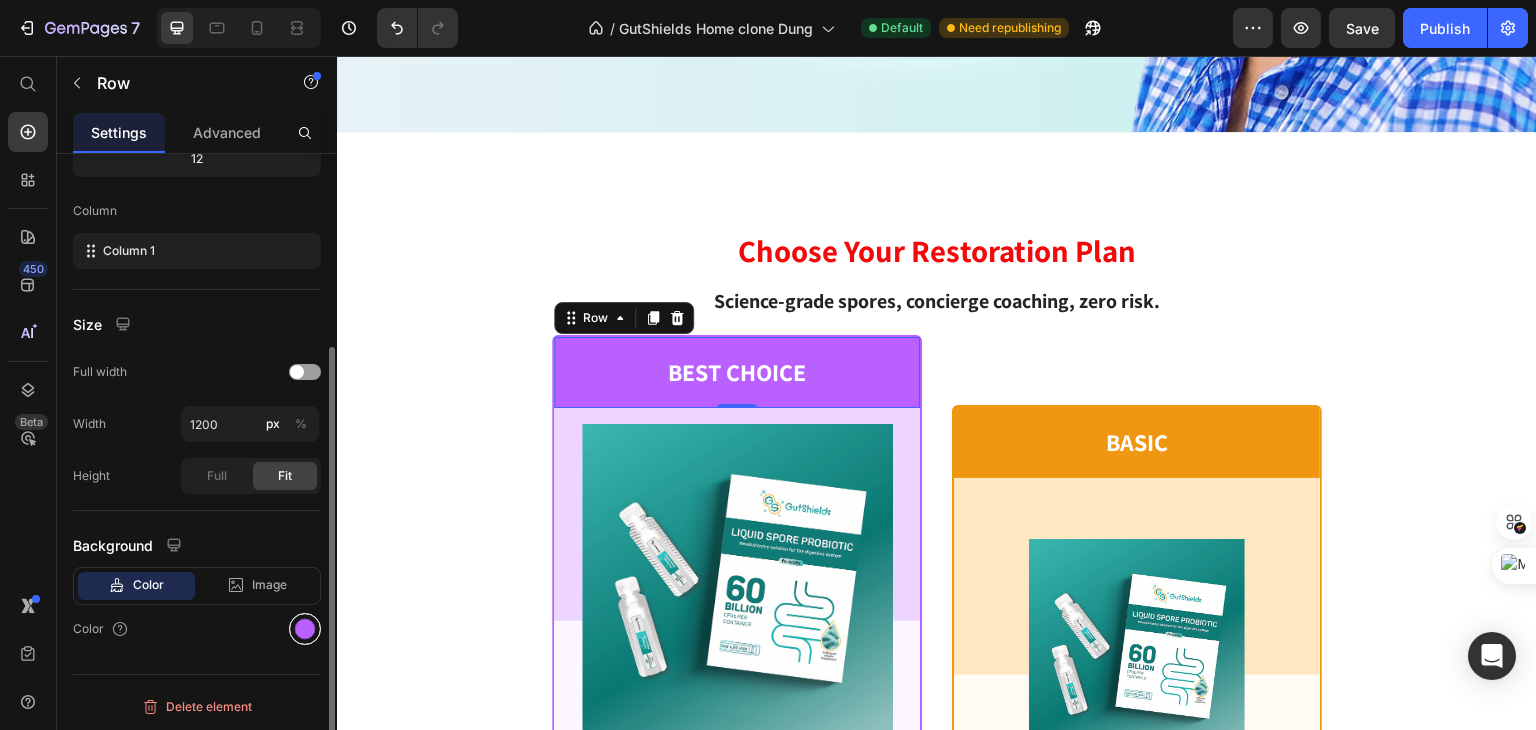 click at bounding box center [305, 629] 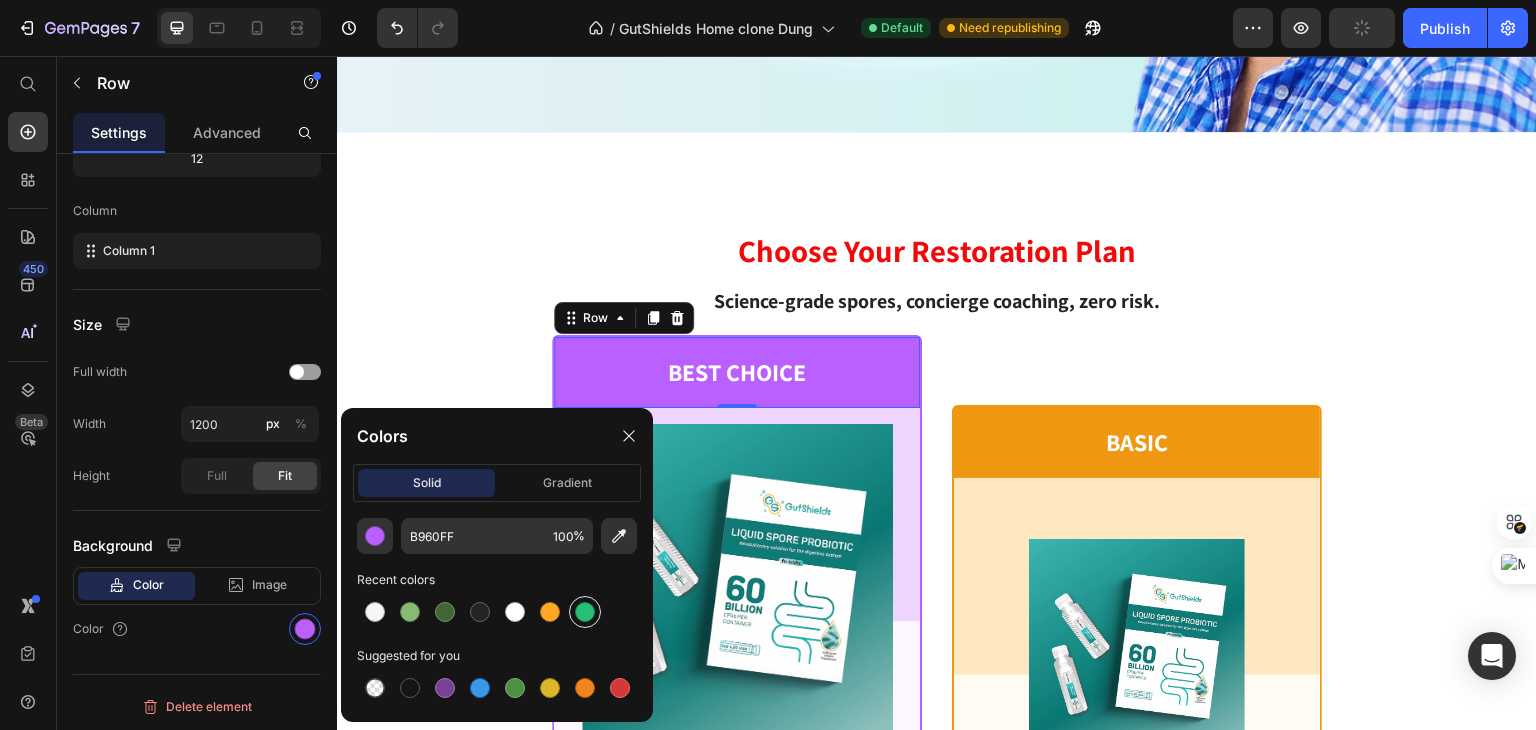 click at bounding box center (585, 612) 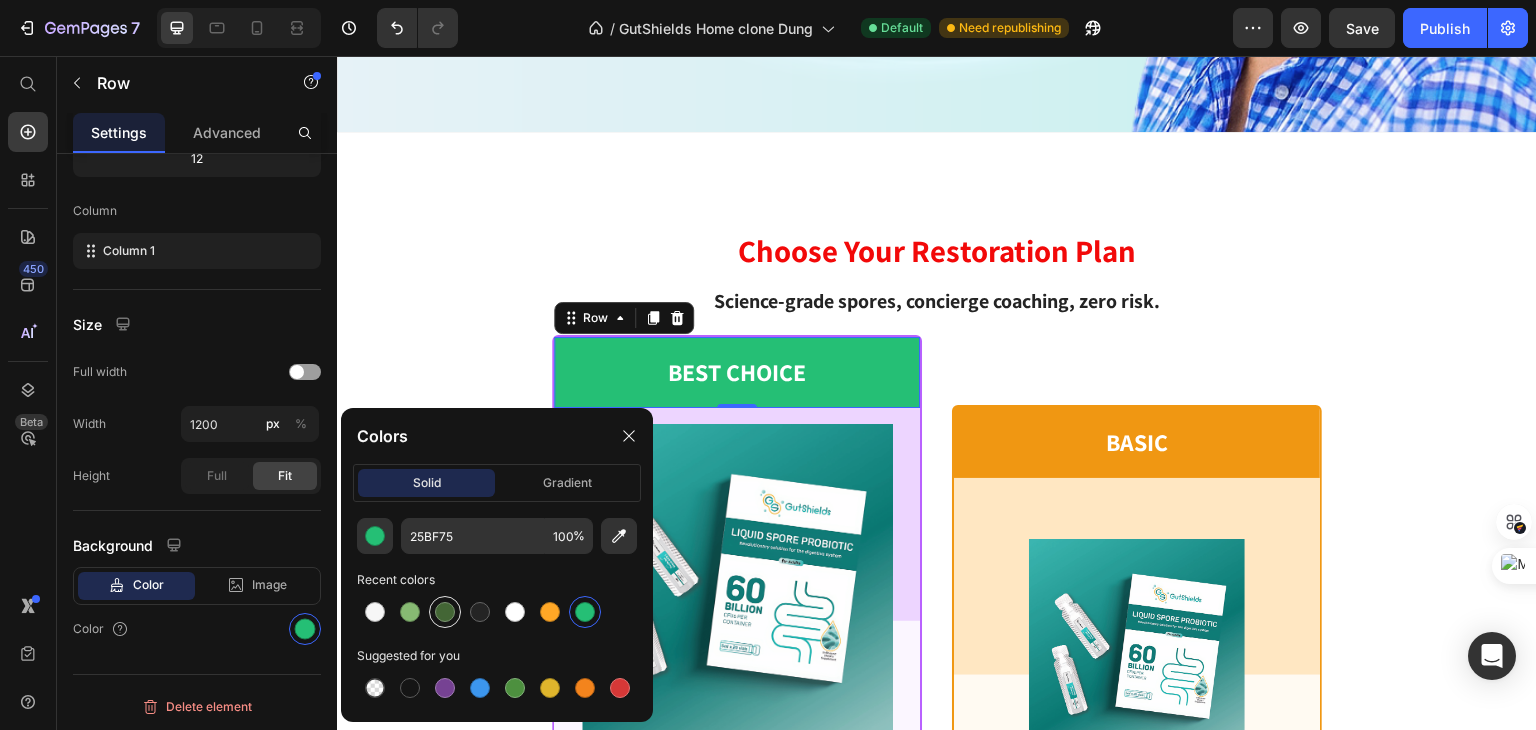 click at bounding box center [445, 612] 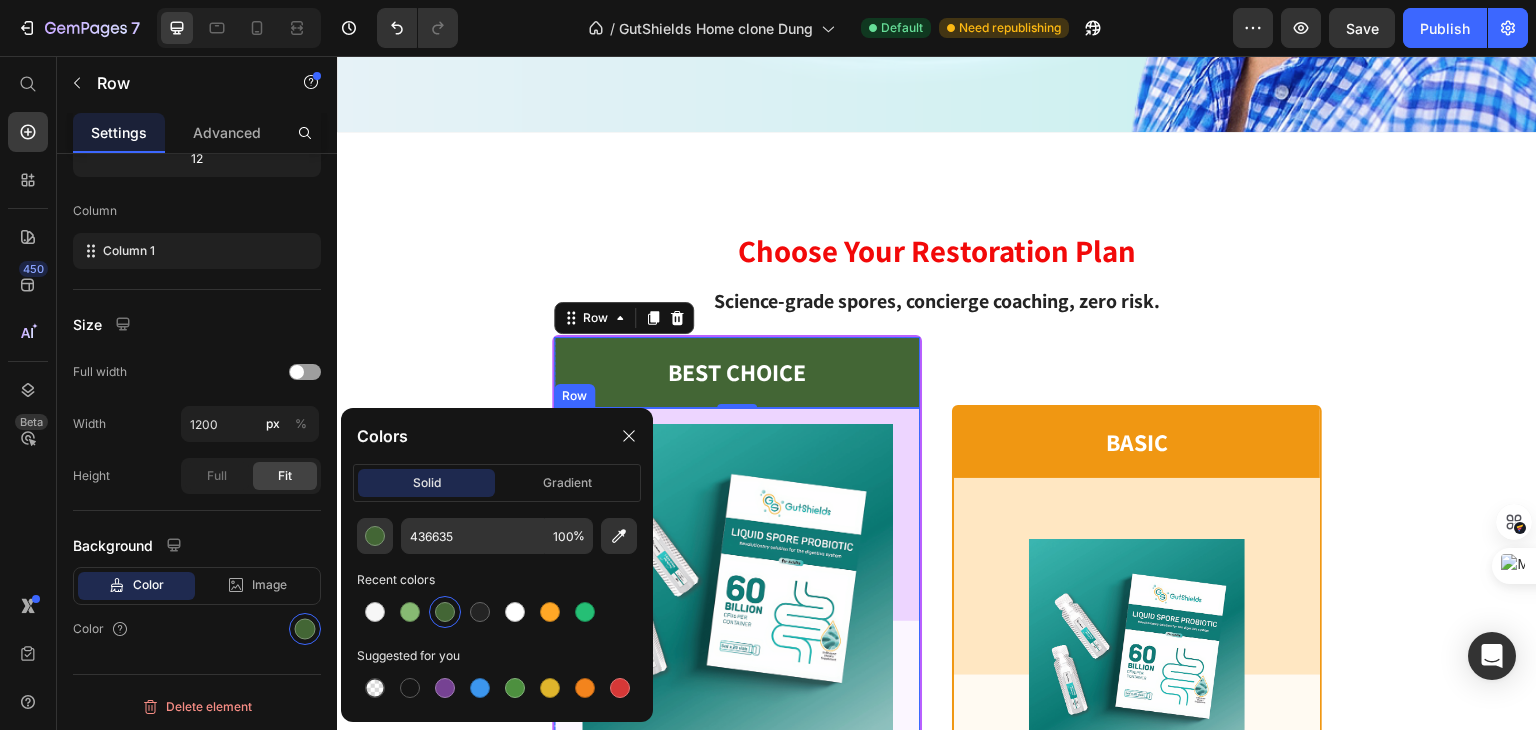 click on "Product Images Row" at bounding box center [737, 591] 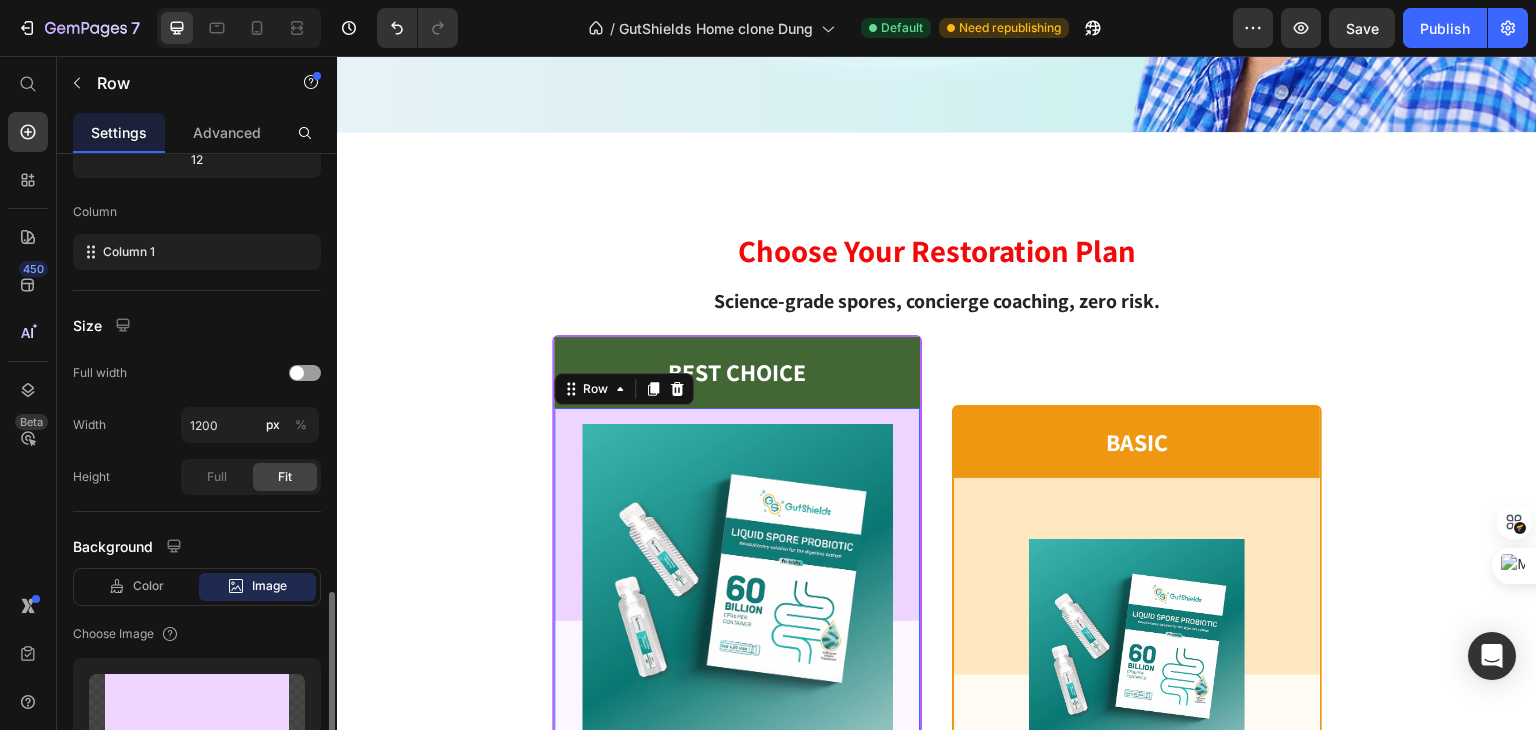 scroll, scrollTop: 476, scrollLeft: 0, axis: vertical 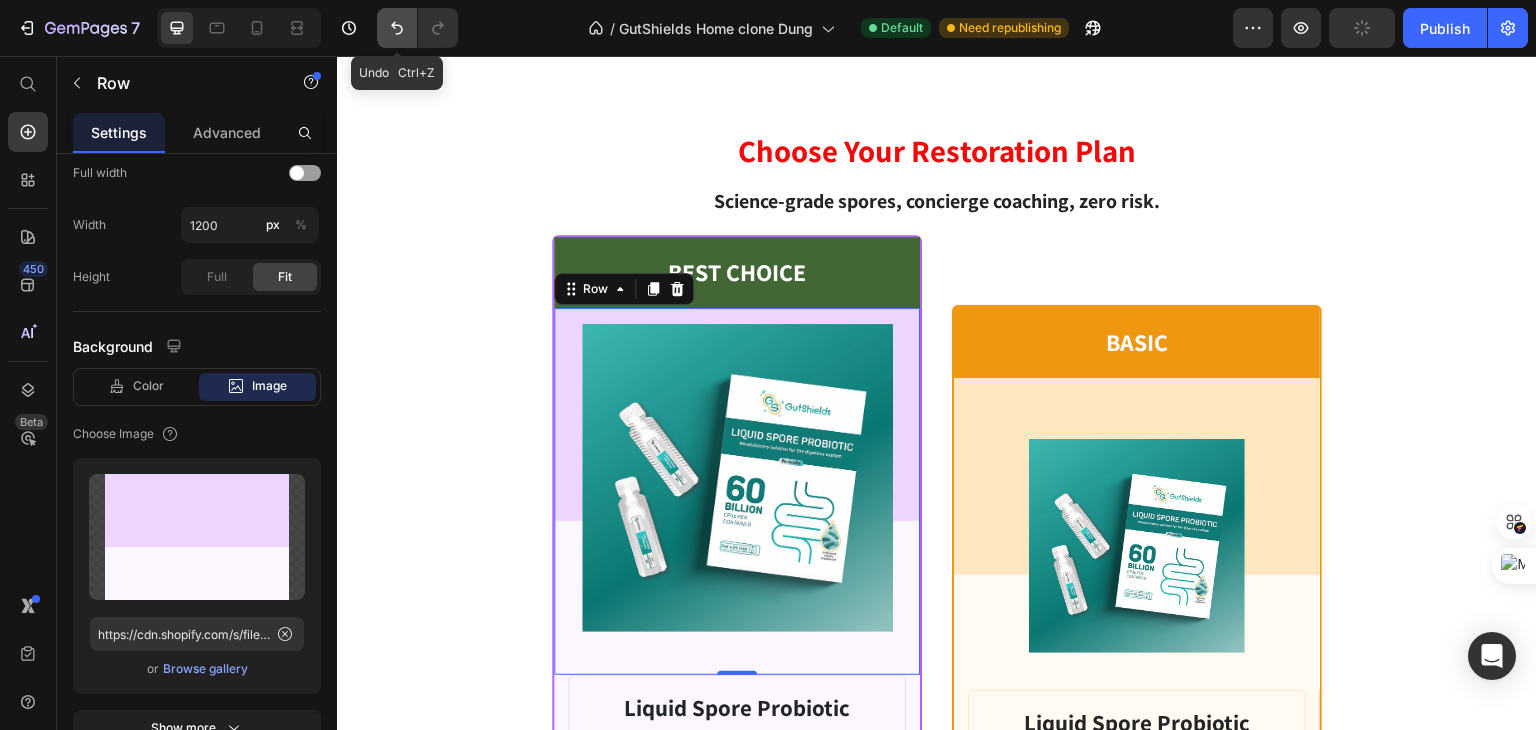 click 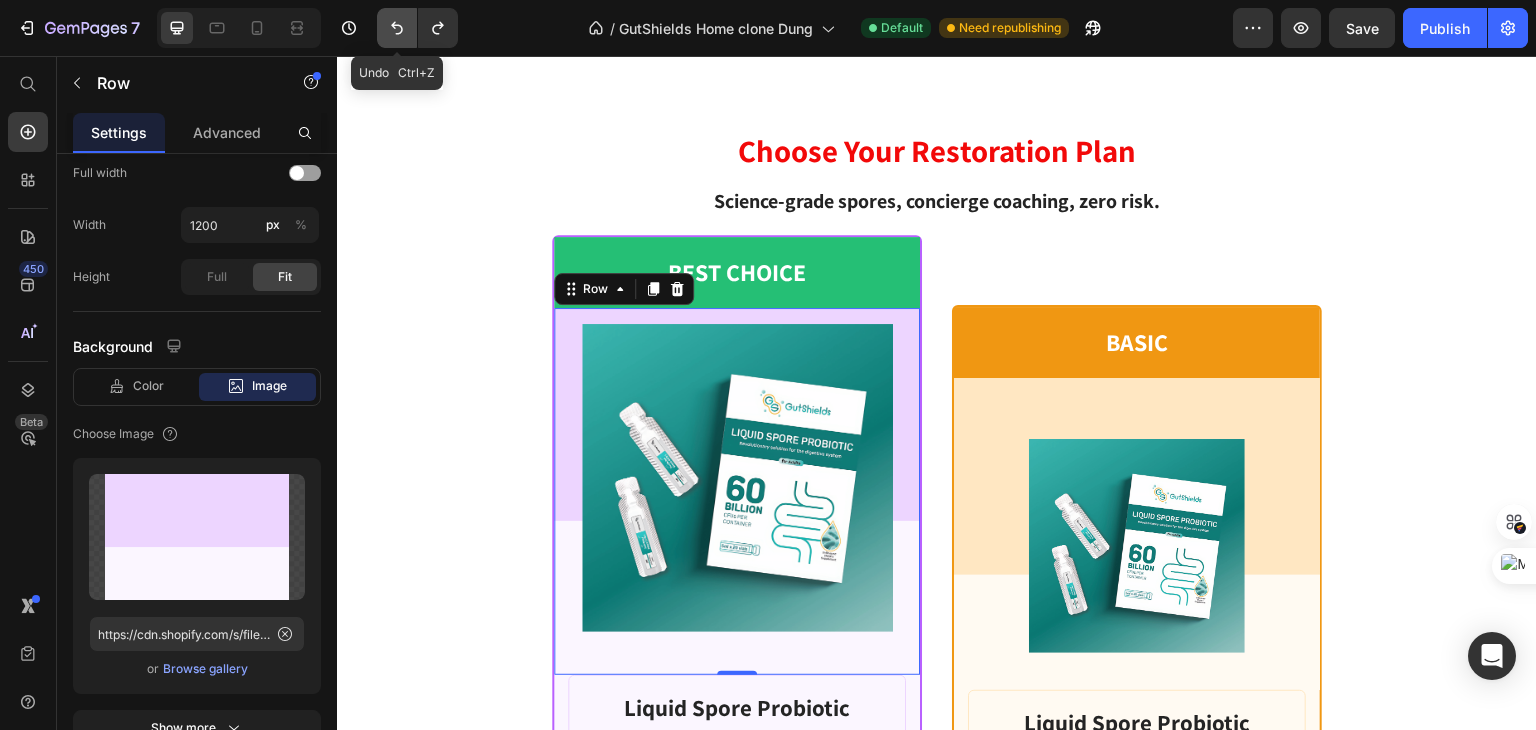 click 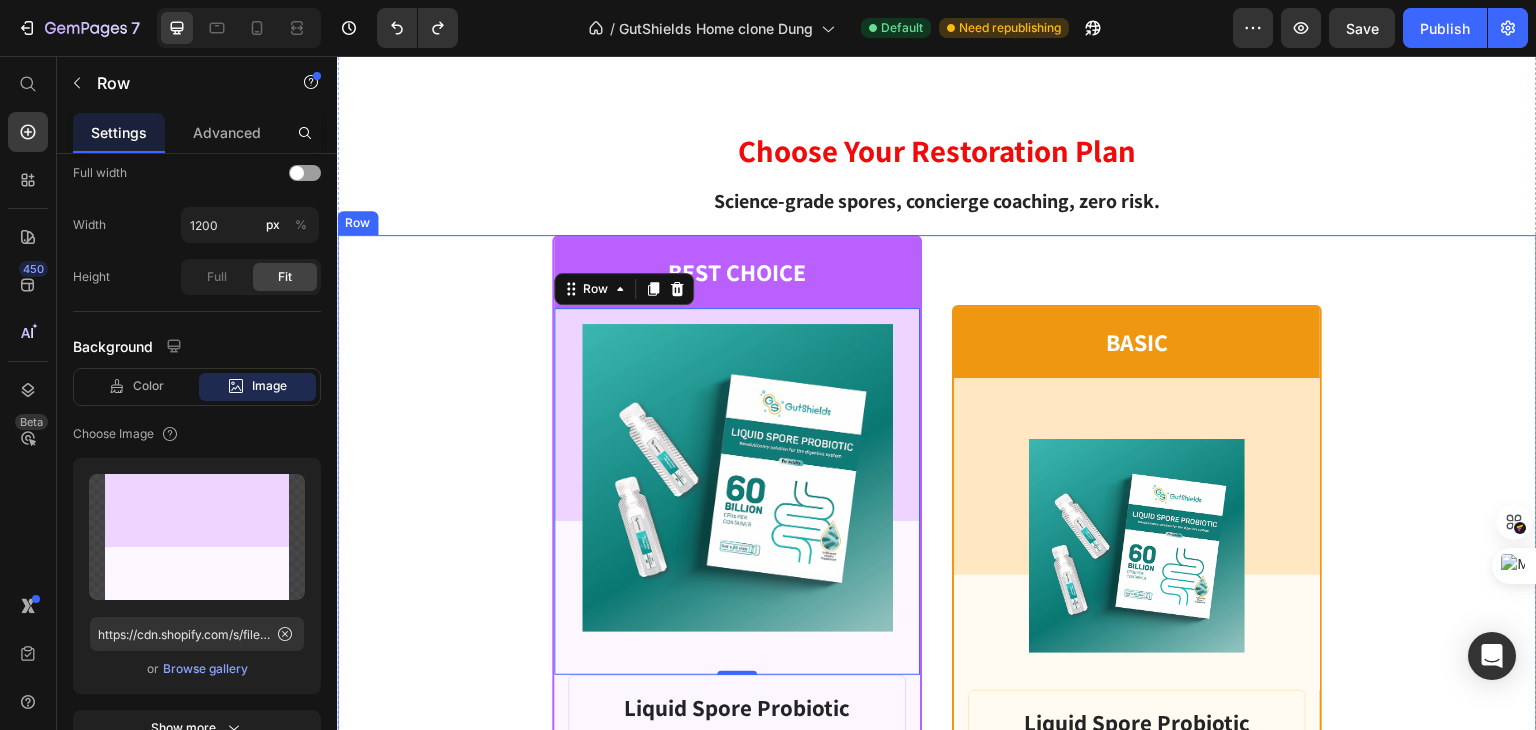 click on "BEST CHOICE Text Block Row Product Images Row   0 Liquid Spore Probiotic Product Title $59.99 Product Price Row or 4 payments of $15.00 with Text Block Image Row INCLUDES: Text Block Row Row Lorem ipsum dolor sit amet, consectetur adipiscing elit. Text Block Lorem ipsum dolor Text Block Lorem ipsum dolor sit amet, consectetur Text Block Row Lorem ipsum dolor sit amet, consectetur Text Block Row Lorem ipsum dolor sit amet, consectetur Text Block Row Lorem ipsum dolor sit amet, consectetur Text Block Row $59.99 Product Price BEST PRICE. BUY NOW! Add to Cart Row 30 - Day money back guarantee Text Block Row Product Row BASIC Text Block Row Product Images Row Liquid Spore Probiotic Product Title $59.99 Product Price Row or 4 payments of $15.00 with Text Block Image Row INCLUDES: Text Block Row Row Lorem ipsum dolor sit amet, consectetur adipiscing elit. Text Block Lorem ipsum dolor Text Block
Icon Row
Icon Row
Icon Row
Icon Row $59.99 Add to Cart" at bounding box center [937, 913] 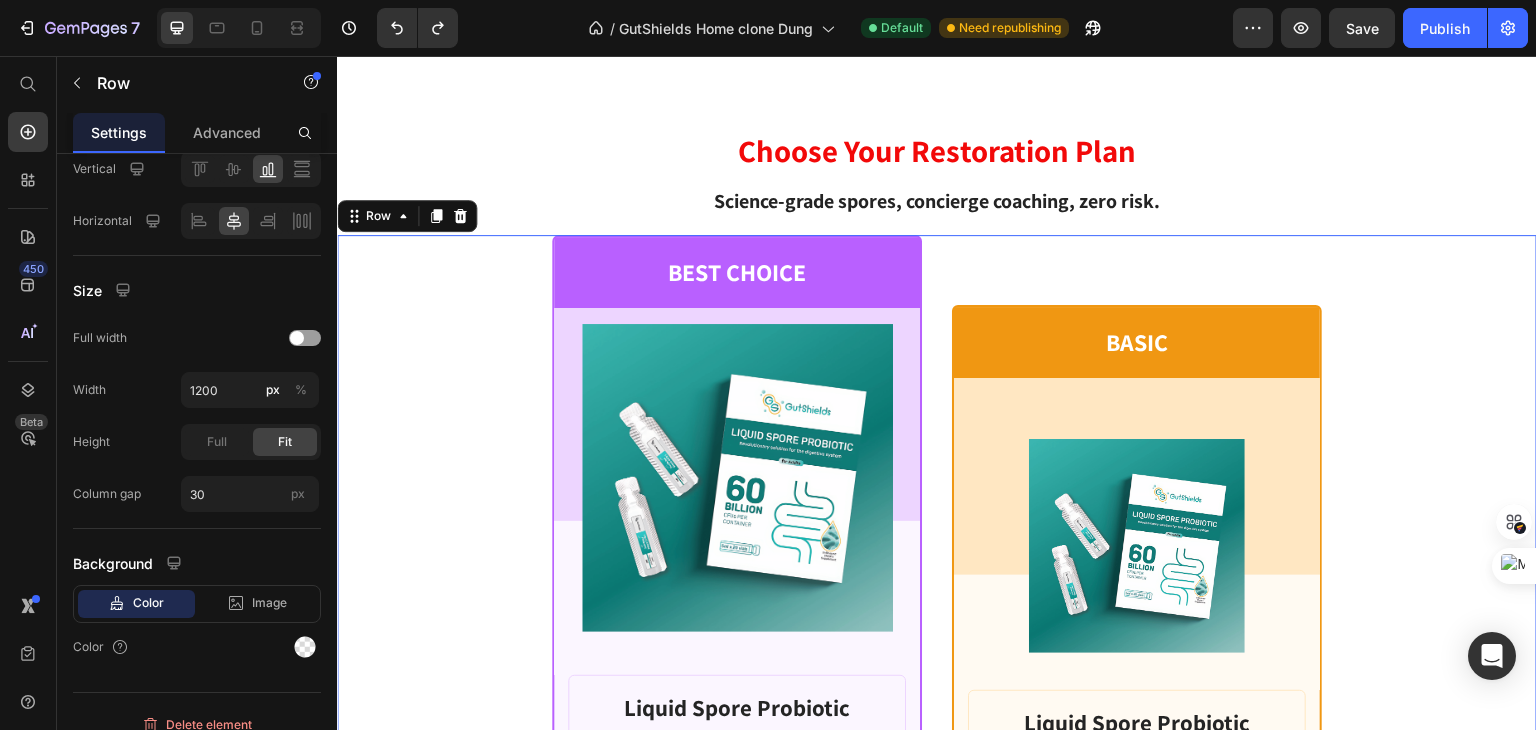 scroll, scrollTop: 476, scrollLeft: 0, axis: vertical 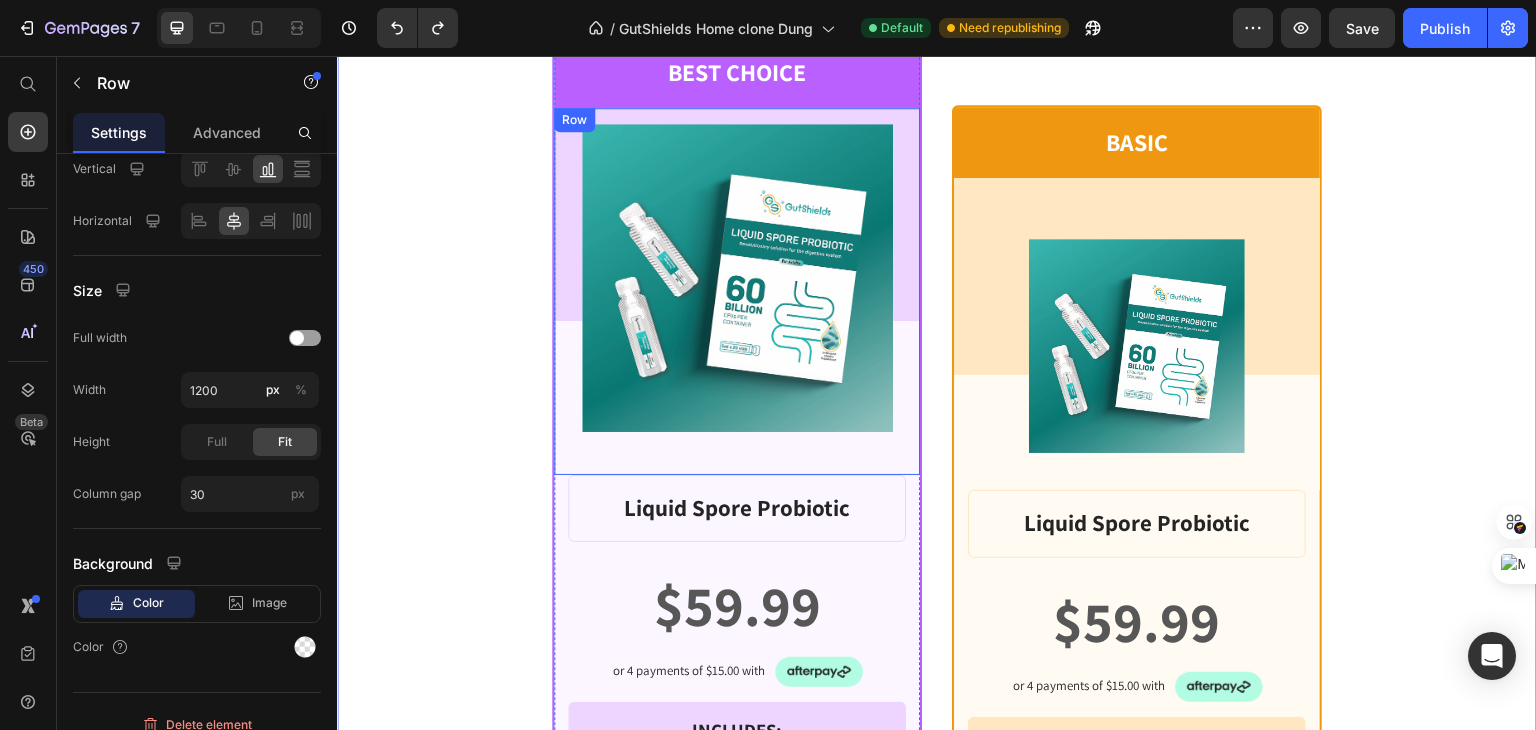 click on "Product Images Row" at bounding box center [737, 291] 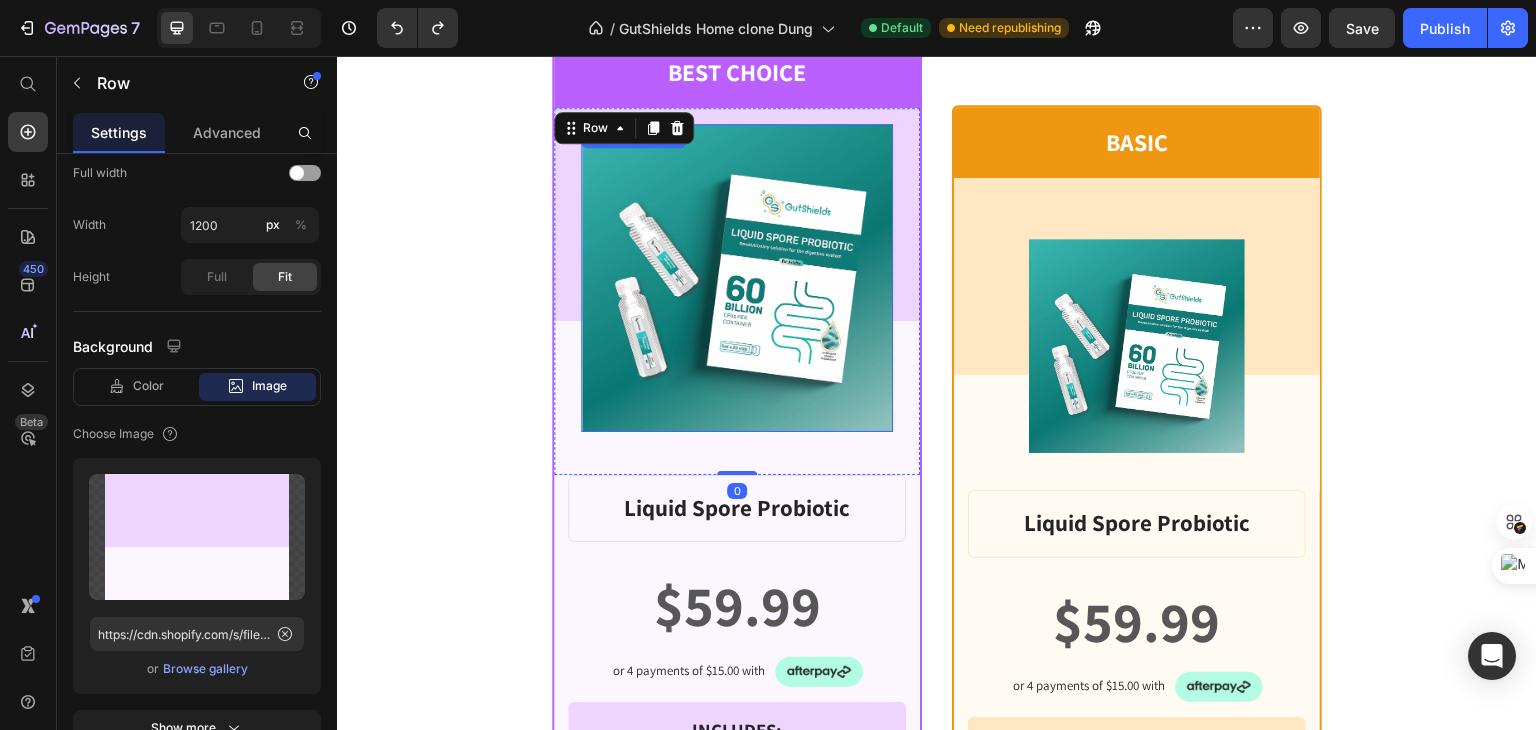 click at bounding box center (737, 277) 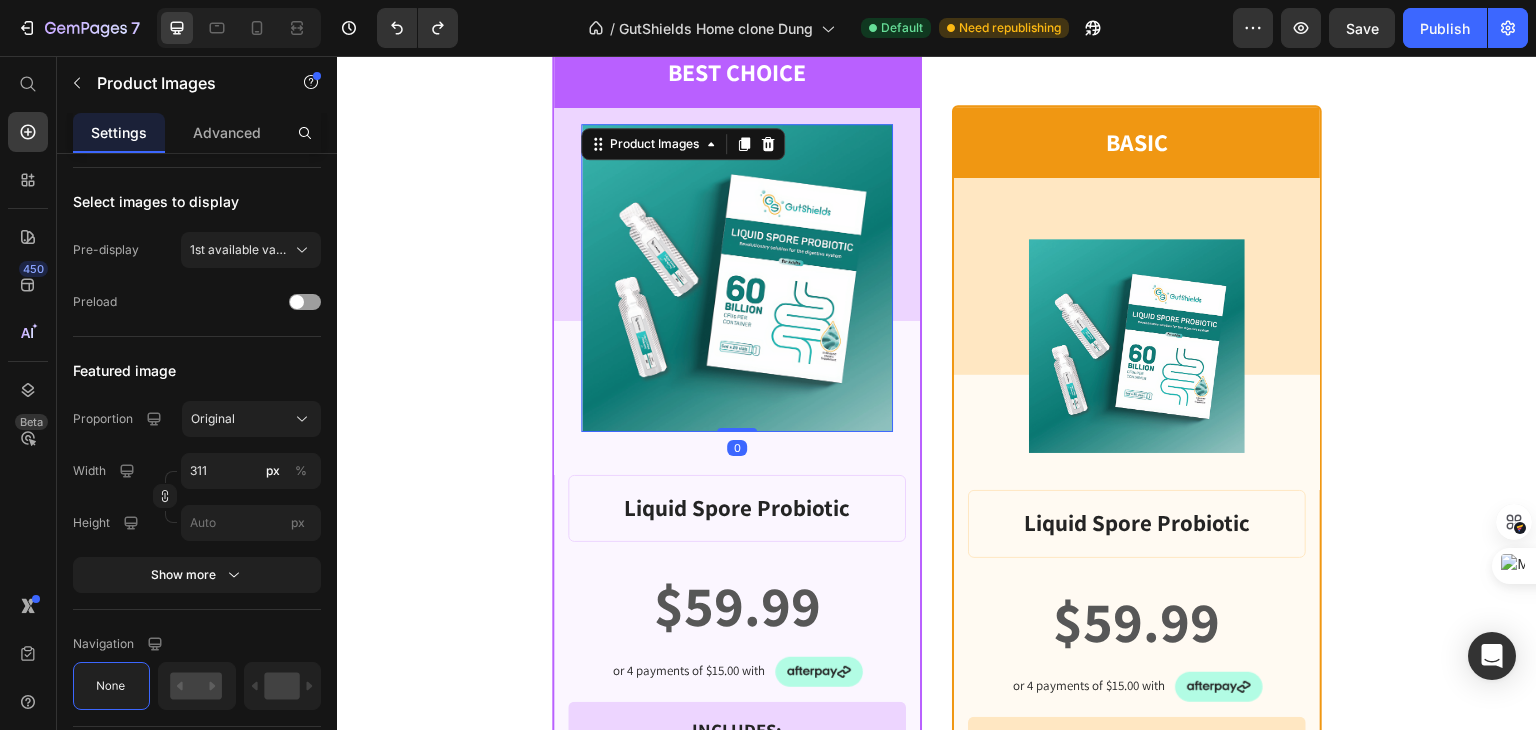 scroll, scrollTop: 0, scrollLeft: 0, axis: both 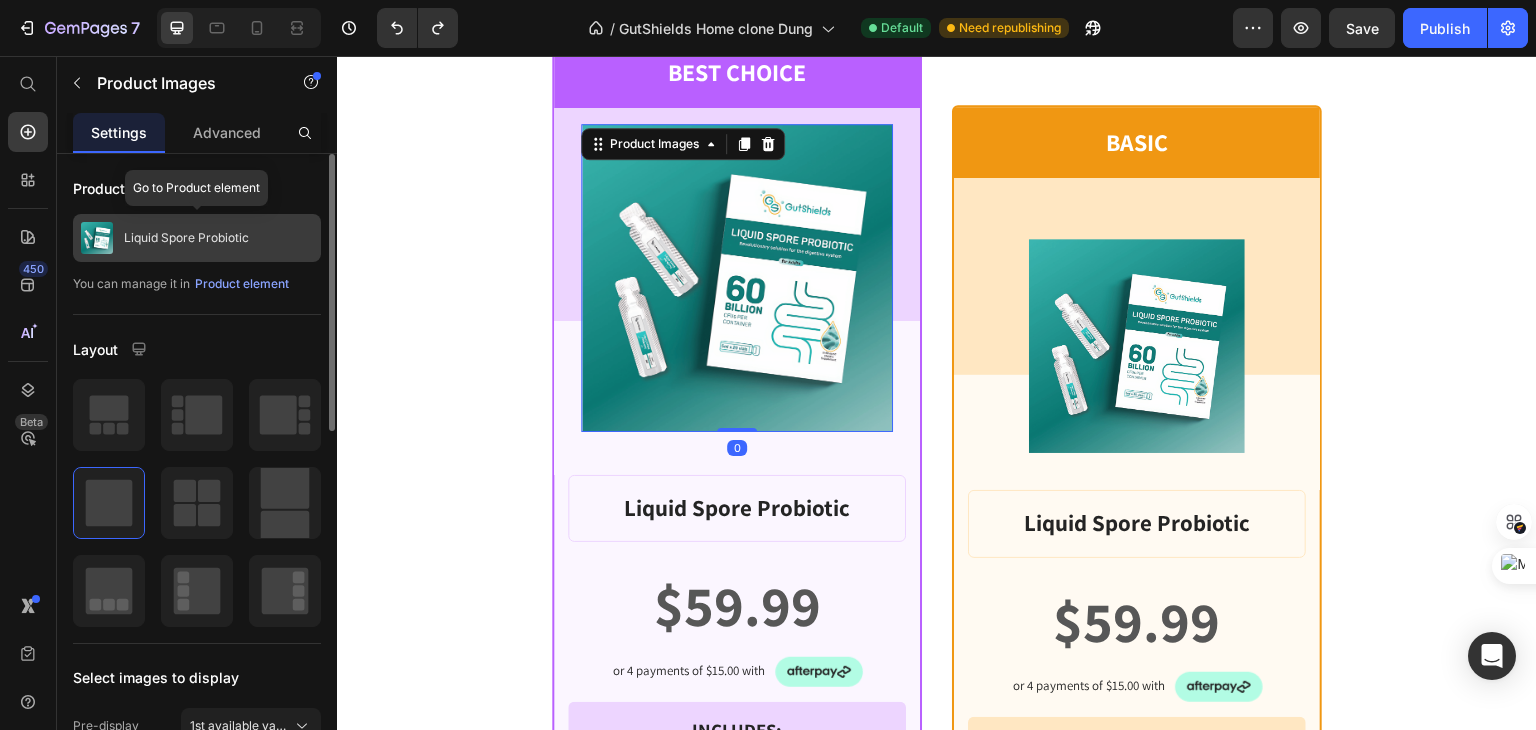 click on "Liquid Spore Probiotic" at bounding box center (186, 238) 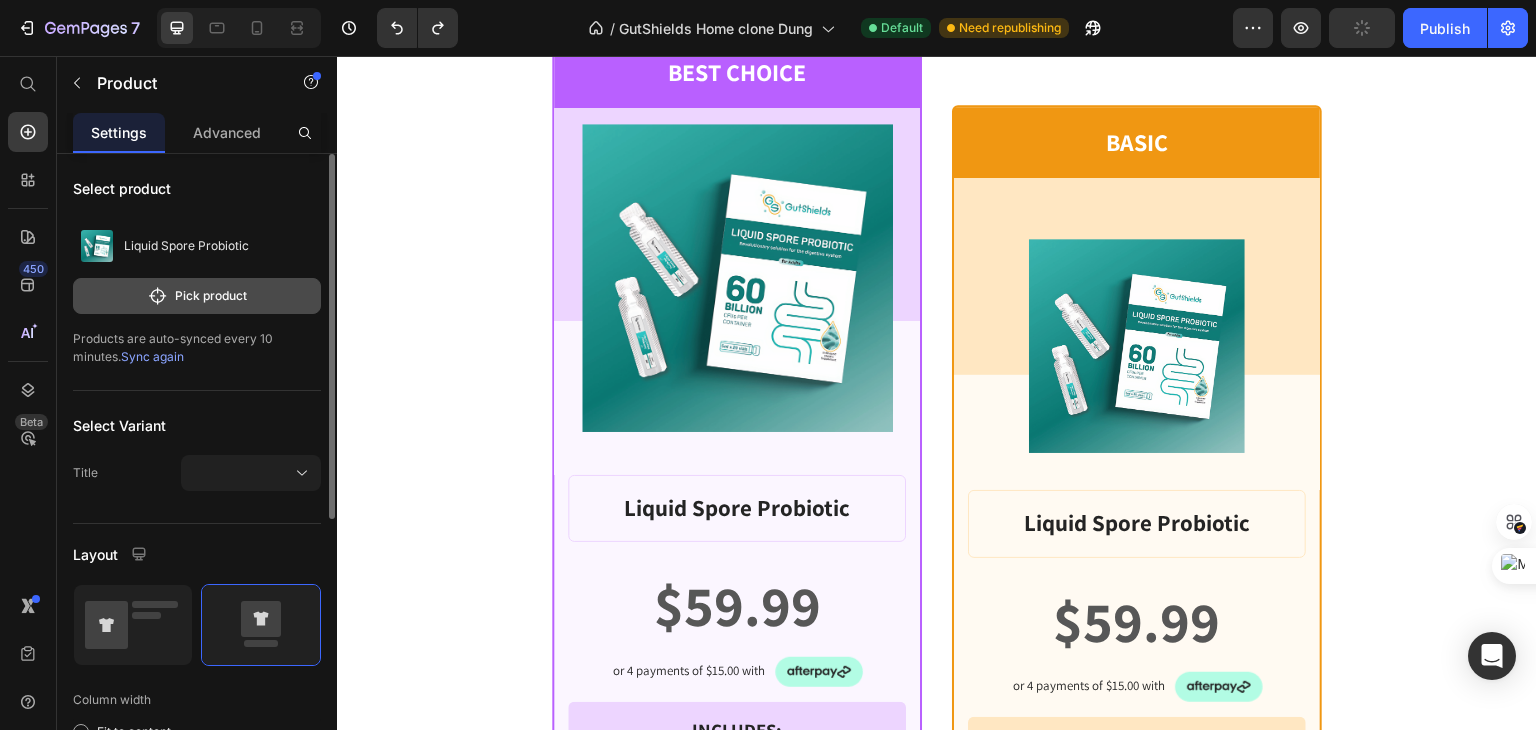 click on "Pick product" at bounding box center [197, 296] 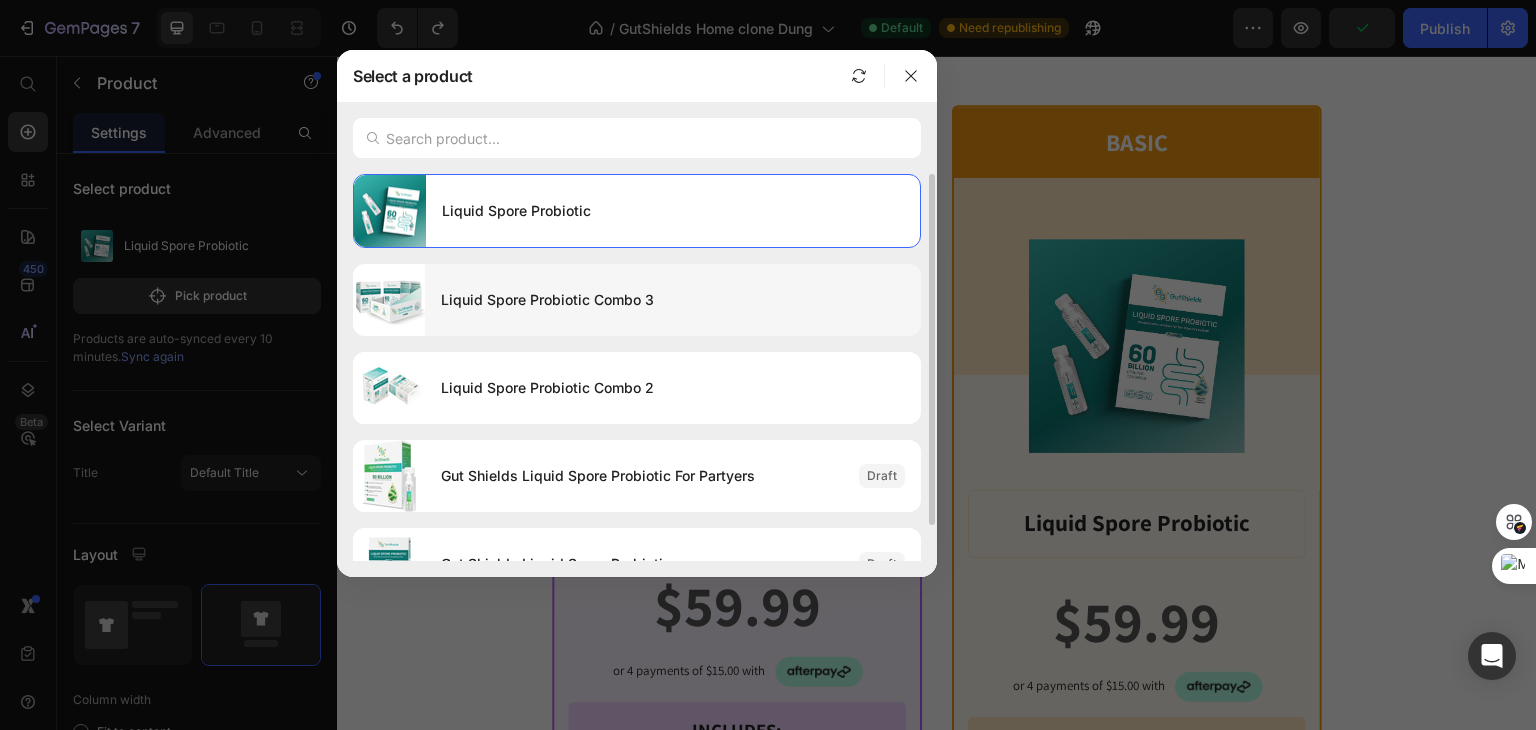 click on "Liquid Spore Probiotic Combo 3" at bounding box center (673, 300) 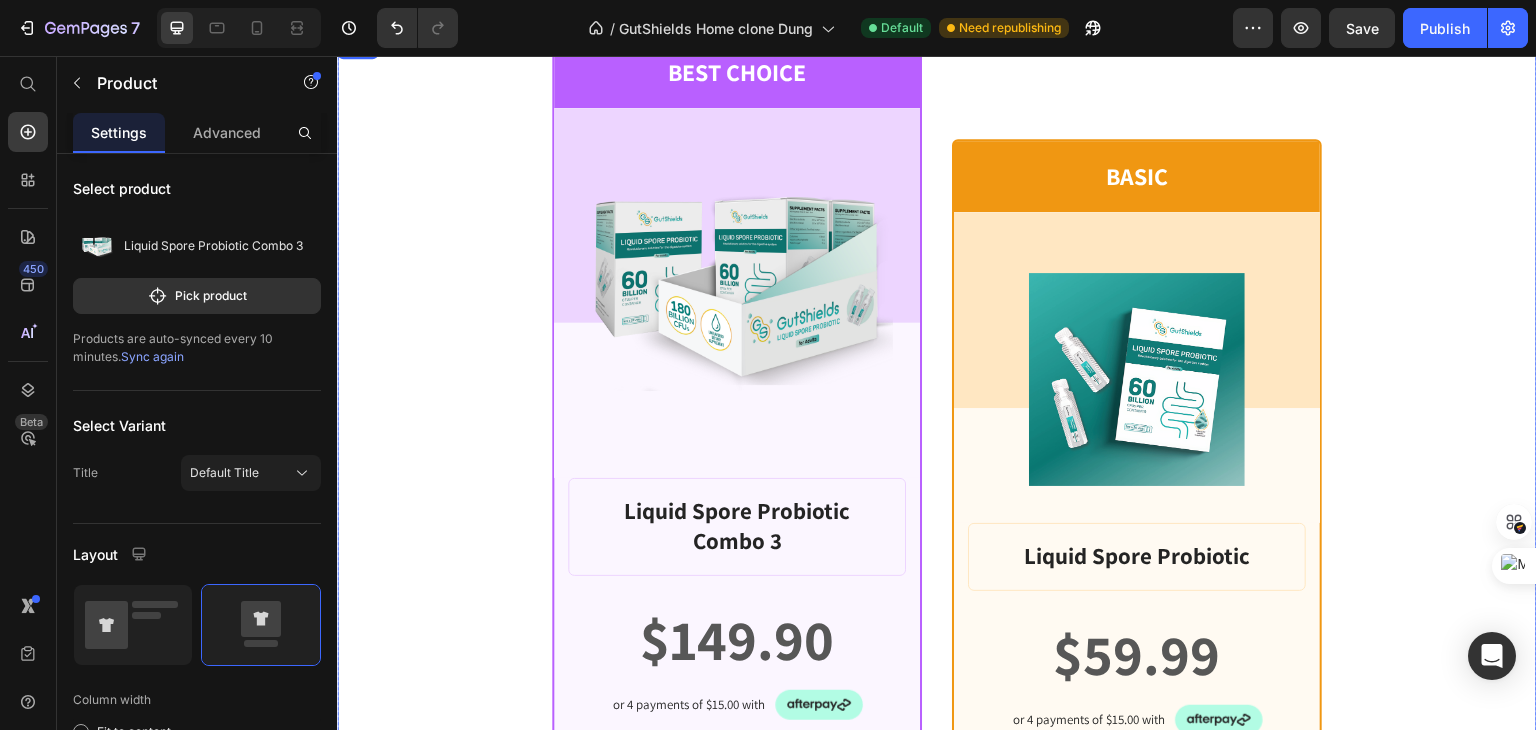 click on "BEST CHOICE Text Block Row Product Images Row Liquid Spore Probiotic Combo 3 Product Title $149.90 Product Price Row or 4 payments of $15.00 with Text Block Image Row INCLUDES: Text Block Row Row Lorem ipsum dolor sit amet, consectetur adipiscing elit. Text Block Lorem ipsum dolor Text Block Lorem ipsum dolor sit amet, consectetur Text Block Row Lorem ipsum dolor sit amet, consectetur Text Block Row Lorem ipsum dolor sit amet, consectetur Text Block Row Lorem ipsum dolor sit amet, consectetur Text Block Row $149.90 Product Price BEST PRICE. BUY NOW! Add to Cart Row 30 - Day money back guarantee Text Block Row Product Row BASIC Text Block Row Product Images Row Liquid Spore Probiotic Product Title $59.99 Product Price Row or 4 payments of $15.00 with Text Block Image Row INCLUDES: Text Block Row Row Lorem ipsum dolor sit amet, consectetur adipiscing elit. Text Block Lorem ipsum dolor Text Block
Icon Row
Icon Row
Icon Row
Icon Row $59.99 Row" at bounding box center (937, 730) 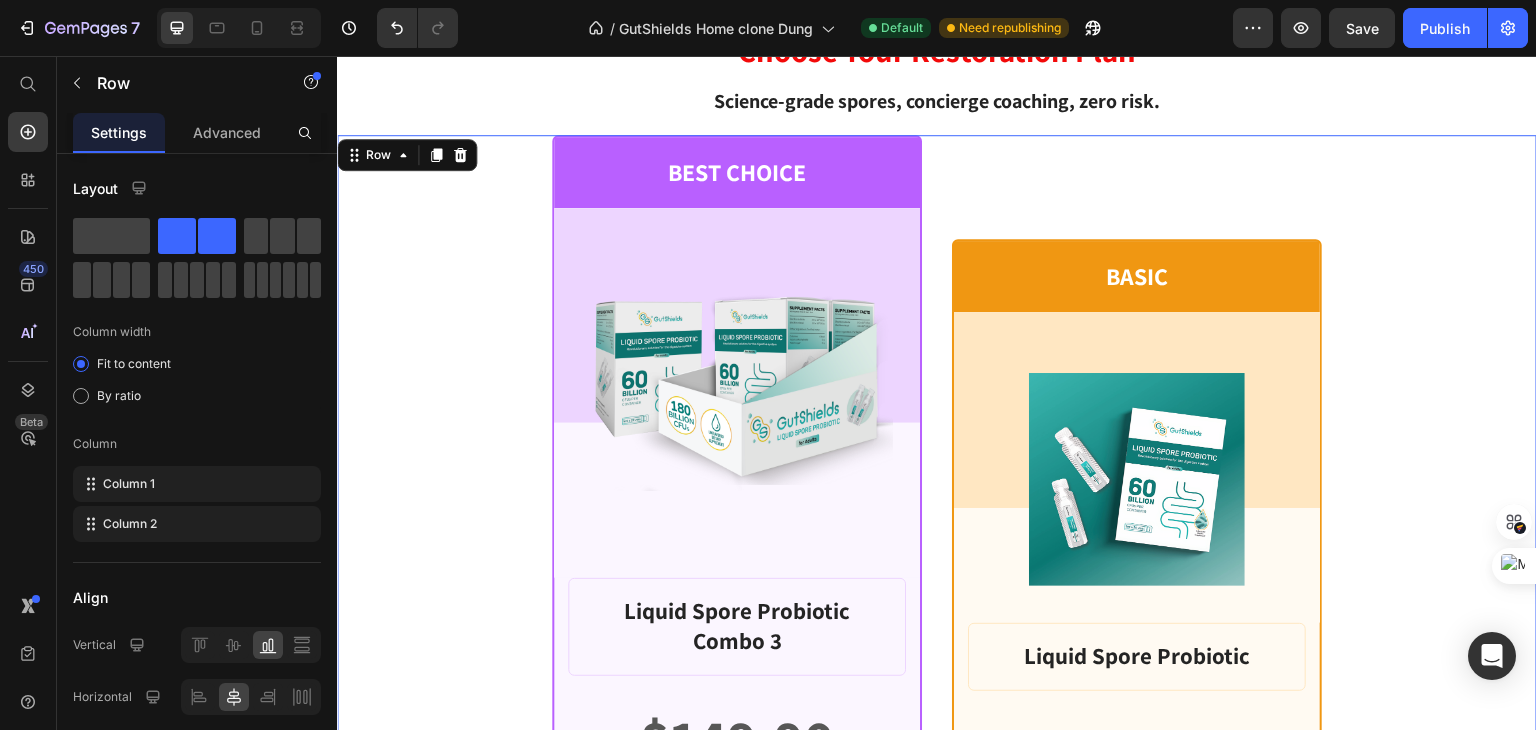 scroll, scrollTop: 981, scrollLeft: 0, axis: vertical 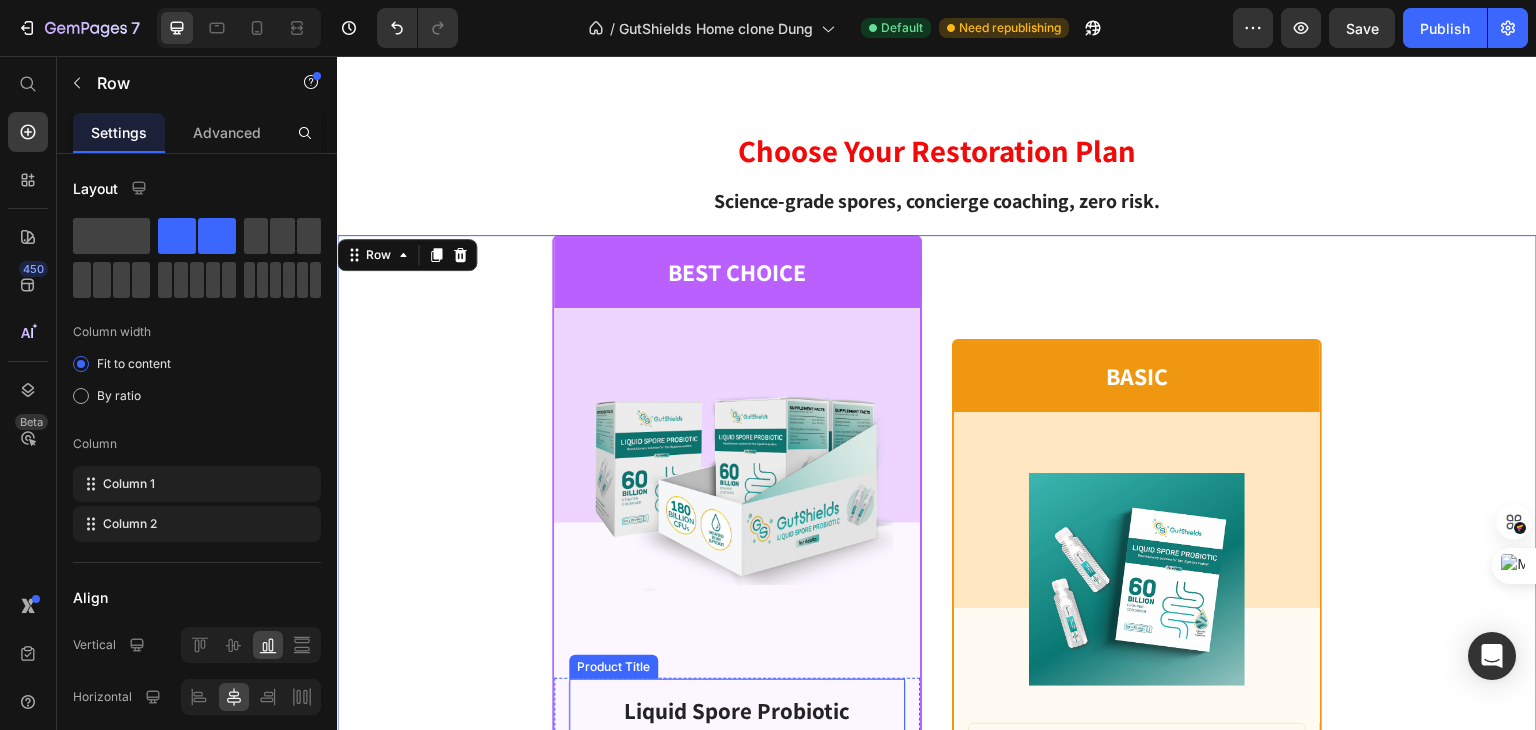 click on "Liquid Spore Probiotic Combo 3" at bounding box center [737, 727] 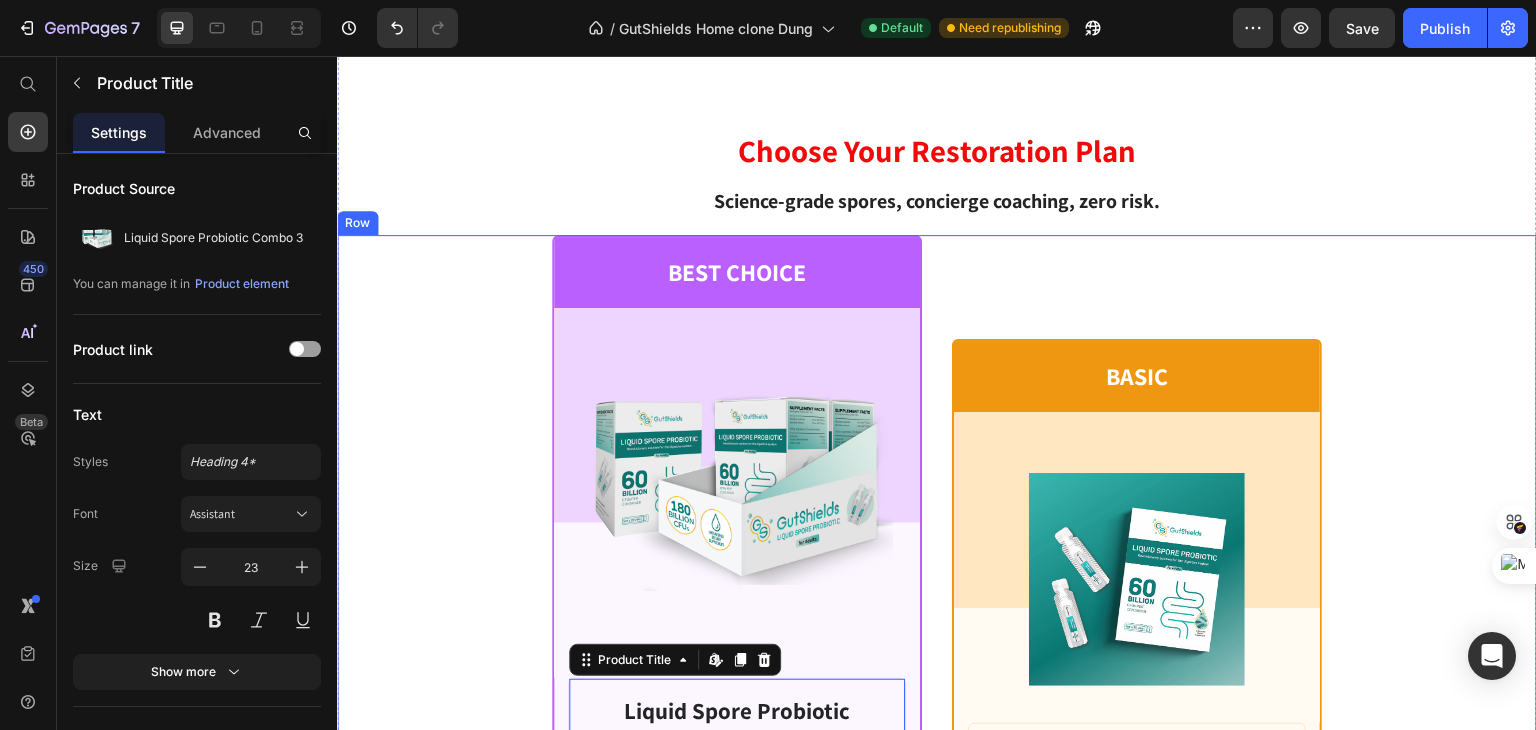 click on "BEST CHOICE Text Block Row Product Images Row Liquid Spore Probiotic Combo 3 Product Title   Edit content in Shopify 24 $149.90 Product Price Row or 4 payments of $15.00 with Text Block Image Row INCLUDES: Text Block Row Row Lorem ipsum dolor sit amet, consectetur adipiscing elit. Text Block Lorem ipsum dolor Text Block Lorem ipsum dolor sit amet, consectetur Text Block Row Lorem ipsum dolor sit amet, consectetur Text Block Row Lorem ipsum dolor sit amet, consectetur Text Block Row Lorem ipsum dolor sit amet, consectetur Text Block Row $149.90 Product Price BEST PRICE. BUY NOW! Add to Cart Row 30 - Day money back guarantee Text Block Row Product Row BASIC Text Block Row Product Images Row Liquid Spore Probiotic Product Title $59.99 Product Price Row or 4 payments of $15.00 with Text Block Image Row INCLUDES: Text Block Row Row Lorem ipsum dolor sit amet, consectetur adipiscing elit. Text Block Lorem ipsum dolor Text Block
Icon Row
Icon Row
Icon Row Icon Row" at bounding box center [937, 930] 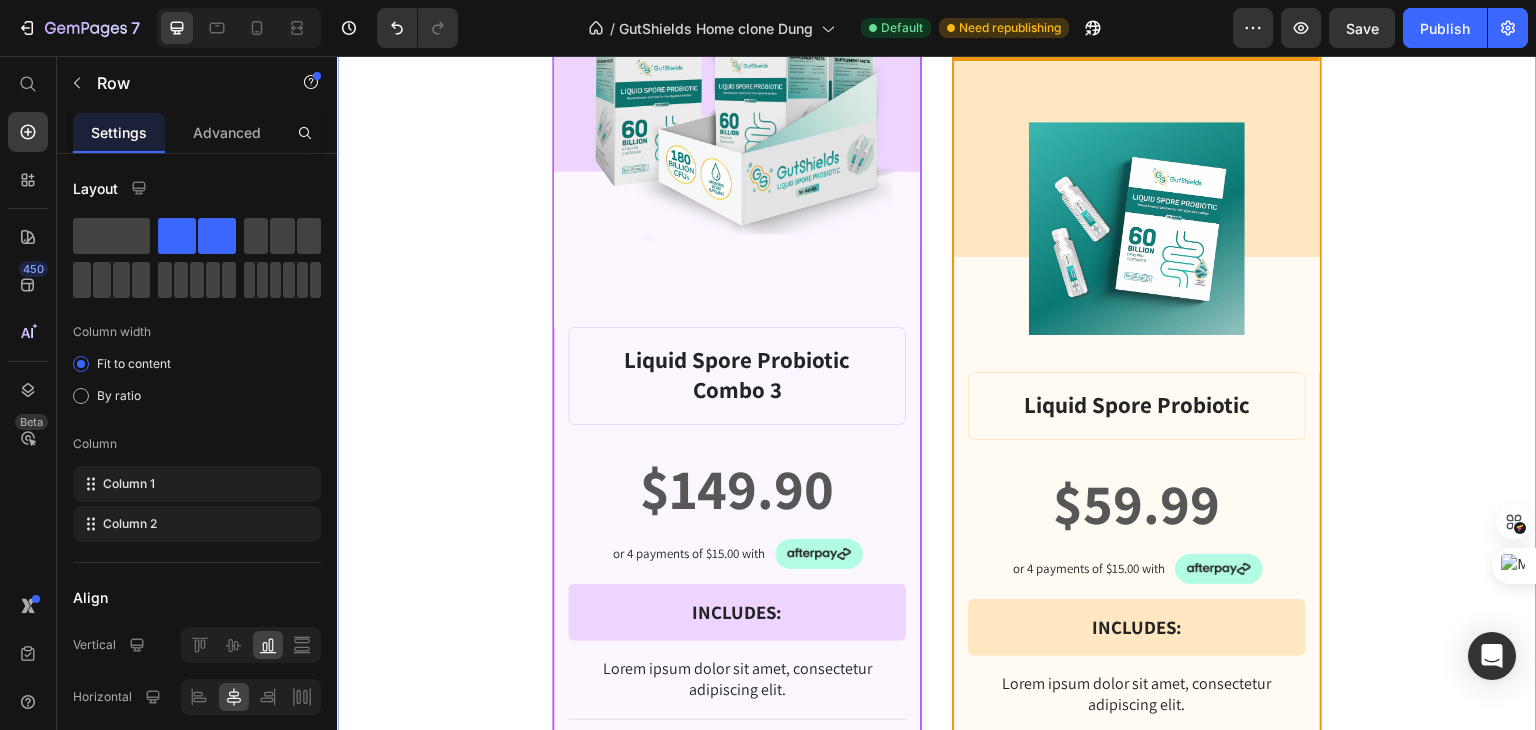 scroll, scrollTop: 1381, scrollLeft: 0, axis: vertical 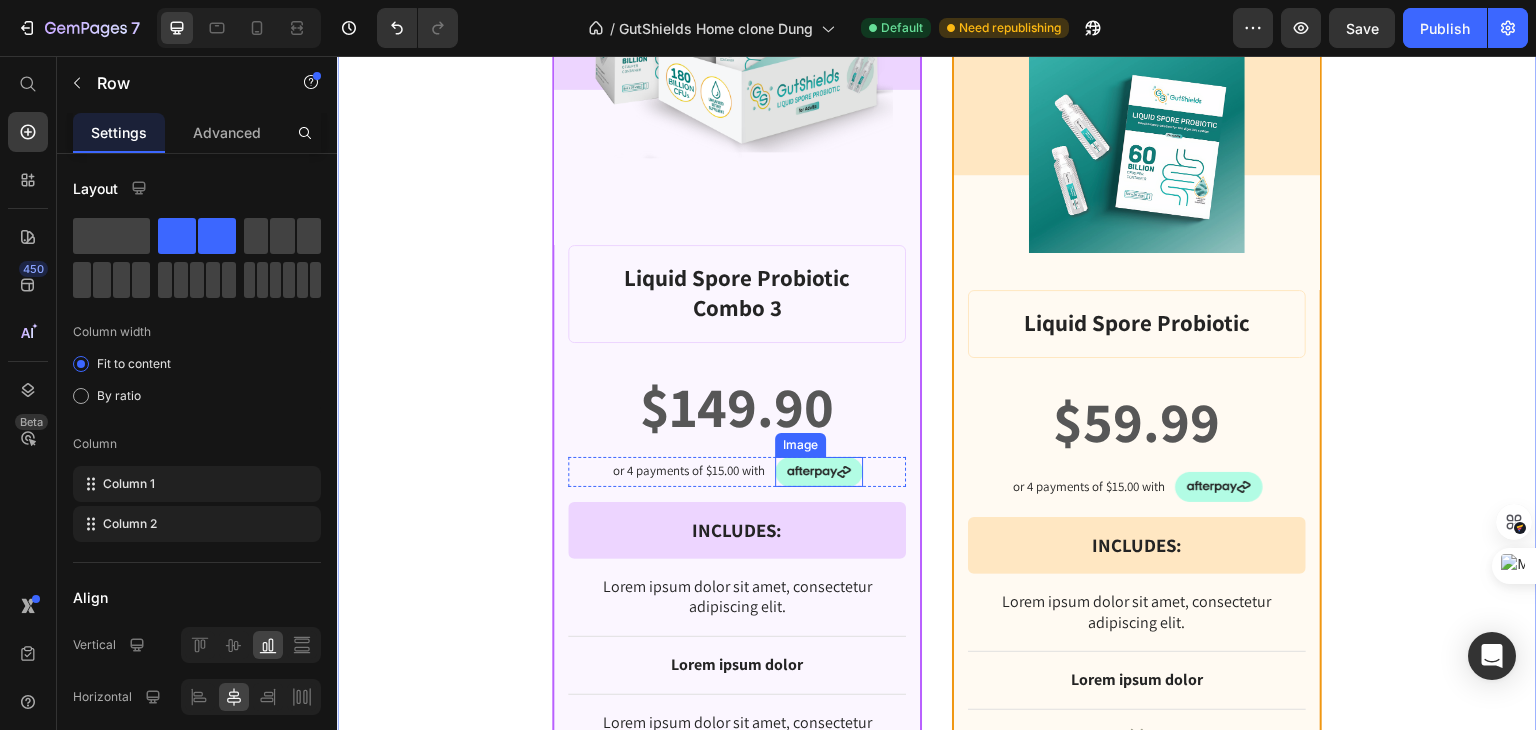 click at bounding box center [819, 472] 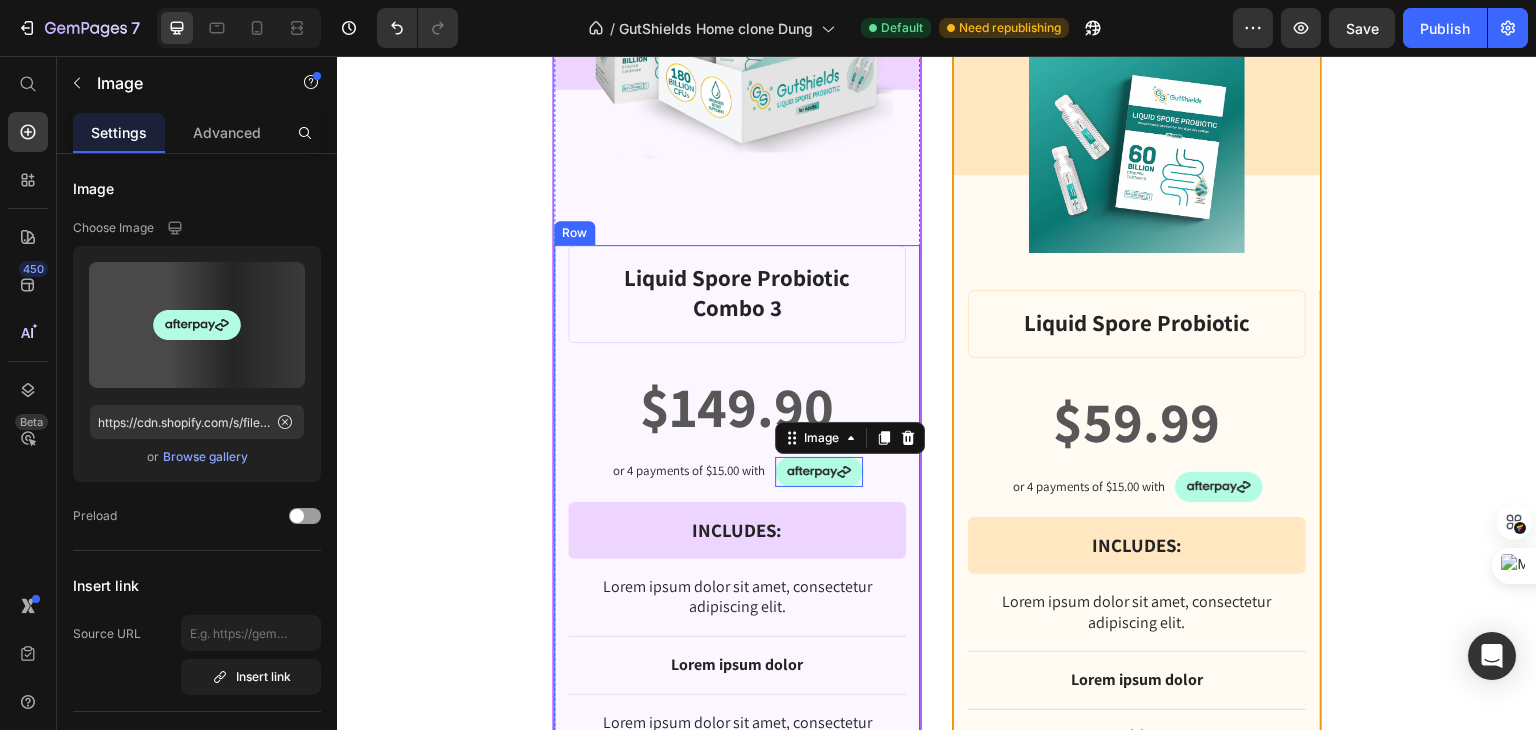 scroll, scrollTop: 1481, scrollLeft: 0, axis: vertical 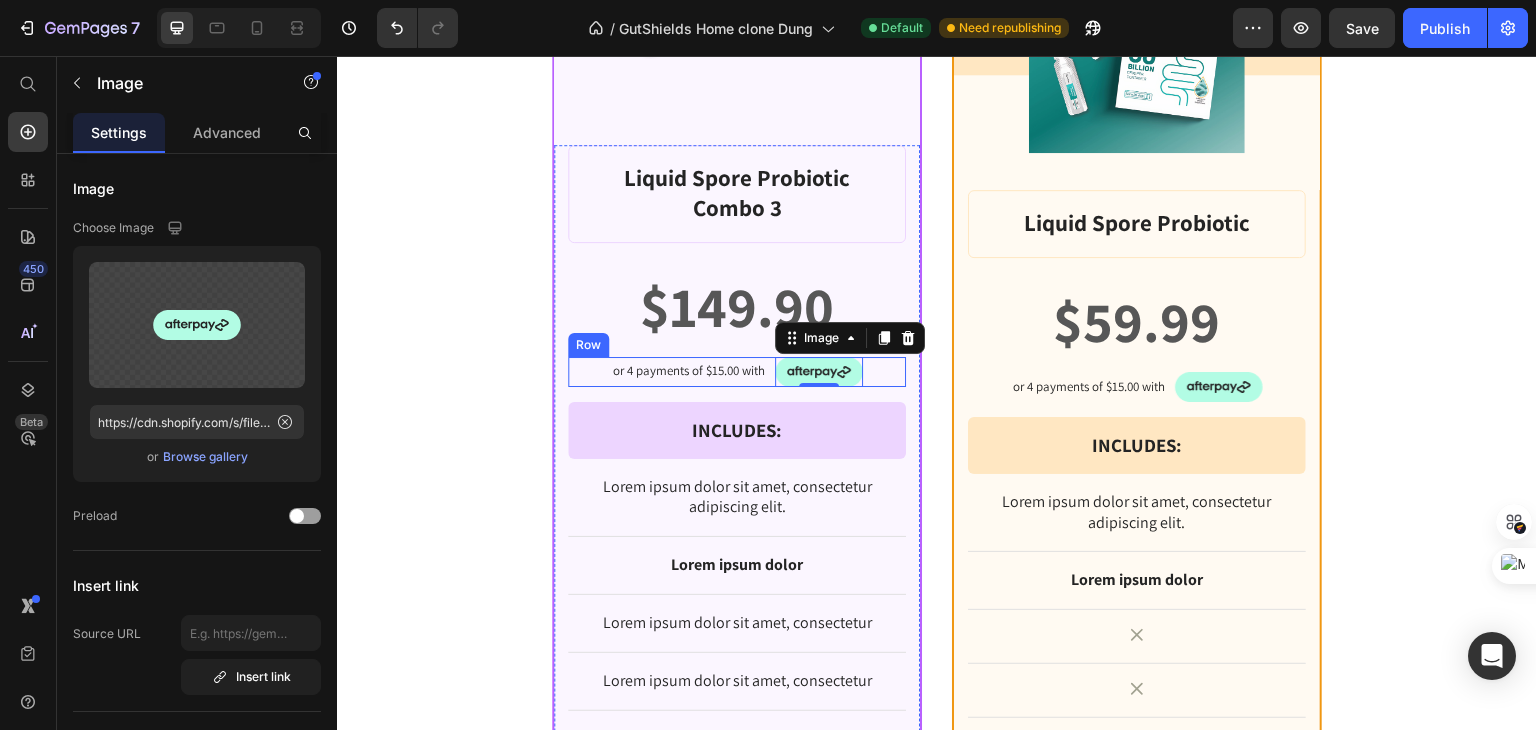 click on "or 4 payments of $15.00 with Text Block Image   0 Row" at bounding box center [737, 372] 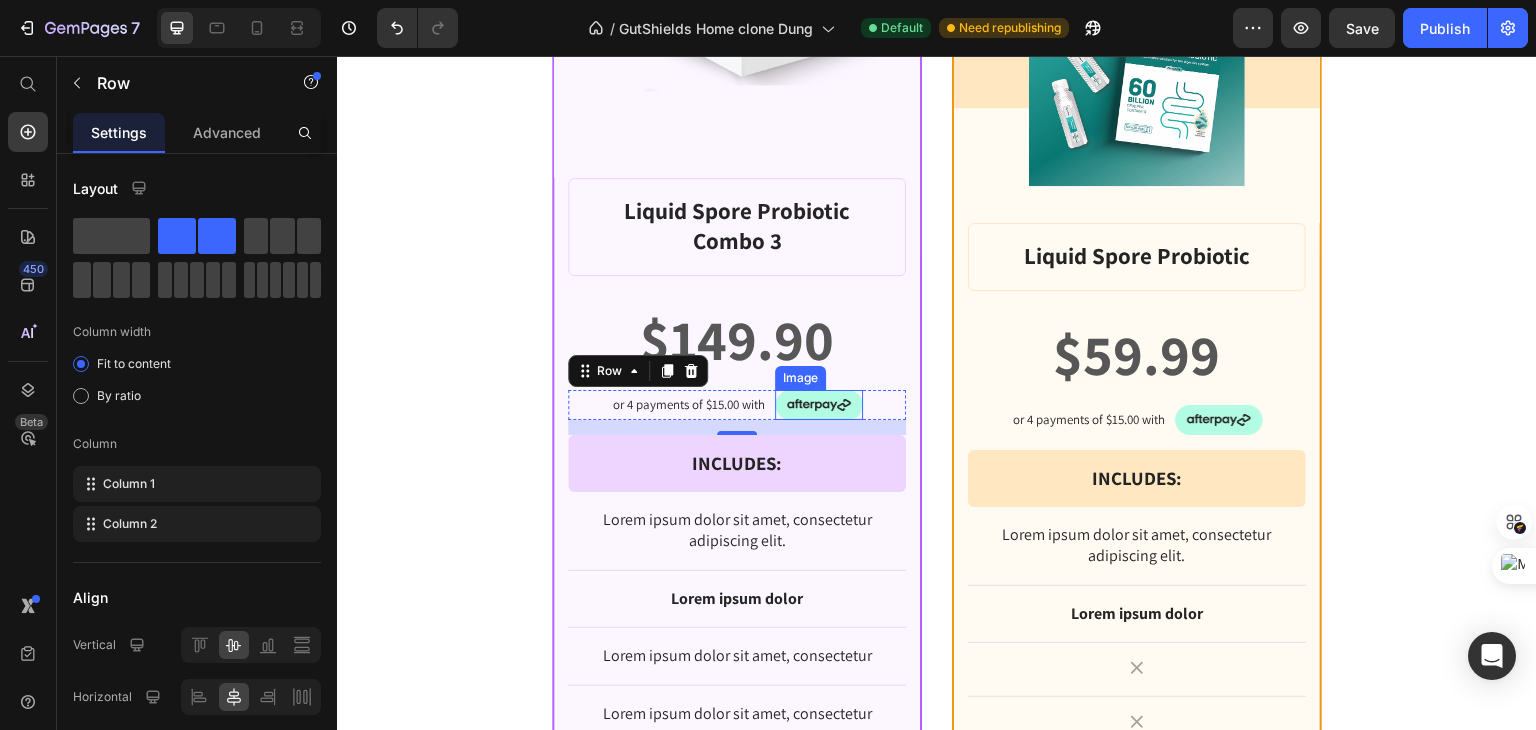 scroll, scrollTop: 981, scrollLeft: 0, axis: vertical 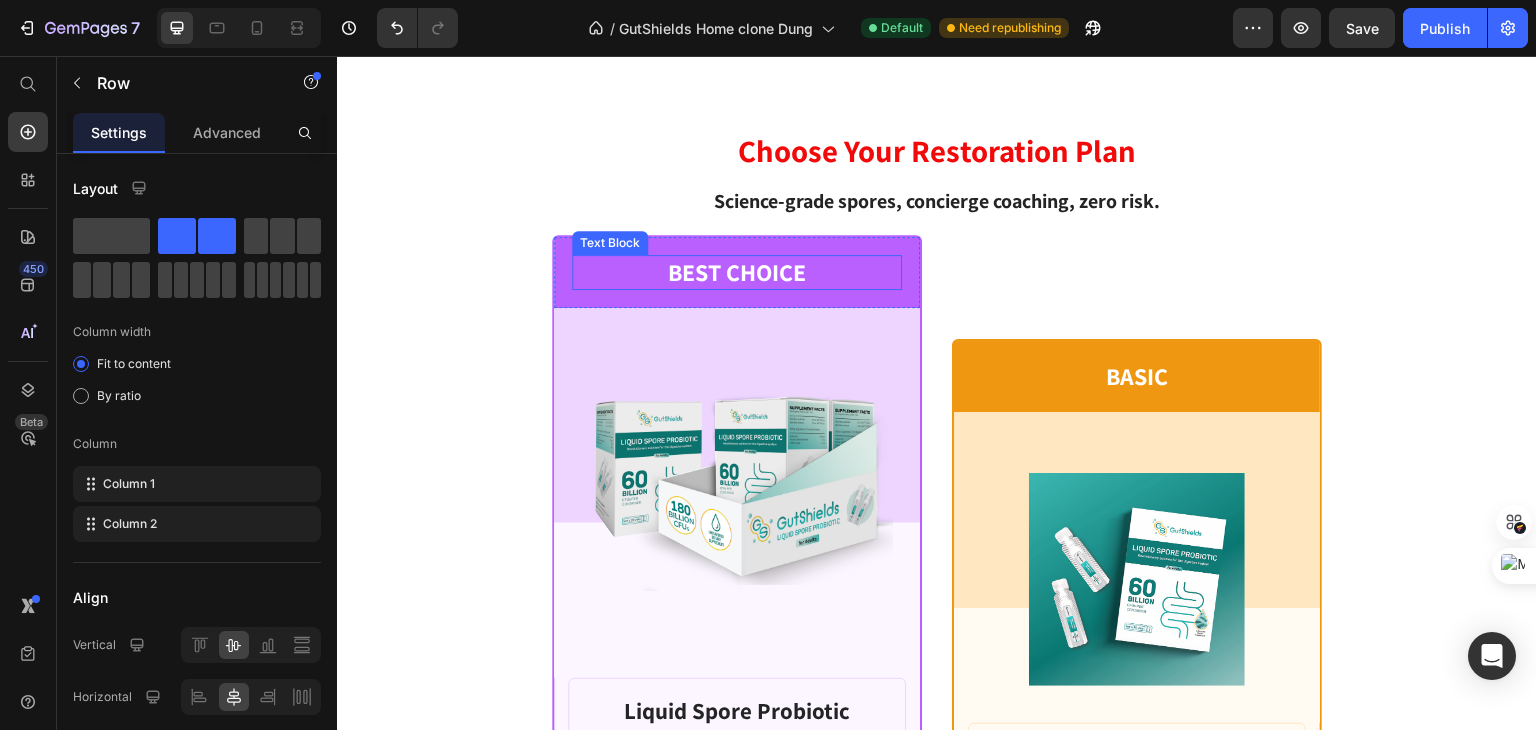click on "BEST CHOICE" at bounding box center (737, 272) 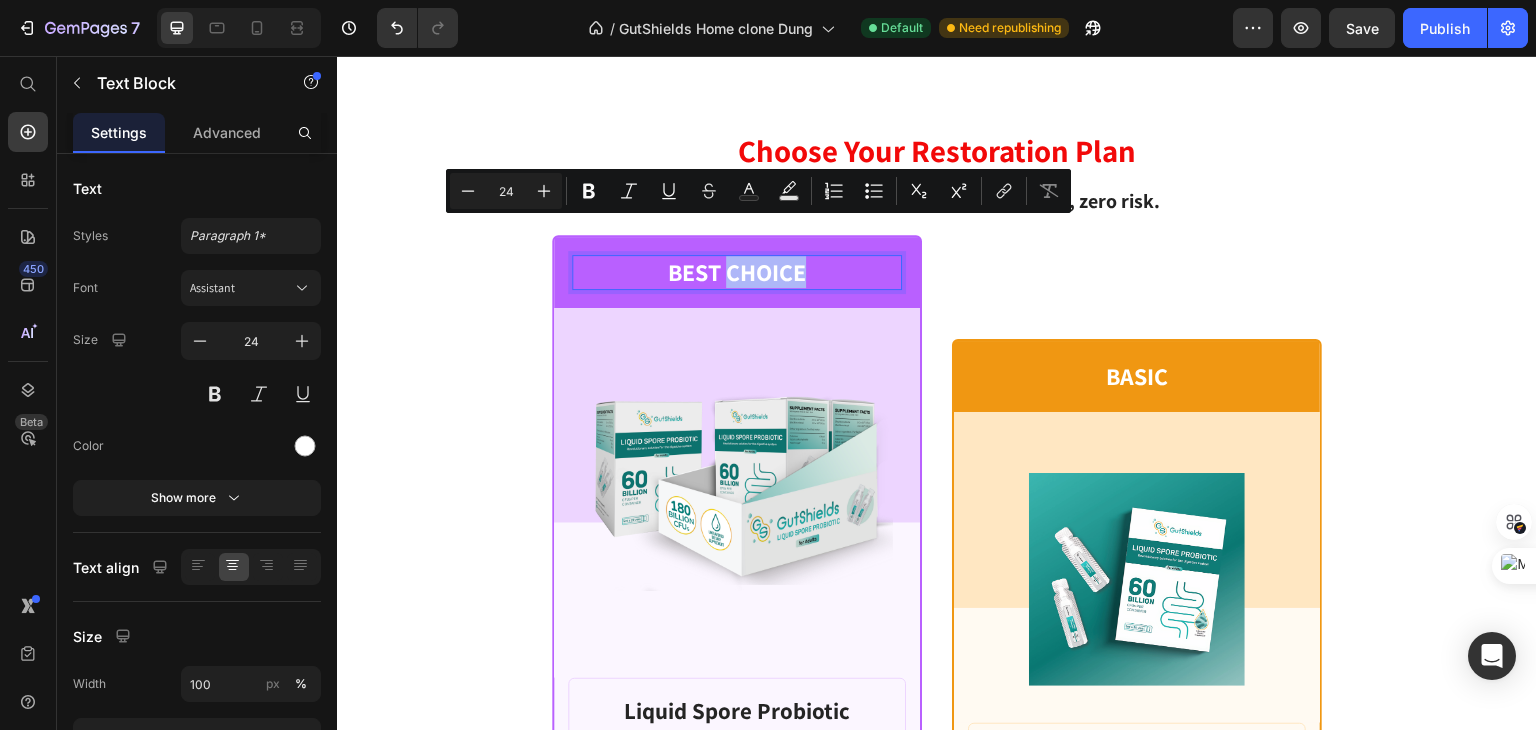 click on "BEST CHOICE" at bounding box center [737, 272] 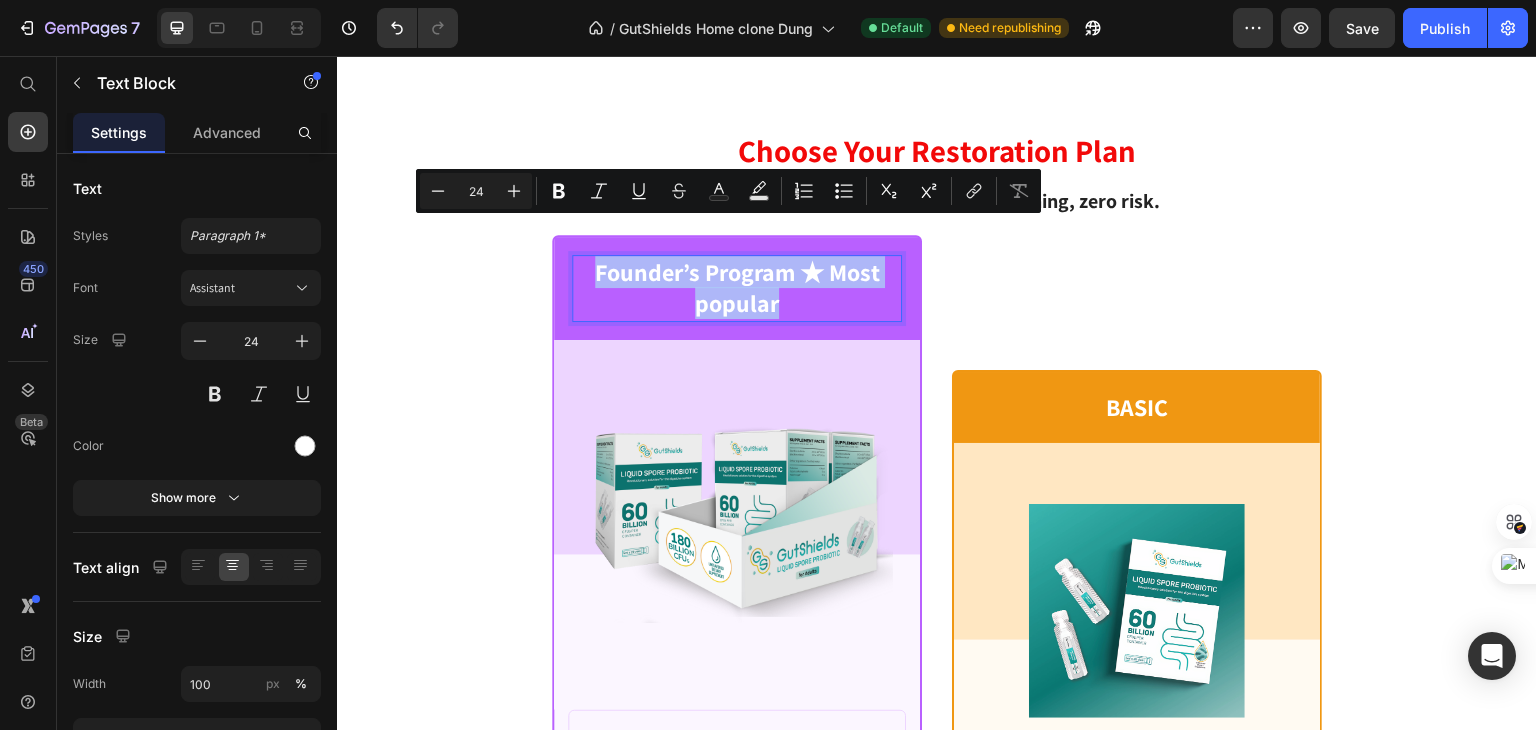 drag, startPoint x: 783, startPoint y: 272, endPoint x: 590, endPoint y: 245, distance: 194.87946 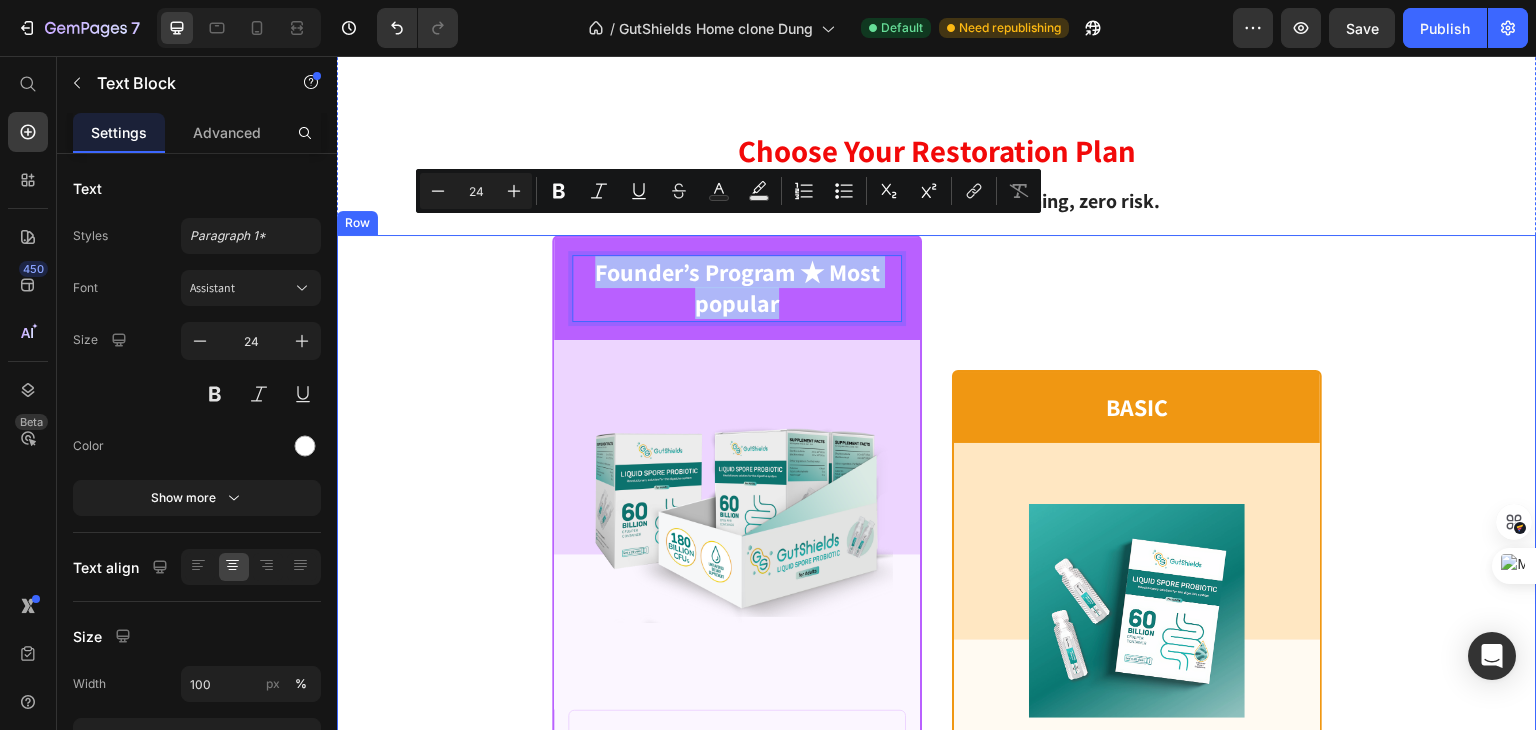 click on "BASIC Text Block Row Product Images Row Liquid Spore Probiotic Product Title $59.99 Product Price Row or 4 payments of $15.00 with Text Block Image Row INCLUDES: Text Block Row Row Lorem ipsum dolor sit amet, consectetur adipiscing elit. Text Block Lorem ipsum dolor Text Block
Icon Row
Icon Row
Icon Row
Icon Row $59.99 Product Price BEST PRICE. BUY NOW! Add to Cart Row 30 - Day money back guarantee Text Block Row Product Row" at bounding box center [1137, 946] 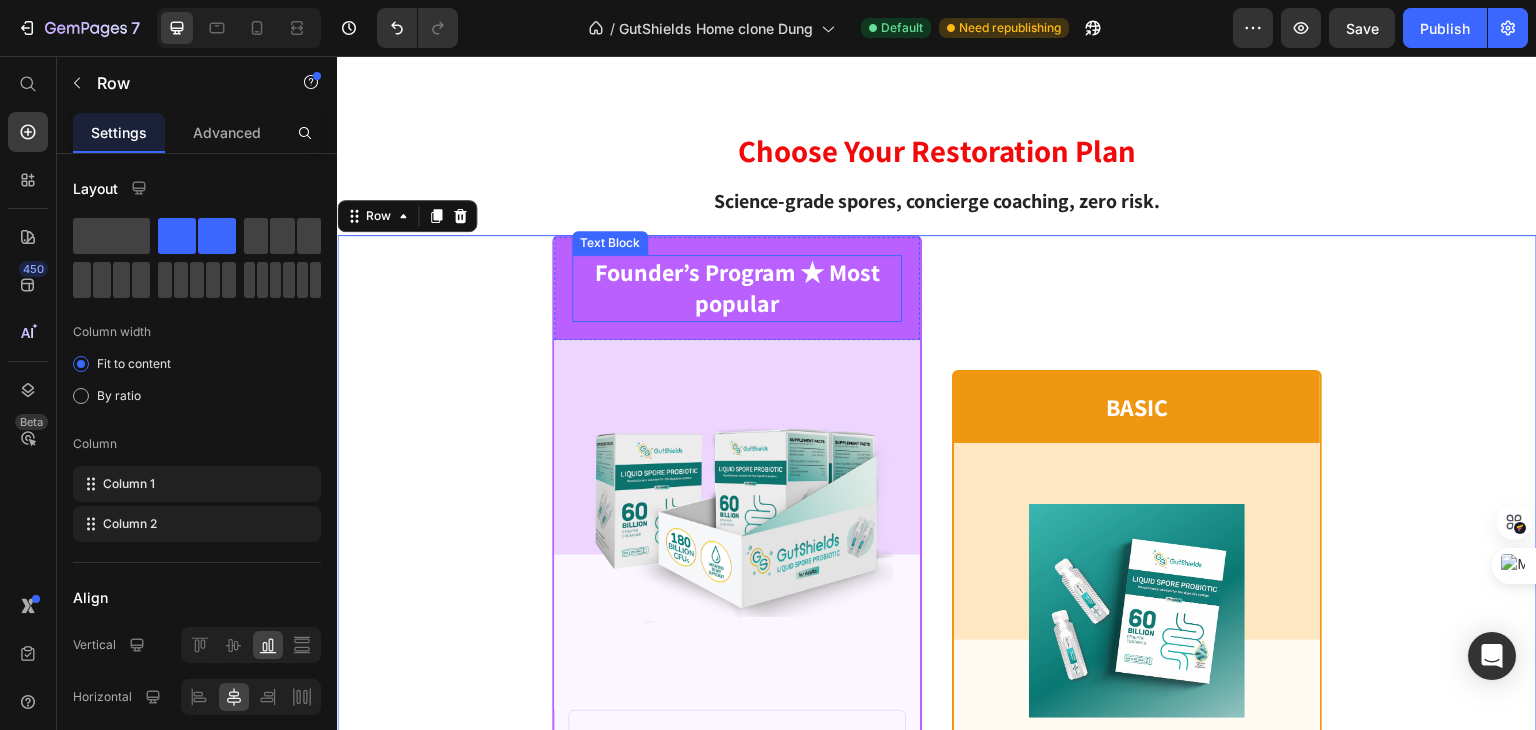 click on "Founder’s Program ★ Most popular" at bounding box center (737, 288) 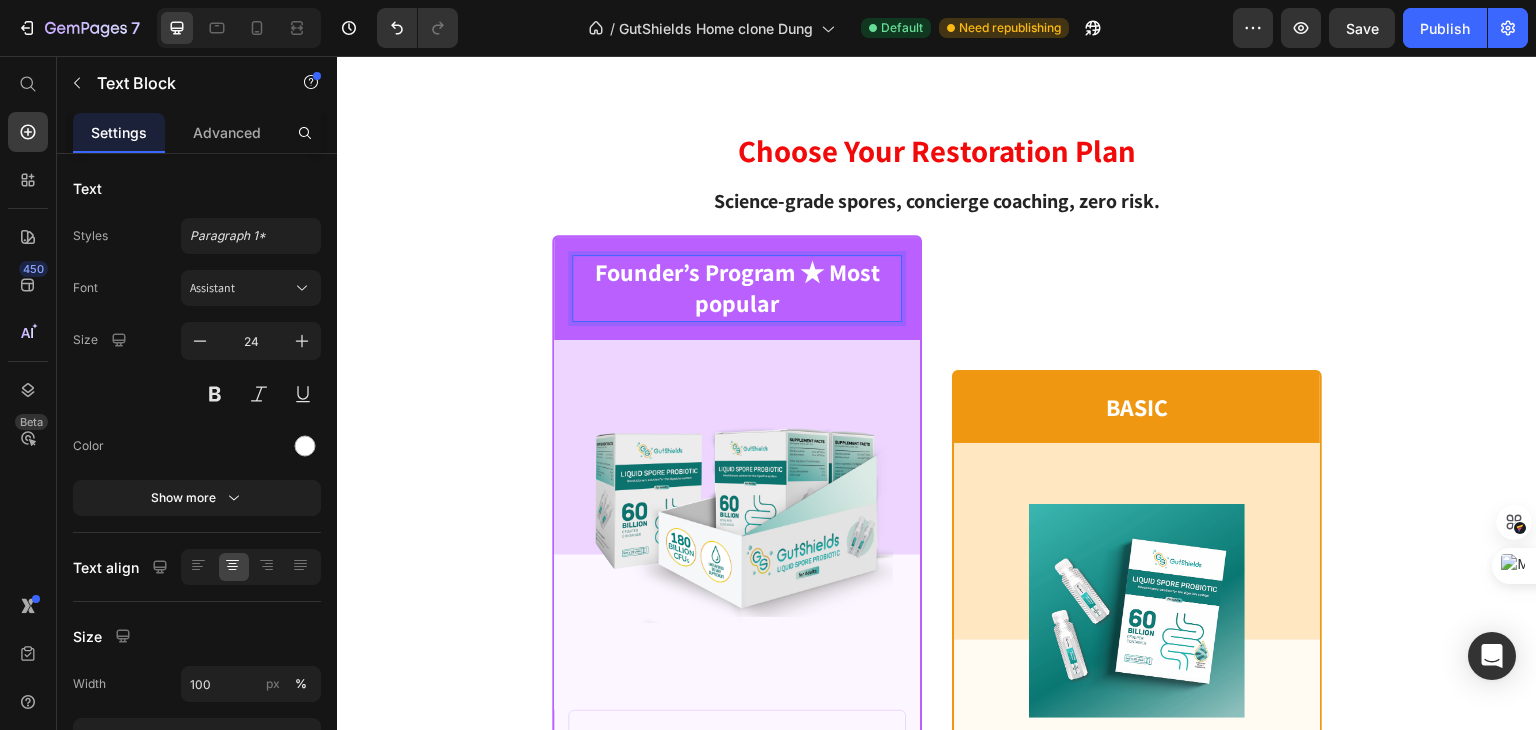 click on "Founder’s Program ★ Most popular" at bounding box center [737, 288] 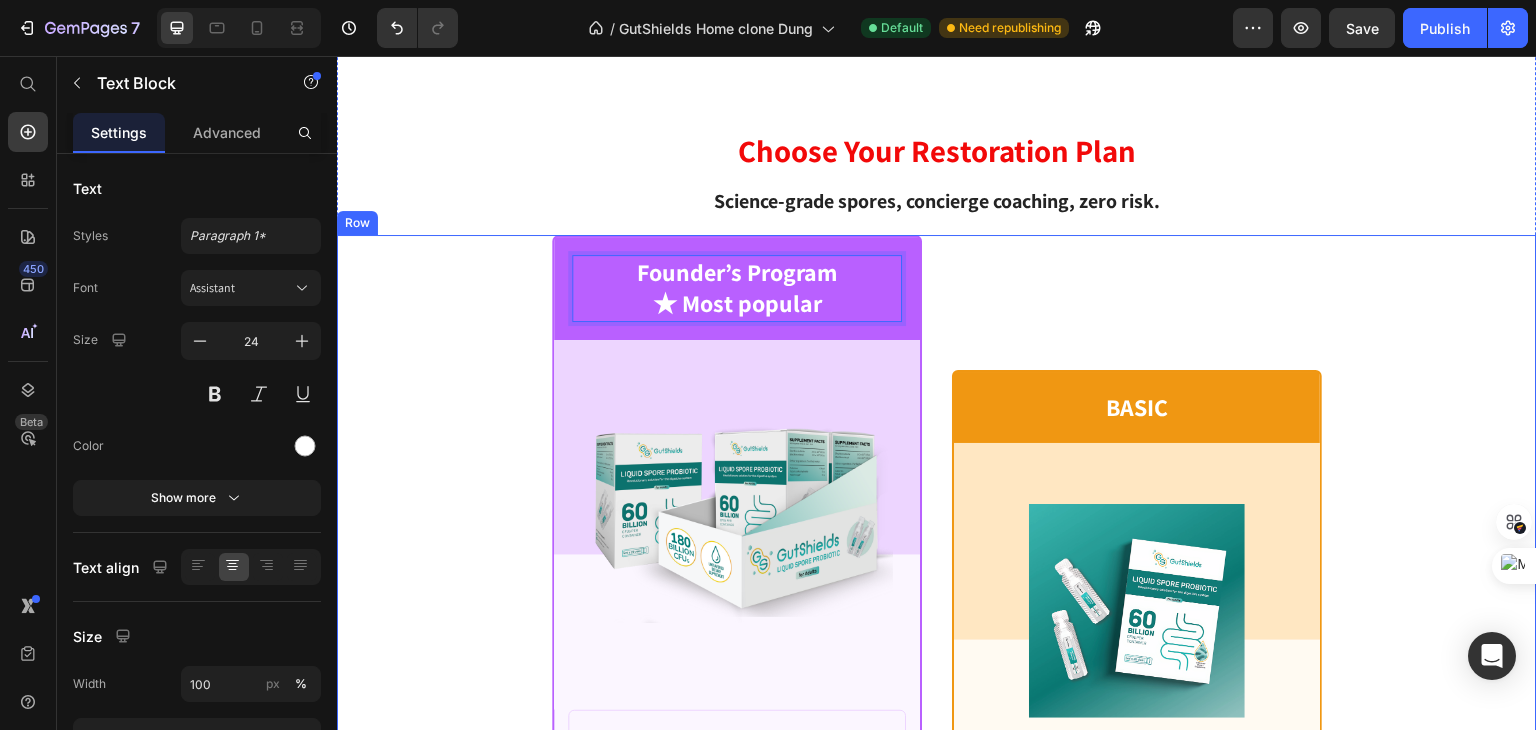 click on "BASIC Text Block Row Product Images Row Liquid Spore Probiotic Product Title $59.99 Product Price Row or 4 payments of $15.00 with Text Block Image Row INCLUDES: Text Block Row Row Lorem ipsum dolor sit amet, consectetur adipiscing elit. Text Block Lorem ipsum dolor Text Block
Icon Row
Icon Row
Icon Row
Icon Row $59.99 Product Price BEST PRICE. BUY NOW! Add to Cart Row 30 - Day money back guarantee Text Block Row Product Row" at bounding box center [1137, 946] 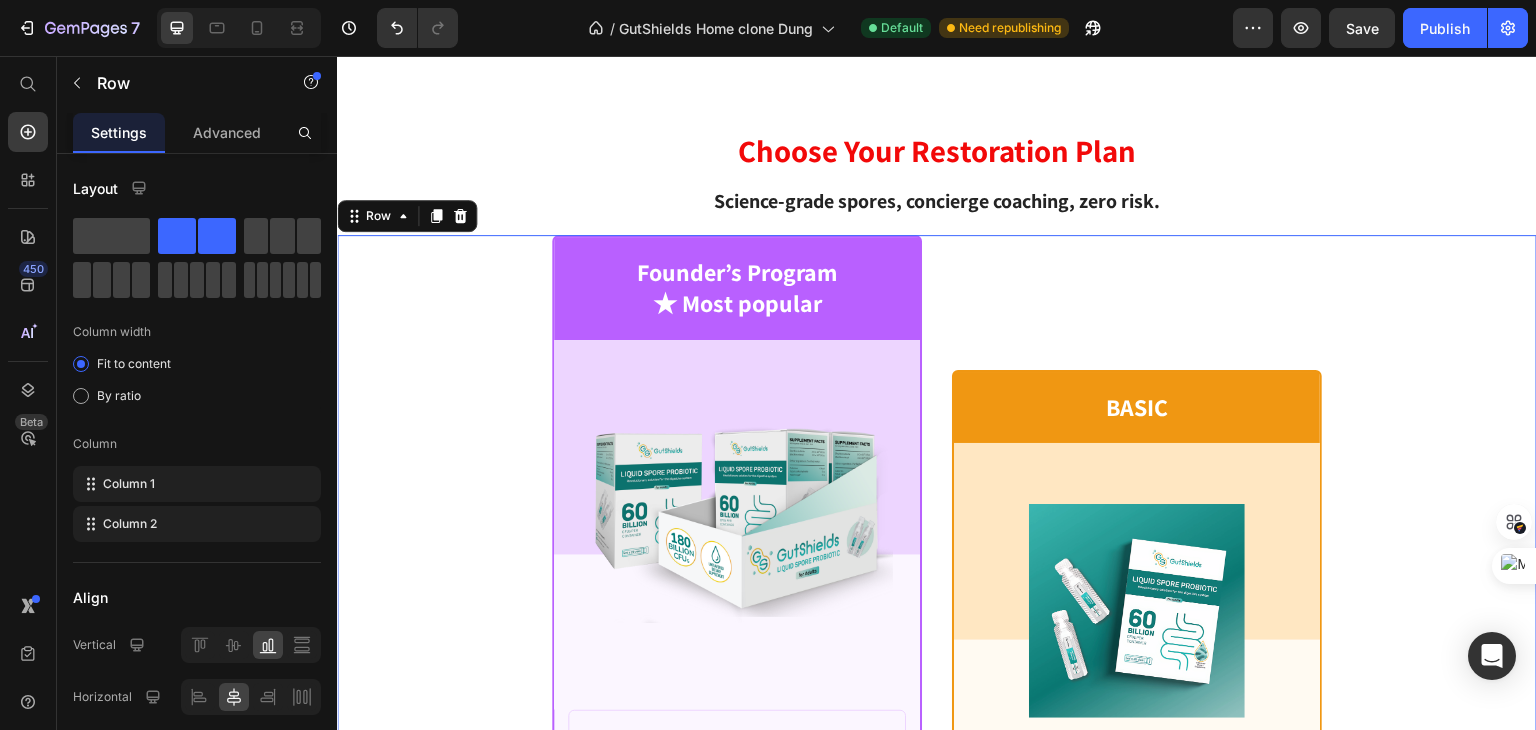 click on "Founder’s Program  ★ Most popular Text Block Row Product Images Row Liquid Spore Probiotic Combo 3 Product Title $149.90 Product Price Row or 4 payments of $15.00 with Text Block Image Row INCLUDES: Text Block Row Row Lorem ipsum dolor sit amet, consectetur adipiscing elit. Text Block Lorem ipsum dolor Text Block Lorem ipsum dolor sit amet, consectetur Text Block Row Lorem ipsum dolor sit amet, consectetur Text Block Row Lorem ipsum dolor sit amet, consectetur Text Block Row Lorem ipsum dolor sit amet, consectetur Text Block Row $149.90 Product Price BEST PRICE. BUY NOW! Add to Cart Row 30 - Day money back guarantee Text Block Row Product Row BASIC Text Block Row Product Images Row Liquid Spore Probiotic Product Title $59.99 Product Price Row or 4 payments of $15.00 with Text Block Image Row INCLUDES: Text Block Row Row Lorem ipsum dolor sit amet, consectetur adipiscing elit. Text Block Lorem ipsum dolor Text Block
Icon Row
Icon Row
Icon Row Icon Row" at bounding box center (937, 946) 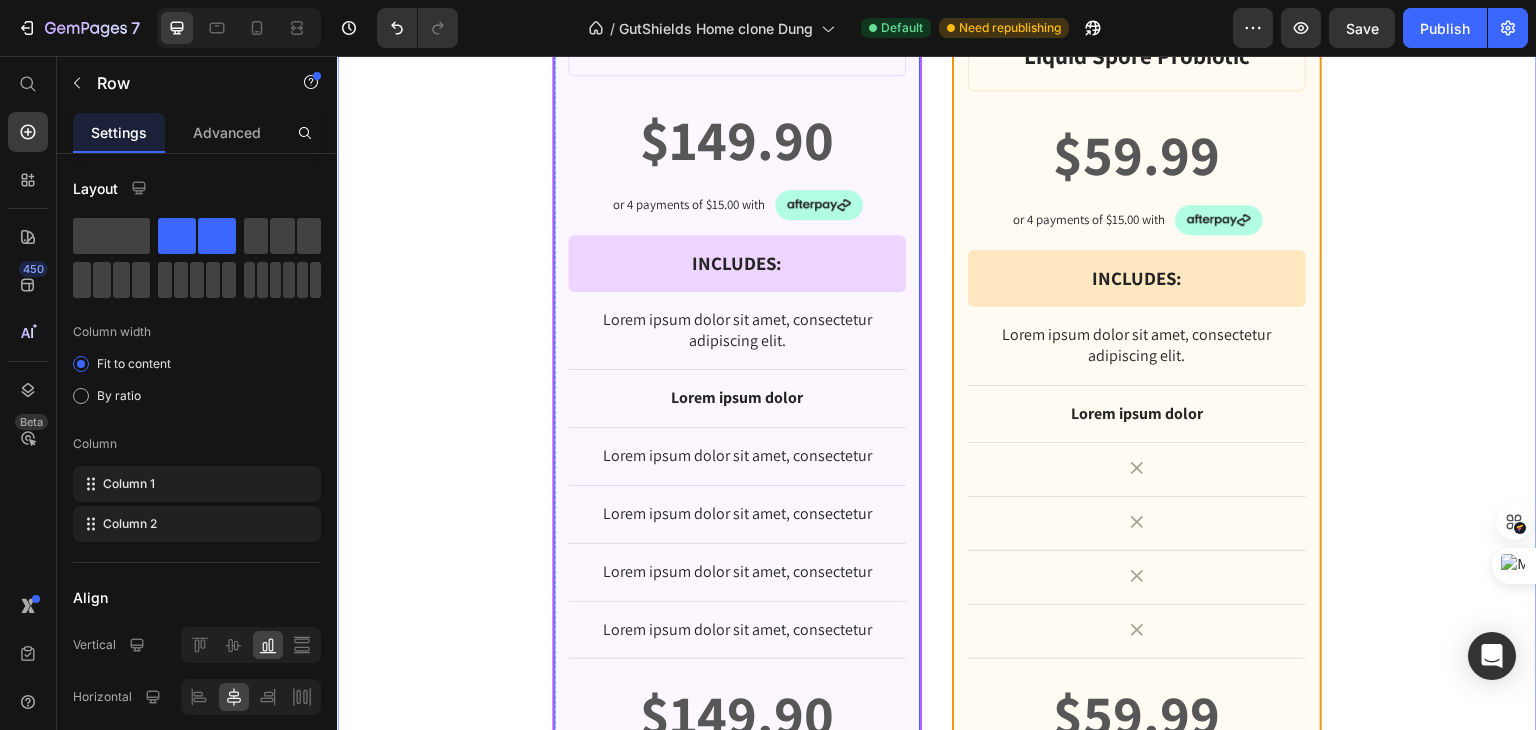 scroll, scrollTop: 1681, scrollLeft: 0, axis: vertical 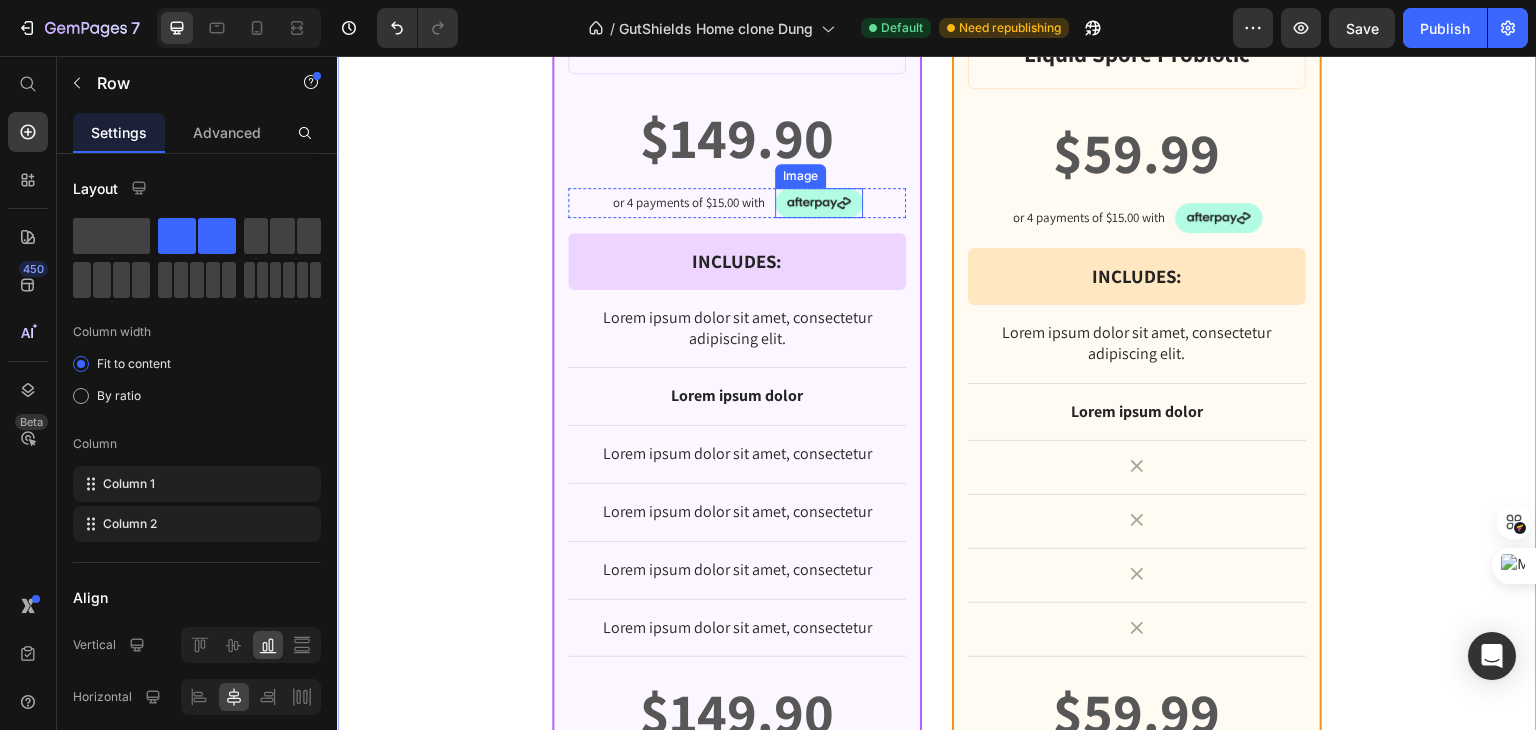click at bounding box center [819, 203] 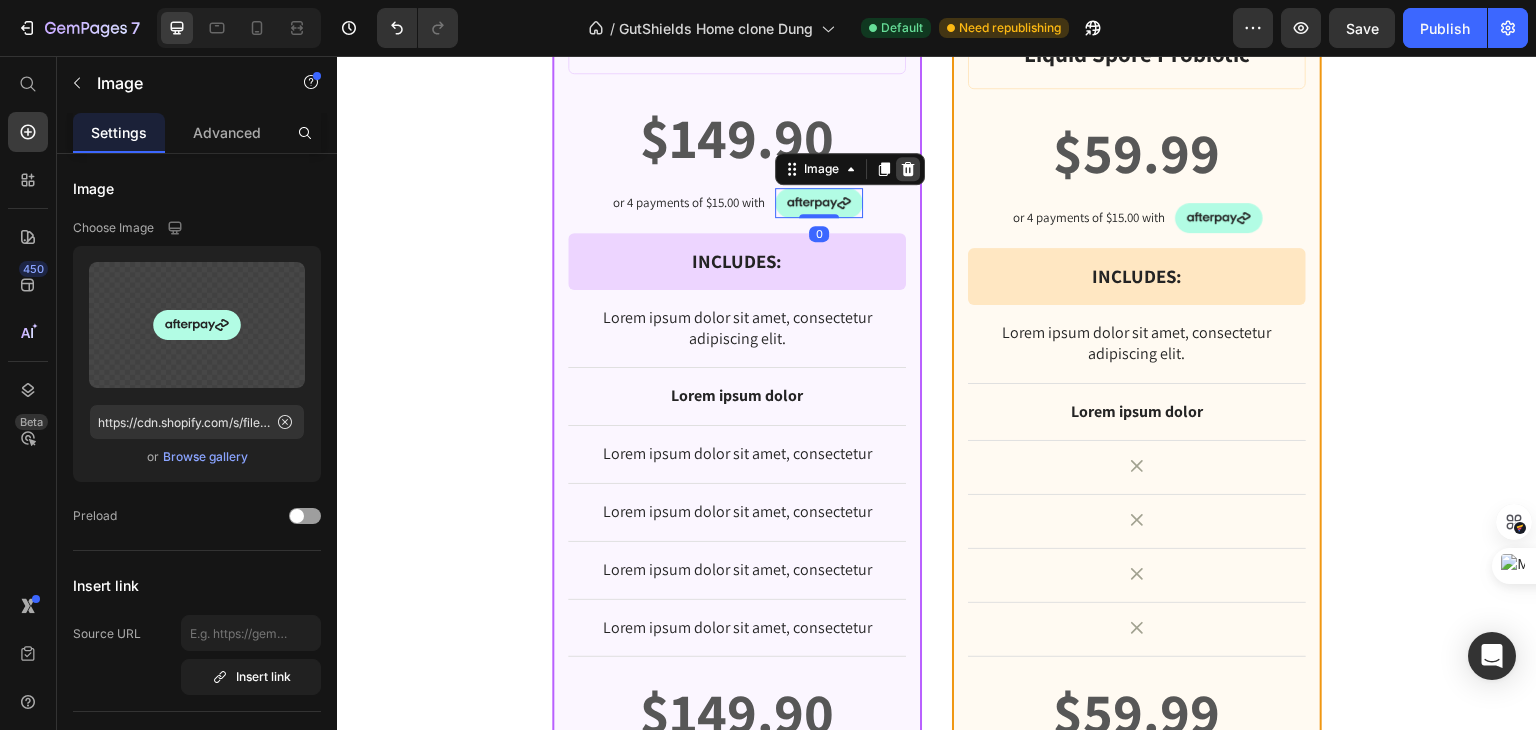 click 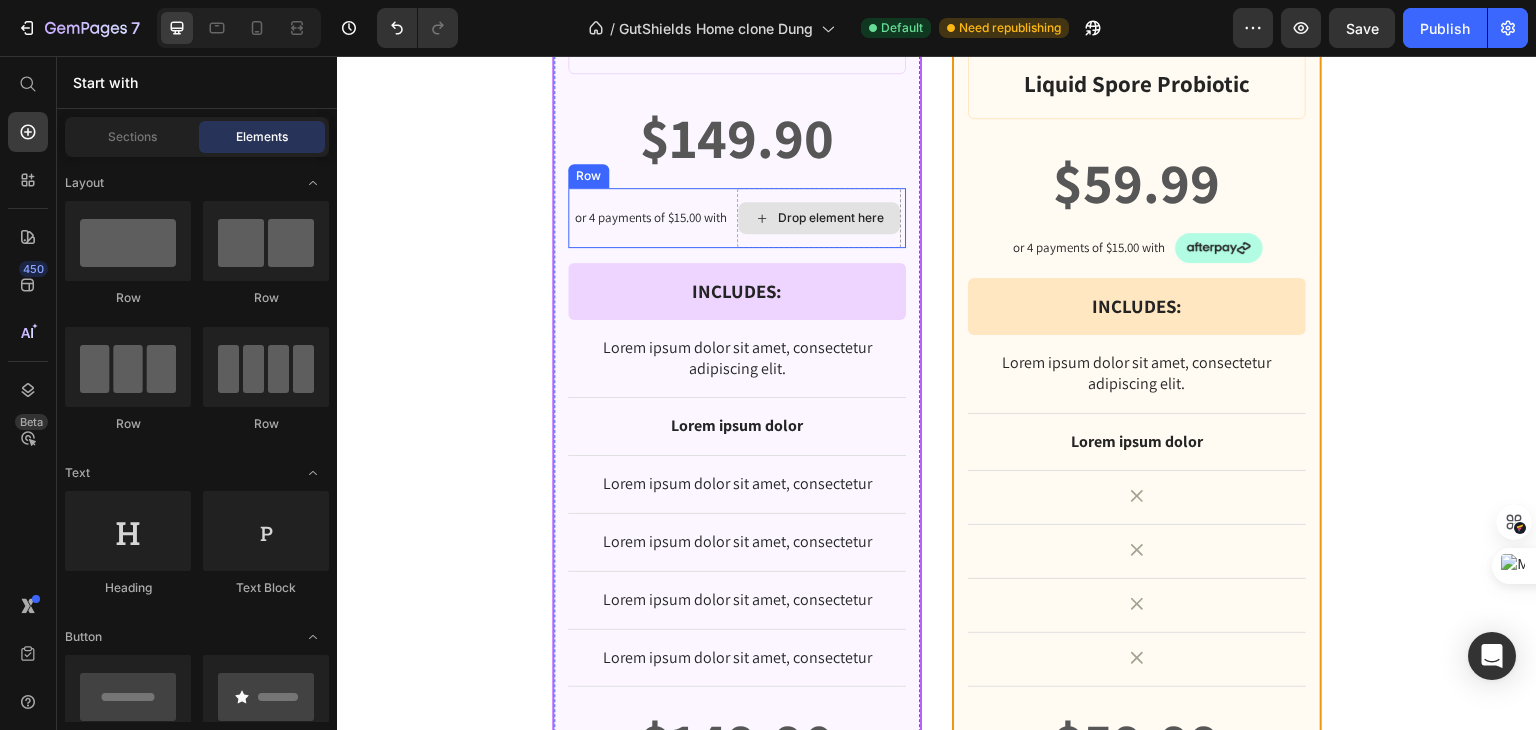 click on "Drop element here" at bounding box center (819, 218) 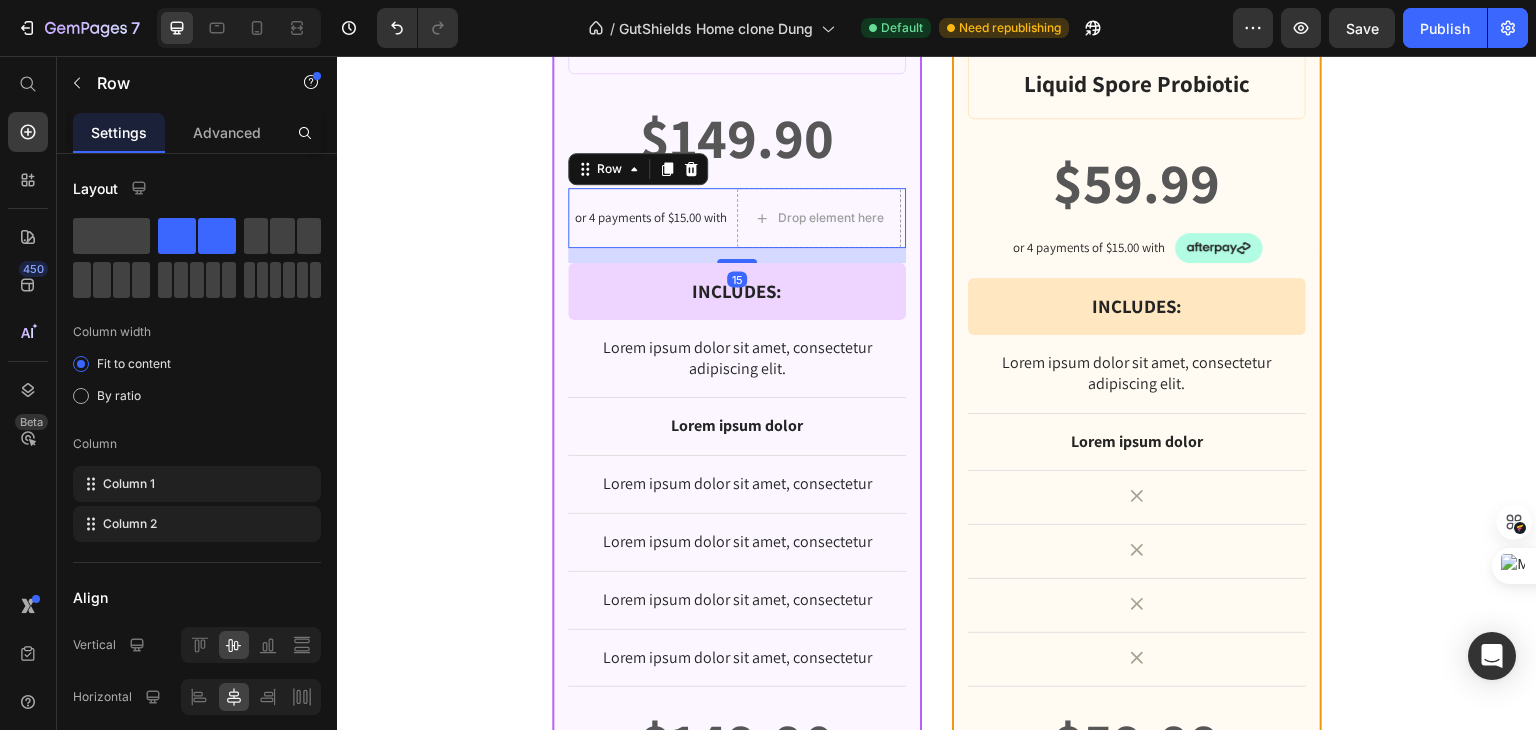 click on "or 4 payments of $15.00 with Text Block" at bounding box center [651, 218] 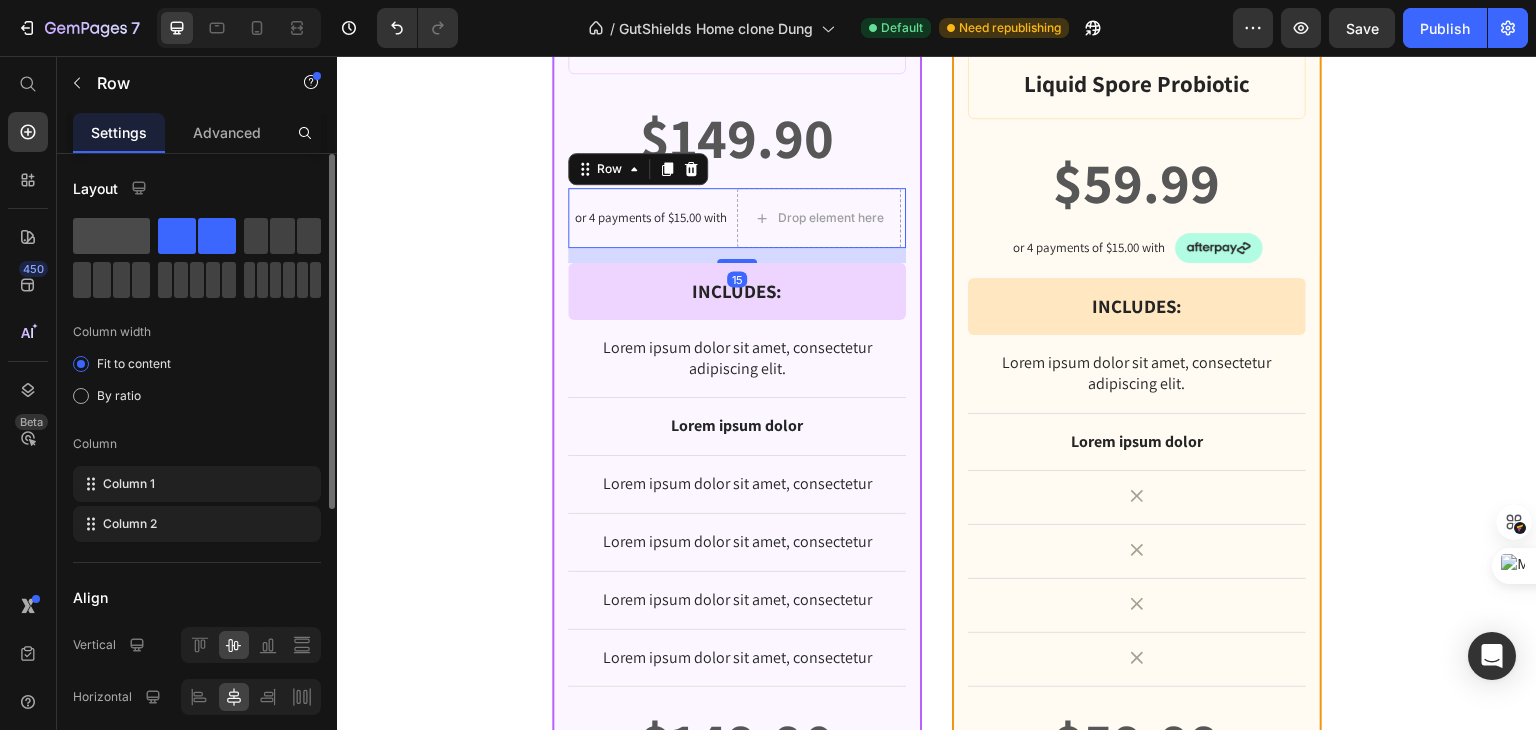 click 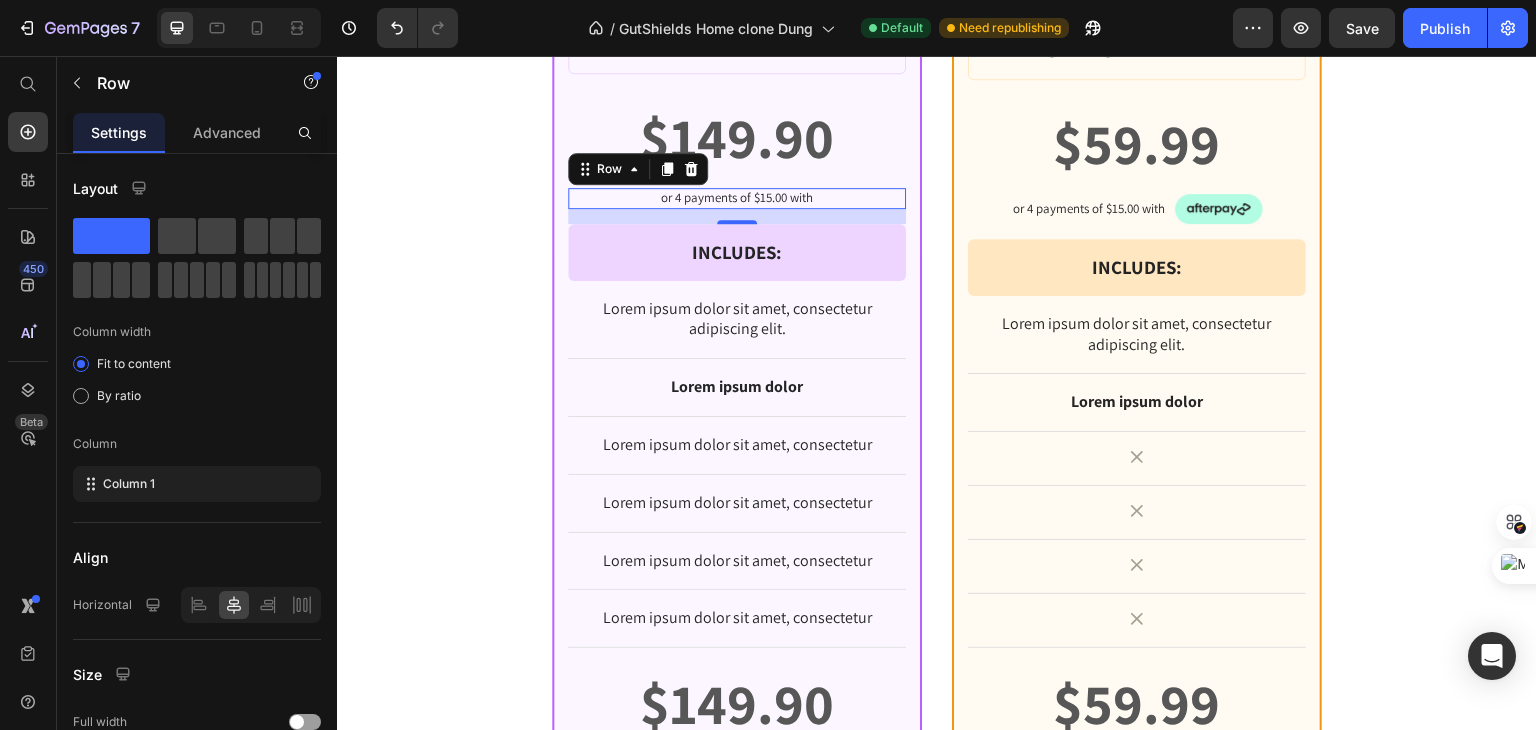 click on "or 4 payments of $15.00 with Text Block Row   15" at bounding box center [737, 198] 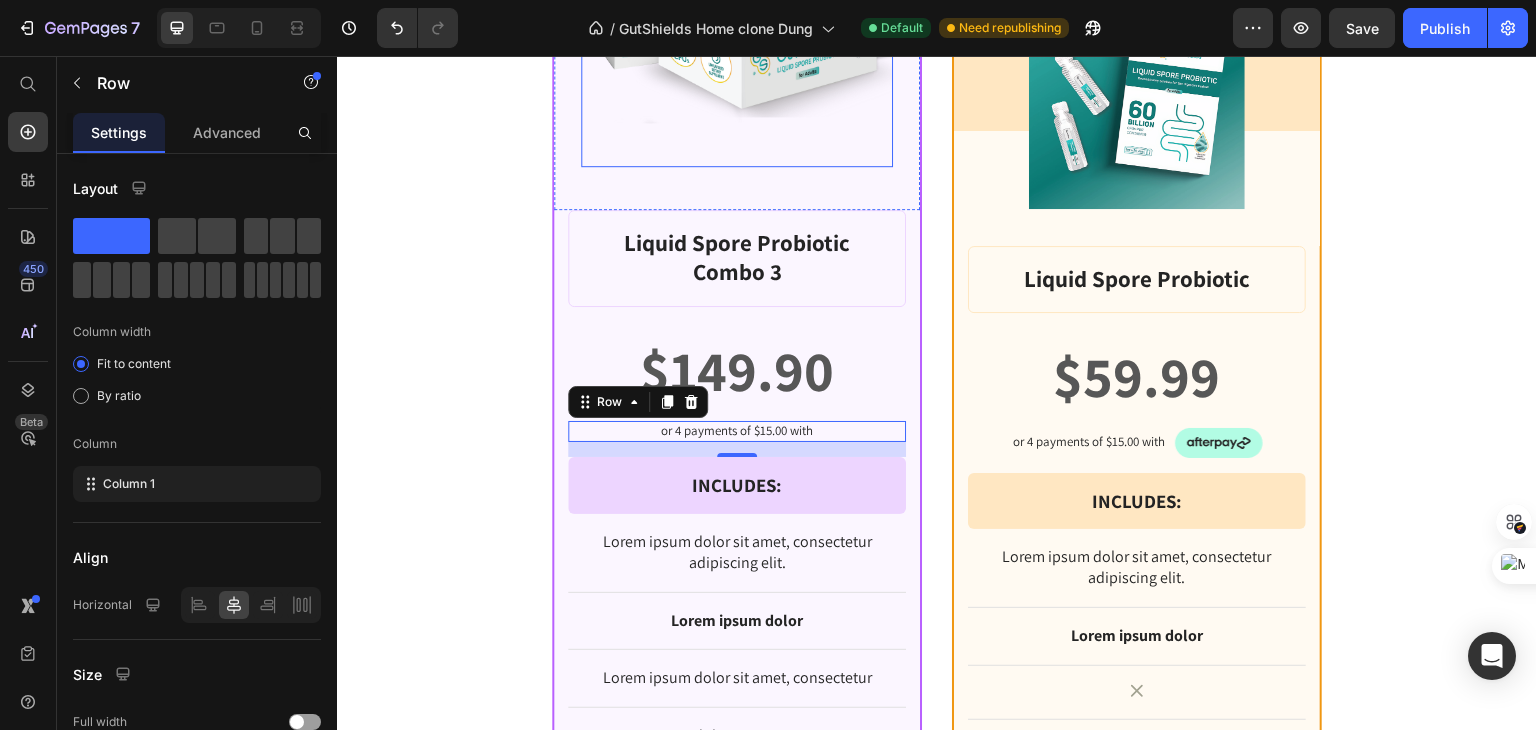 scroll, scrollTop: 1181, scrollLeft: 0, axis: vertical 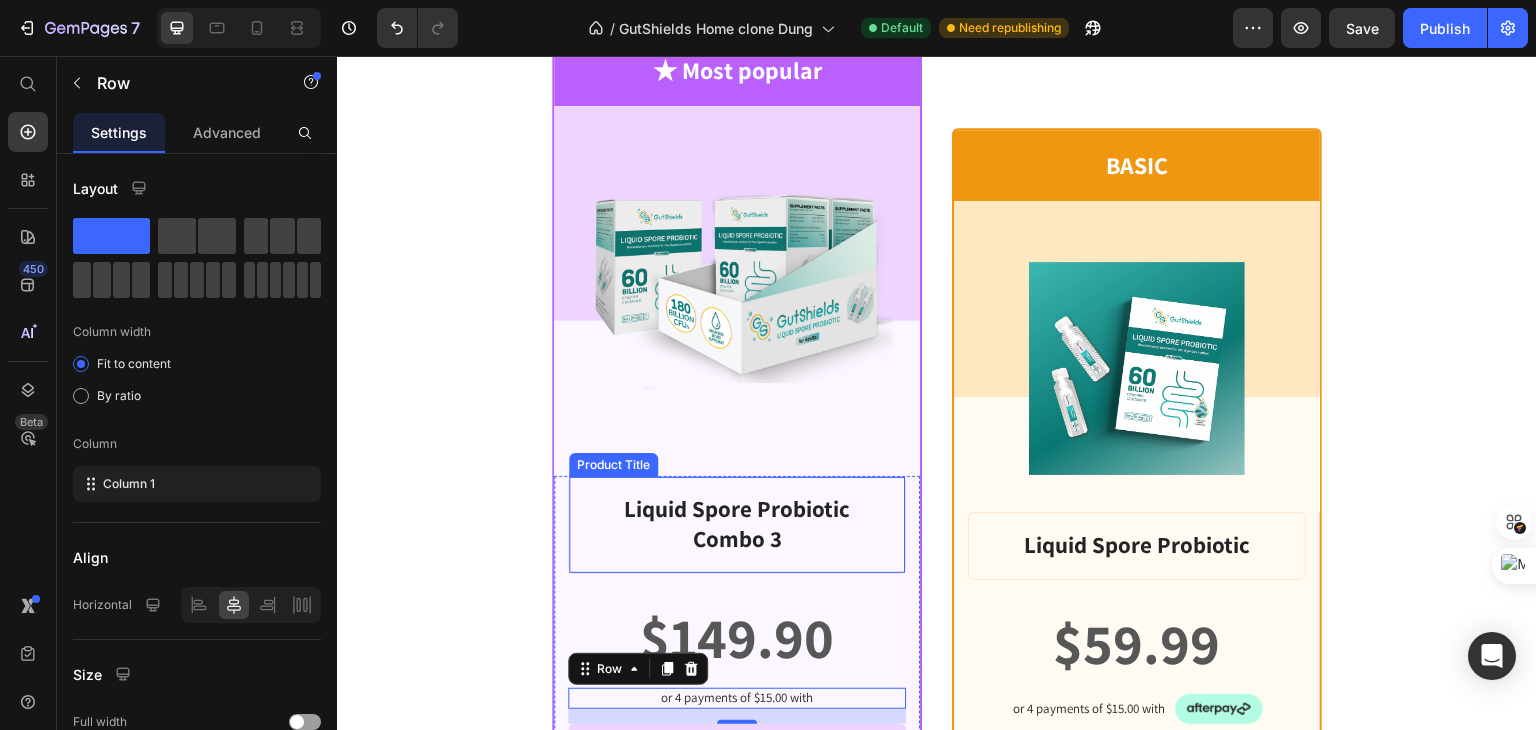 click on "Liquid Spore Probiotic Combo 3" at bounding box center [737, 525] 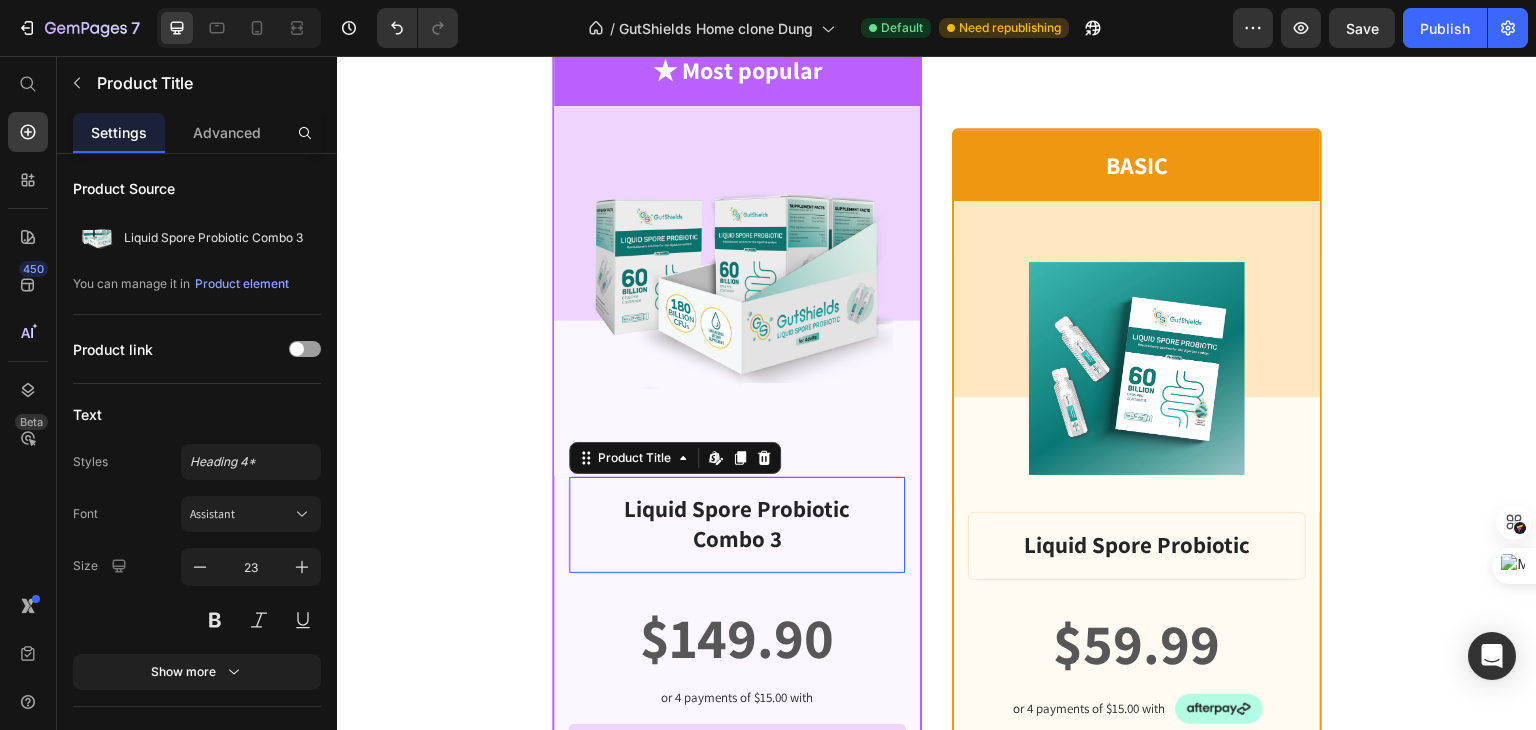 scroll, scrollTop: 1481, scrollLeft: 0, axis: vertical 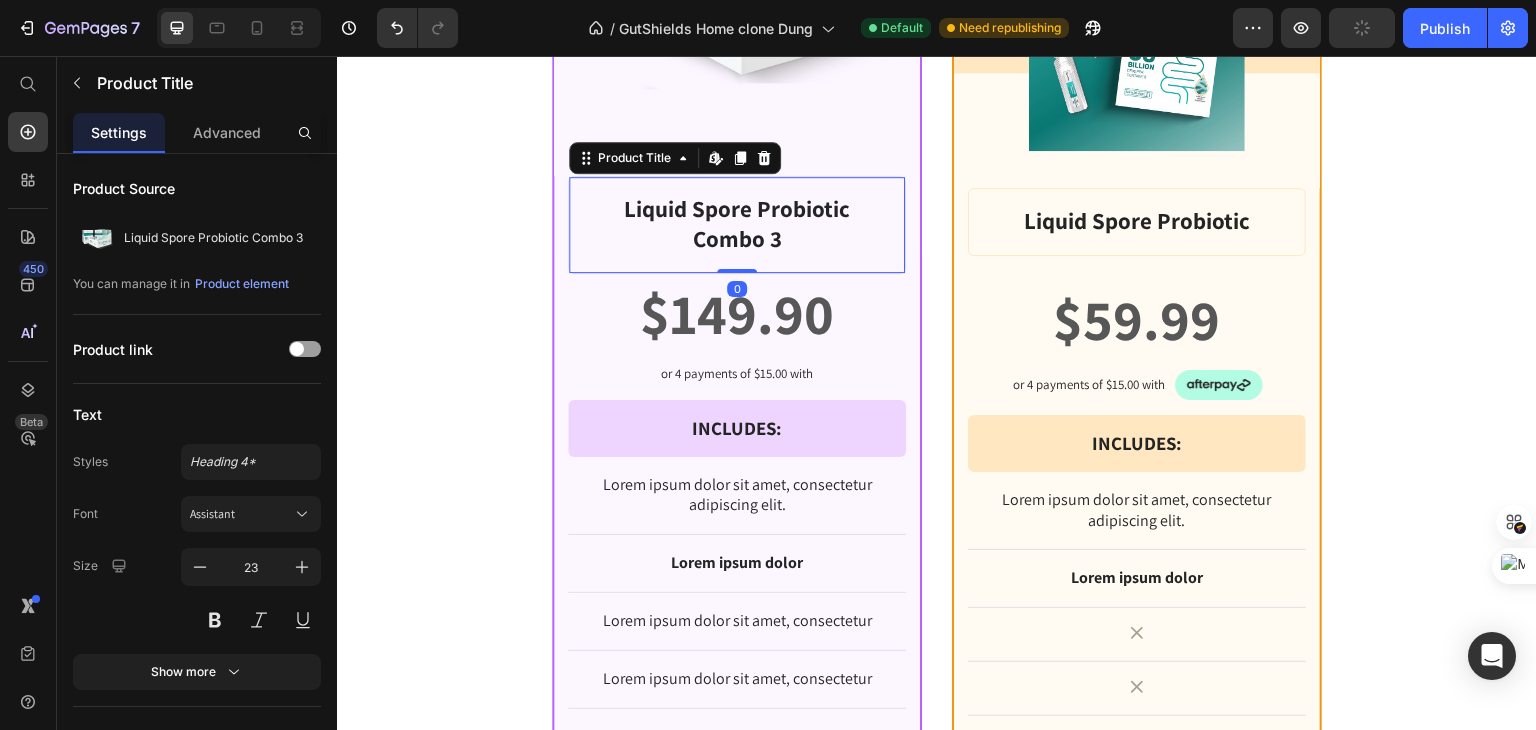 drag, startPoint x: 723, startPoint y: 293, endPoint x: 734, endPoint y: 239, distance: 55.108982 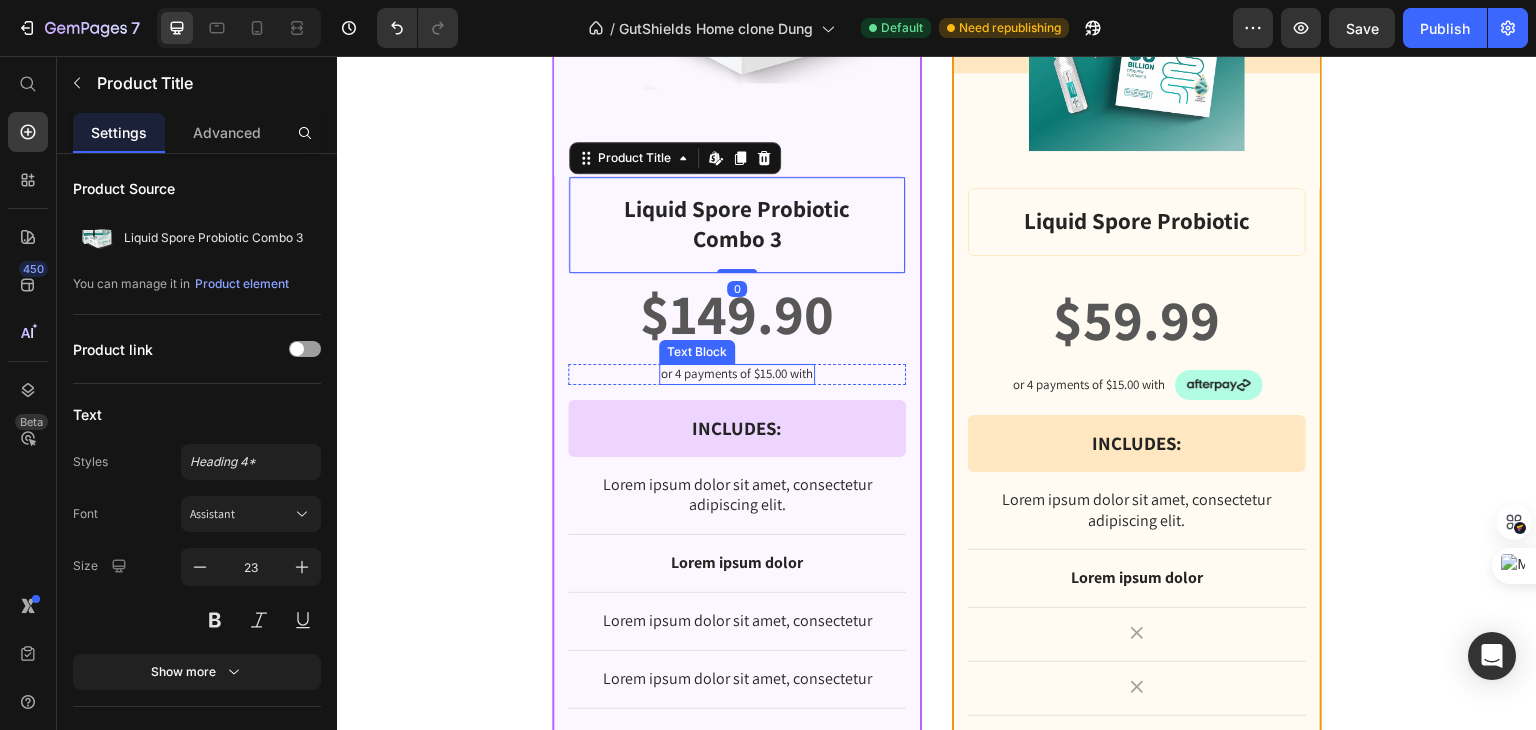 click on "or 4 payments of $15.00 with" at bounding box center [737, 374] 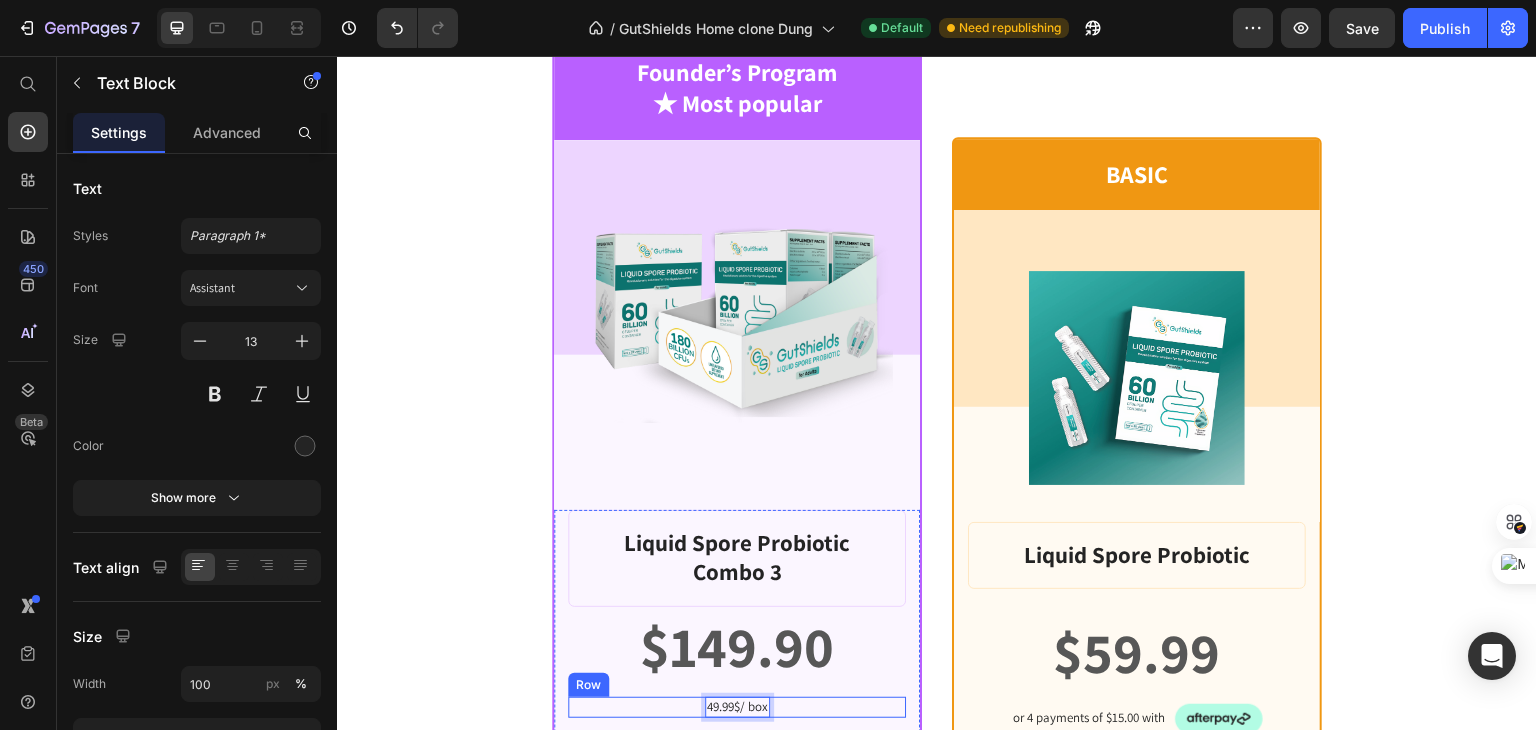 scroll, scrollTop: 1381, scrollLeft: 0, axis: vertical 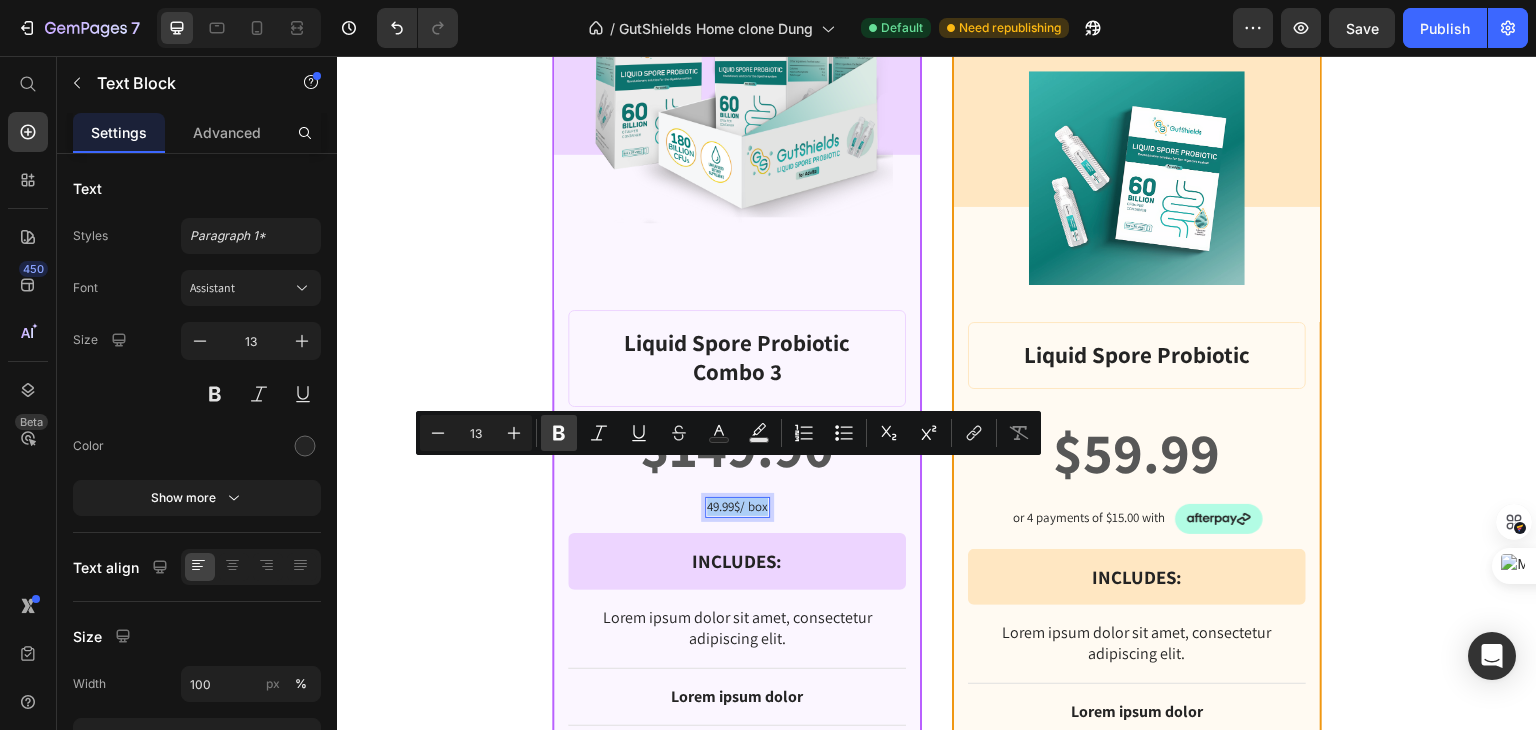 click 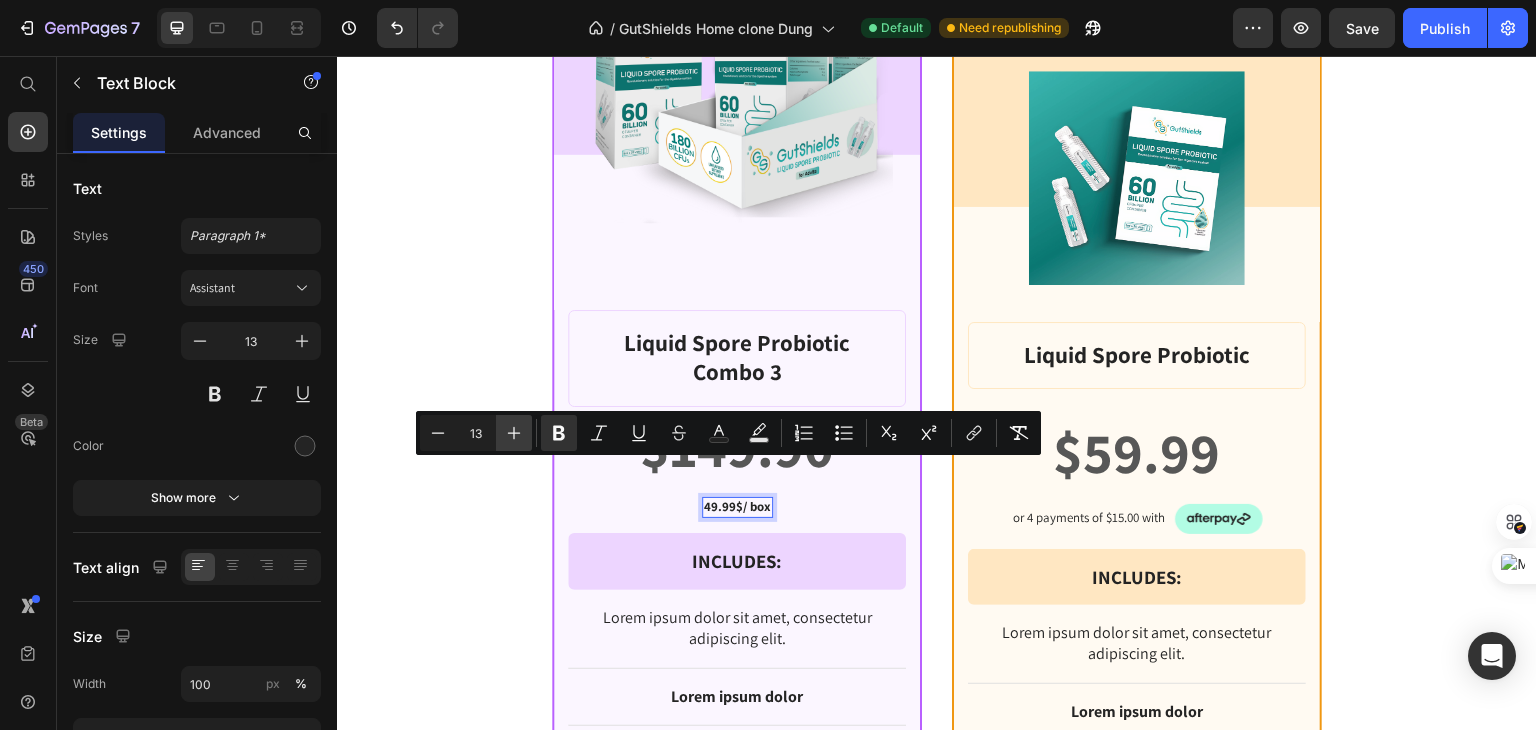 click 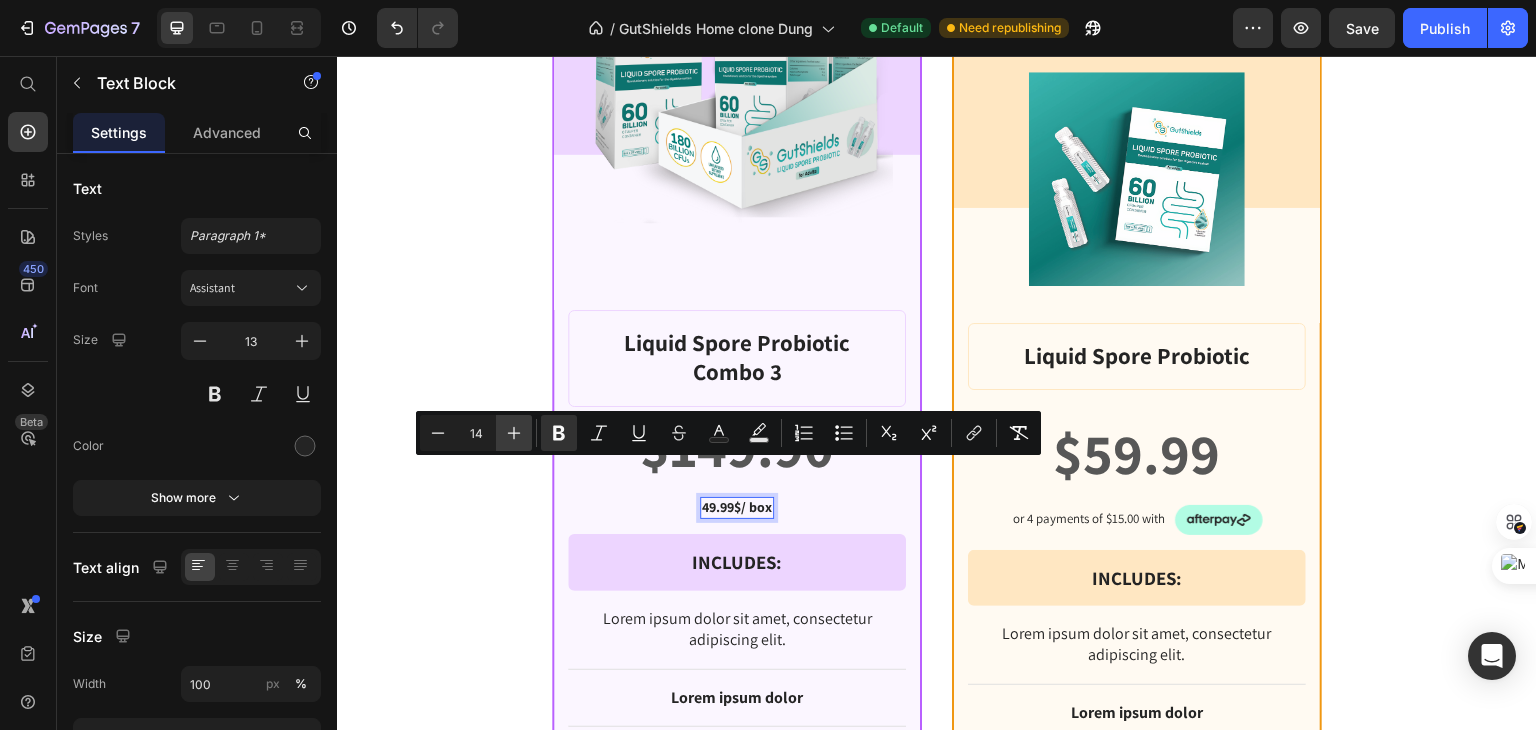 click 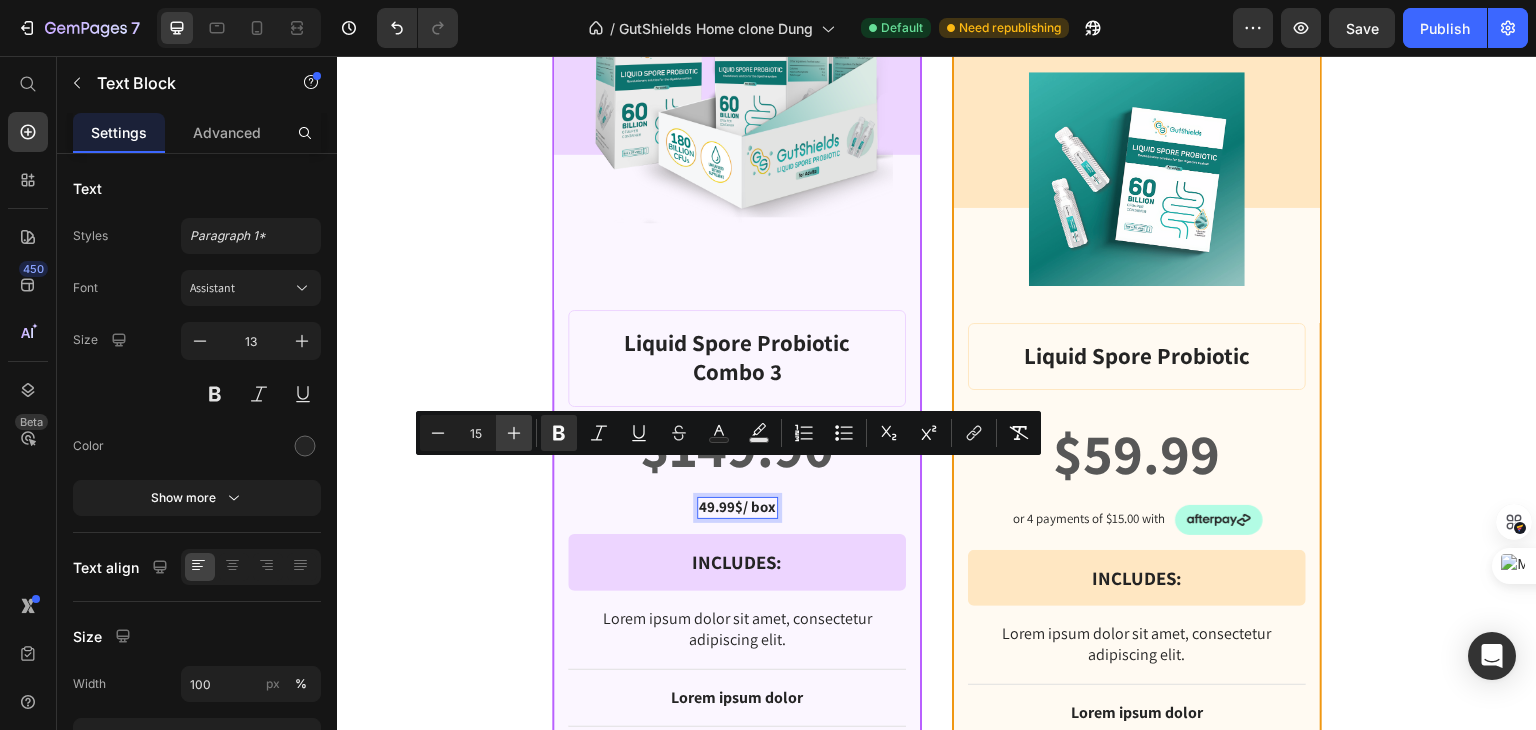 click 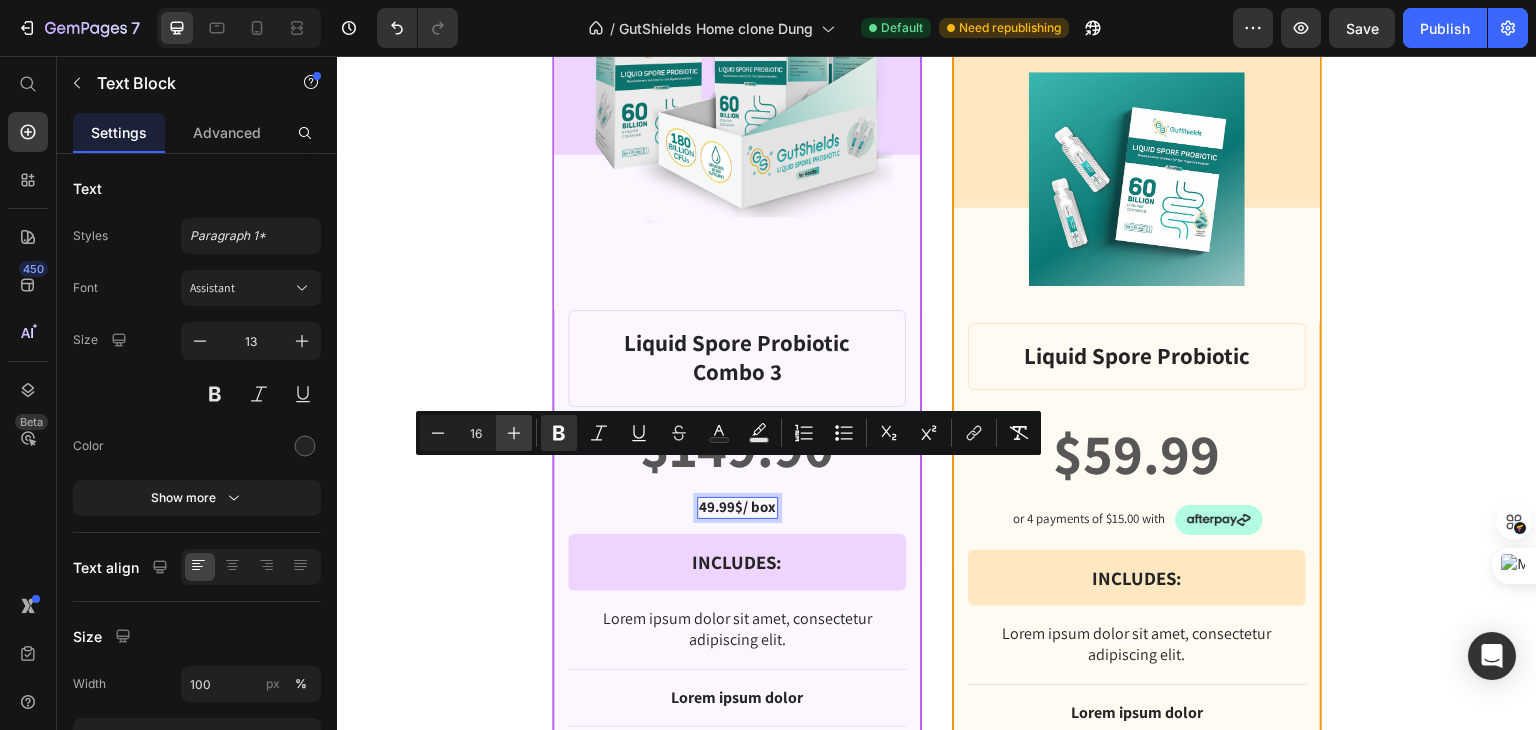 click 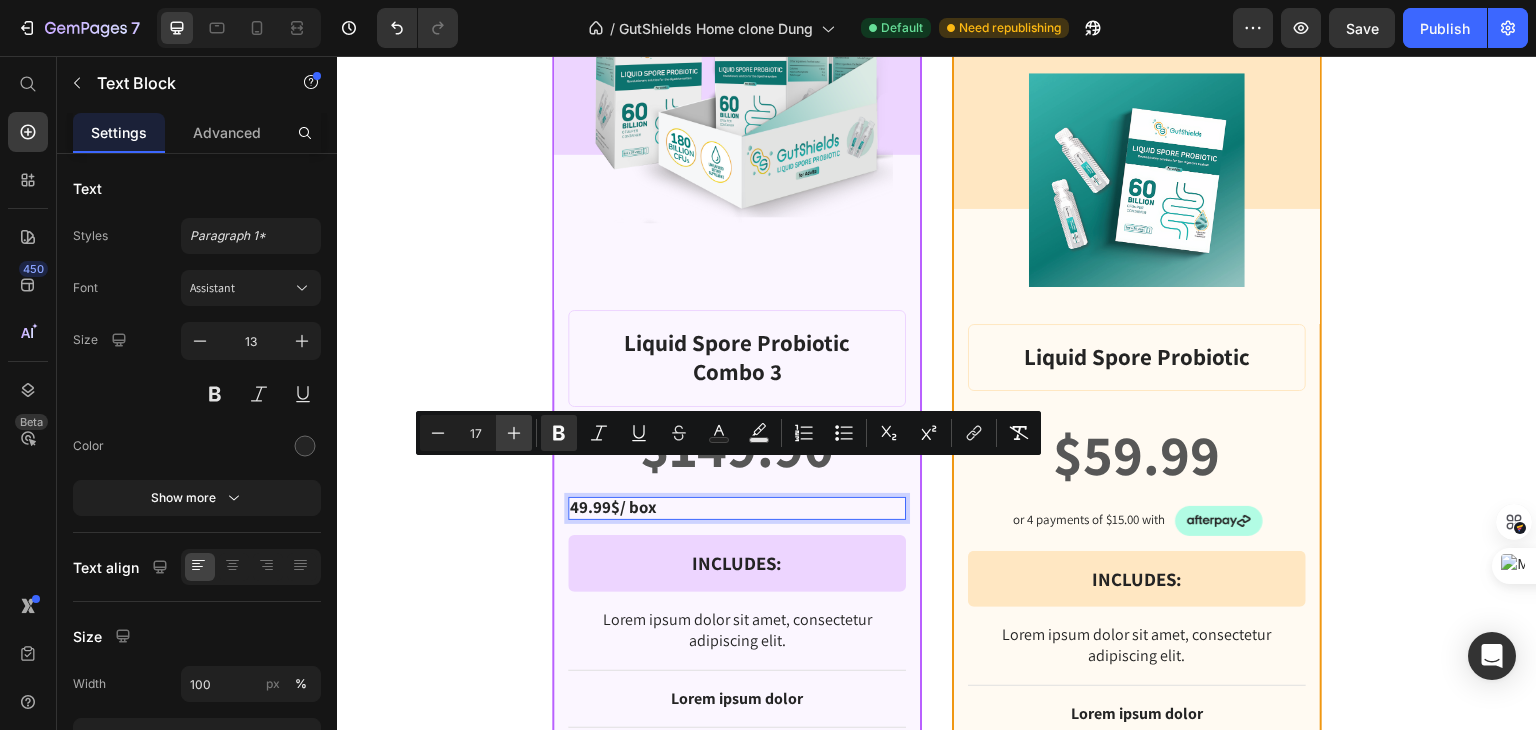 click 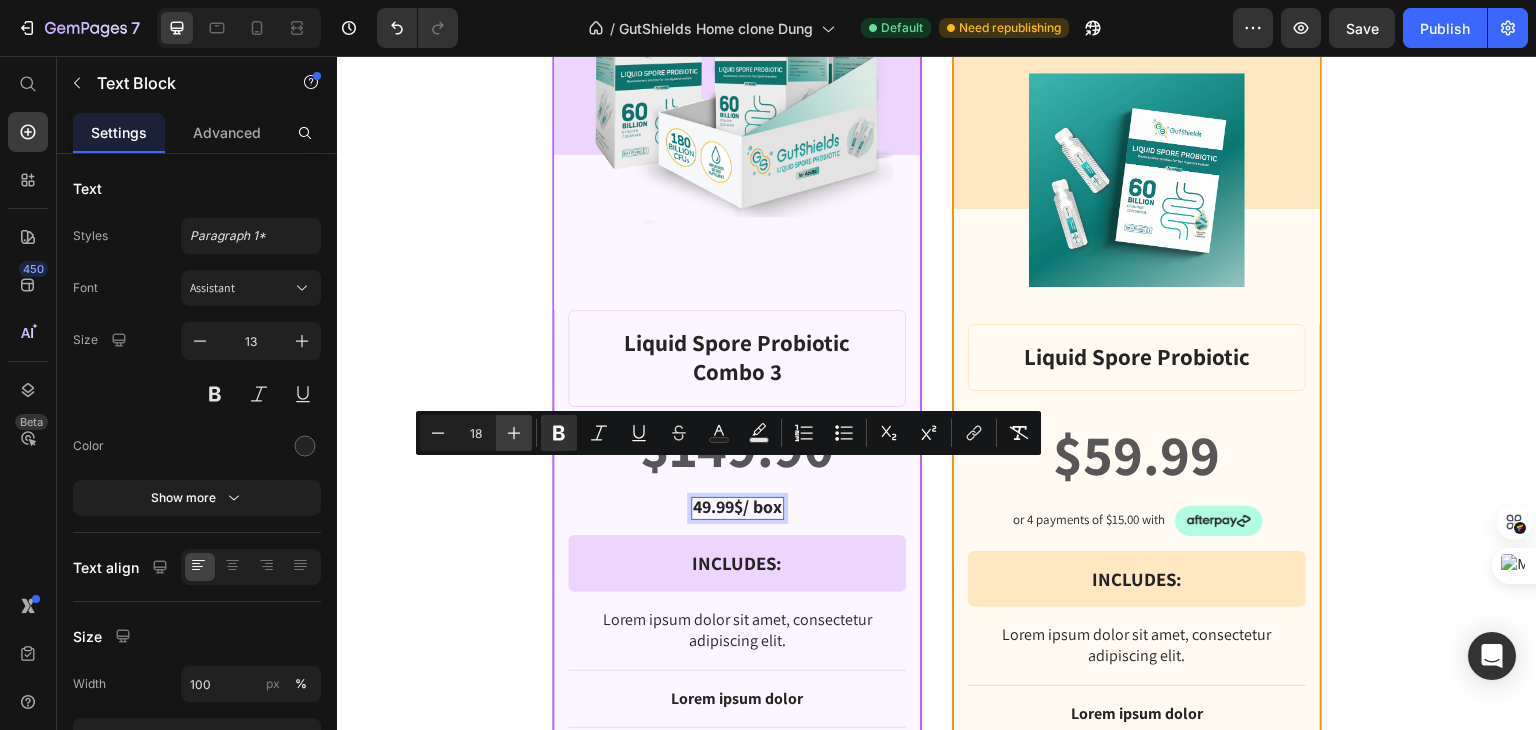 click 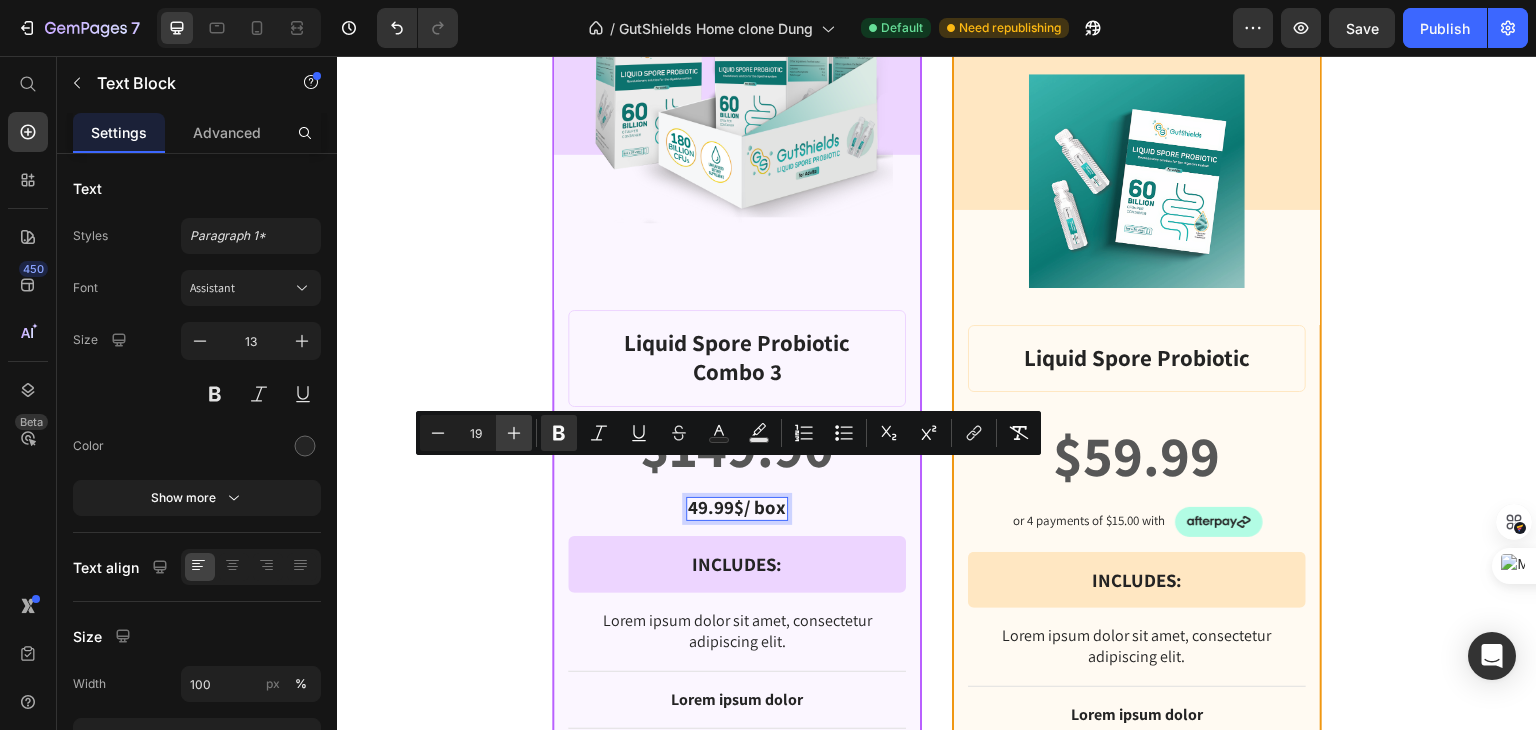 click 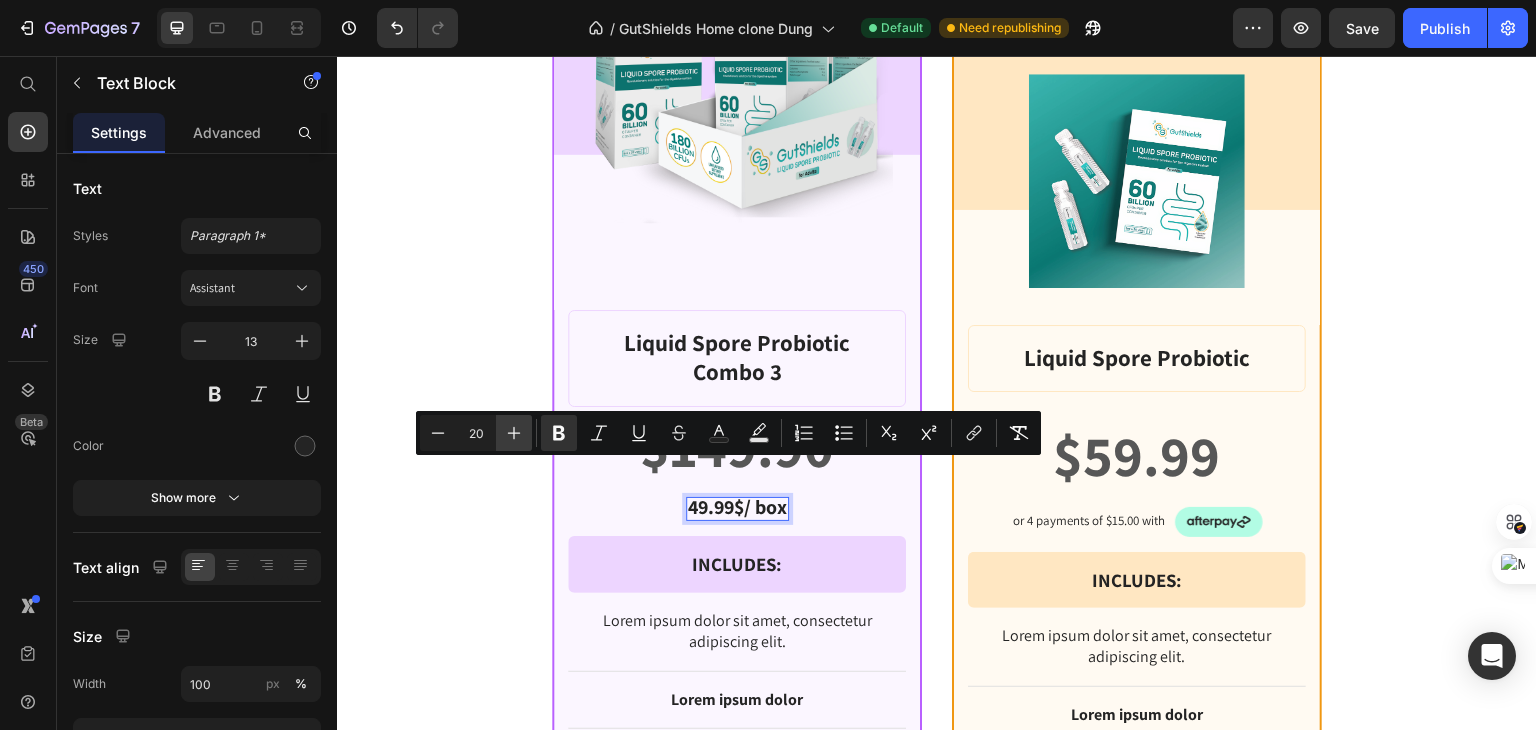 click 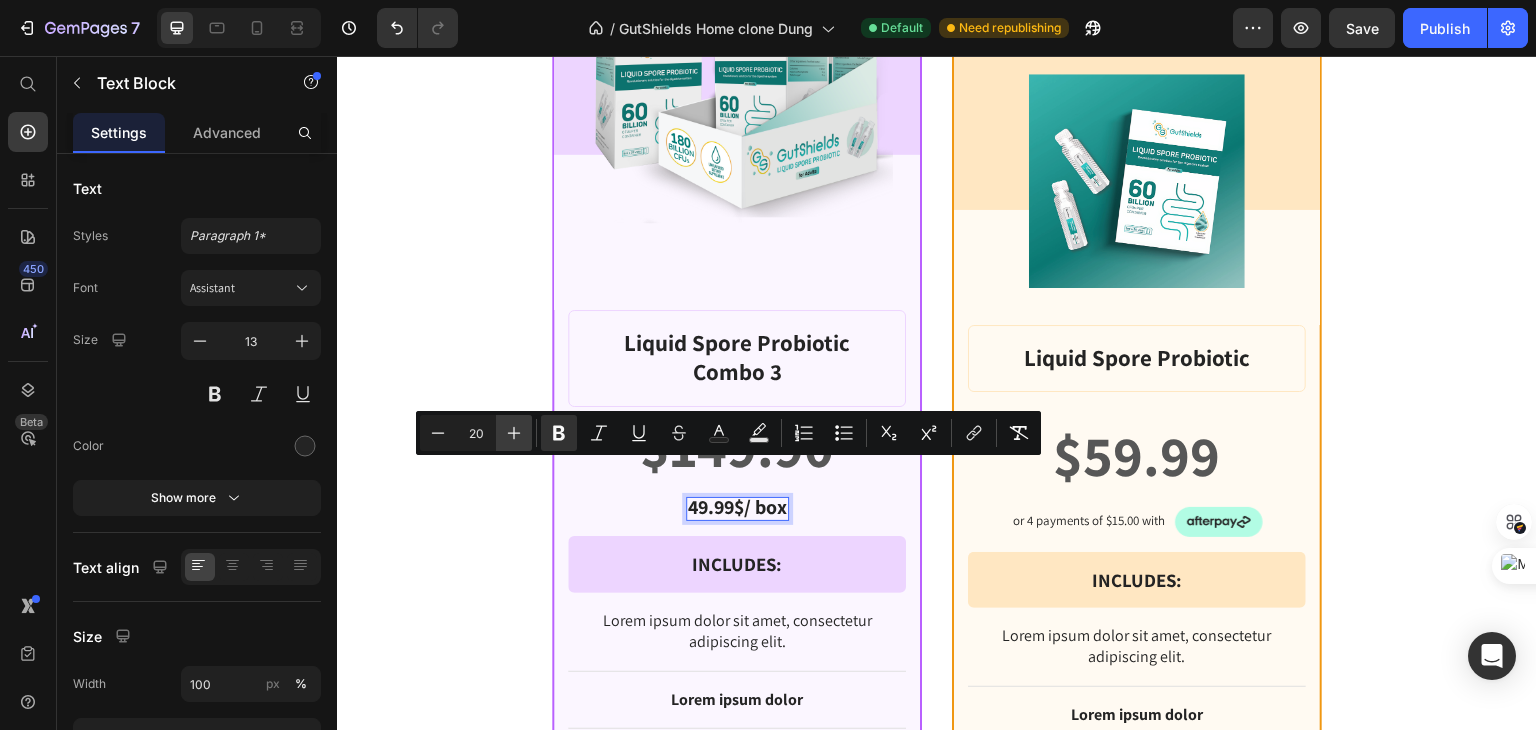 type on "21" 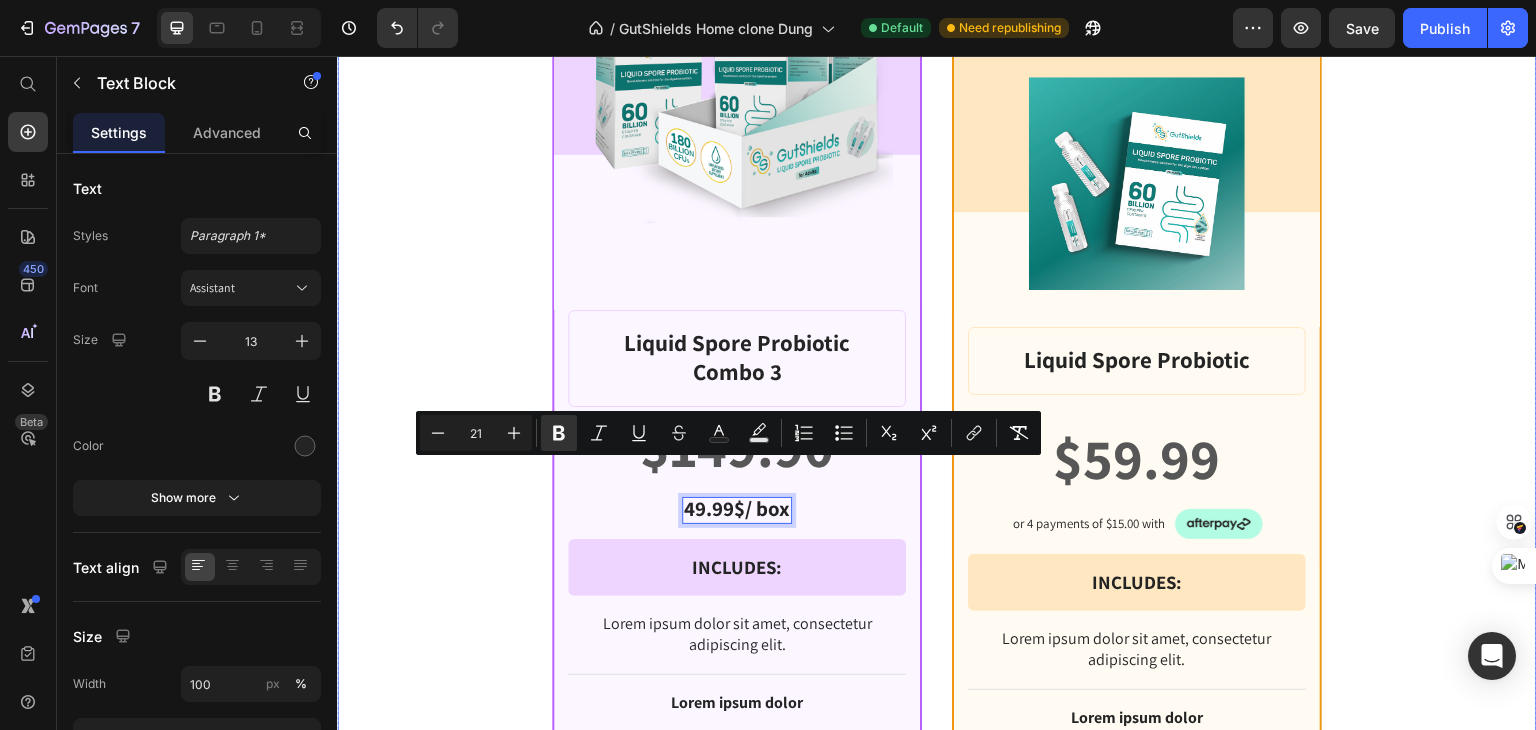 click on "Founder’s Program  ★ Most popular Text Block Row Product Images Row Liquid Spore Probiotic Combo 3 Product Title $149.90 Product Price Row 49.99$/ box Text Block   0 Row INCLUDES: Text Block Row Row Lorem ipsum dolor sit amet, consectetur adipiscing elit. Text Block Lorem ipsum dolor Text Block Lorem ipsum dolor sit amet, consectetur Text Block Row Lorem ipsum dolor sit amet, consectetur Text Block Row Lorem ipsum dolor sit amet, consectetur Text Block Row Lorem ipsum dolor sit amet, consectetur Text Block Row $149.90 Product Price BEST PRICE. BUY NOW! Add to Cart Row 30 - Day money back guarantee Text Block Row Product Row BASIC Text Block Row Product Images Row Liquid Spore Probiotic Product Title $59.99 Product Price Row or 4 payments of $15.00 with Text Block Image Row INCLUDES: Text Block Row Row Lorem ipsum dolor sit amet, consectetur adipiscing elit. Text Block Lorem ipsum dolor Text Block
Icon Row
Icon Row
Icon Row
Icon Row $59.99" at bounding box center [937, 532] 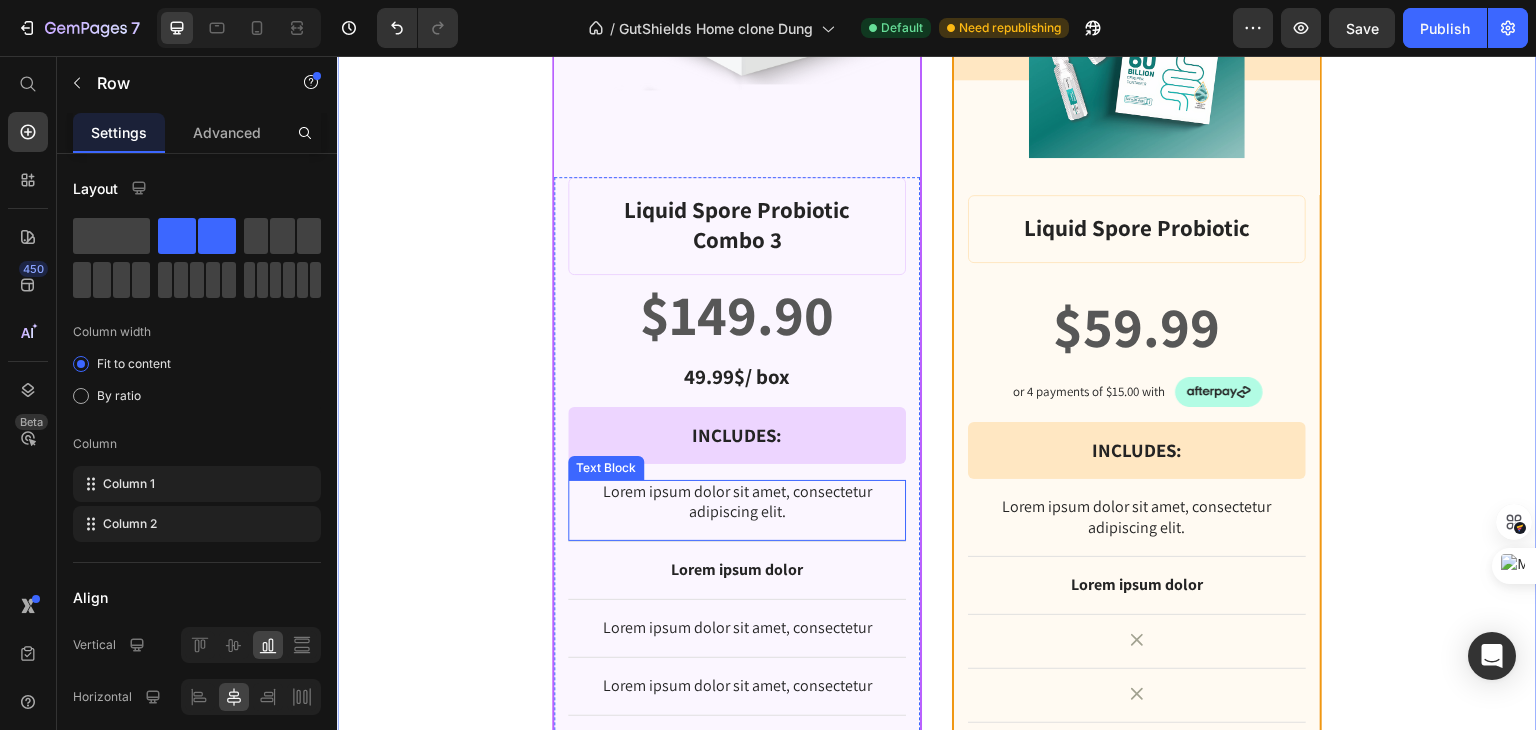 click on "Liquid Spore Probiotic Combo 3 Product Title $149.90 Product Price Row 49.99$/ box Text Block Row INCLUDES: Text Block Row Row Lorem ipsum dolor sit amet, consectetur adipiscing elit. Text Block Lorem ipsum dolor Text Block Lorem ipsum dolor sit amet, consectetur Text Block Row Lorem ipsum dolor sit amet, consectetur Text Block Row Lorem ipsum dolor sit amet, consectetur Text Block Row Lorem ipsum dolor sit amet, consectetur Text Block Row $149.90 Product Price BEST PRICE. BUY NOW! Add to Cart Row 30 - Day money back guarantee Text Block" at bounding box center (737, 612) 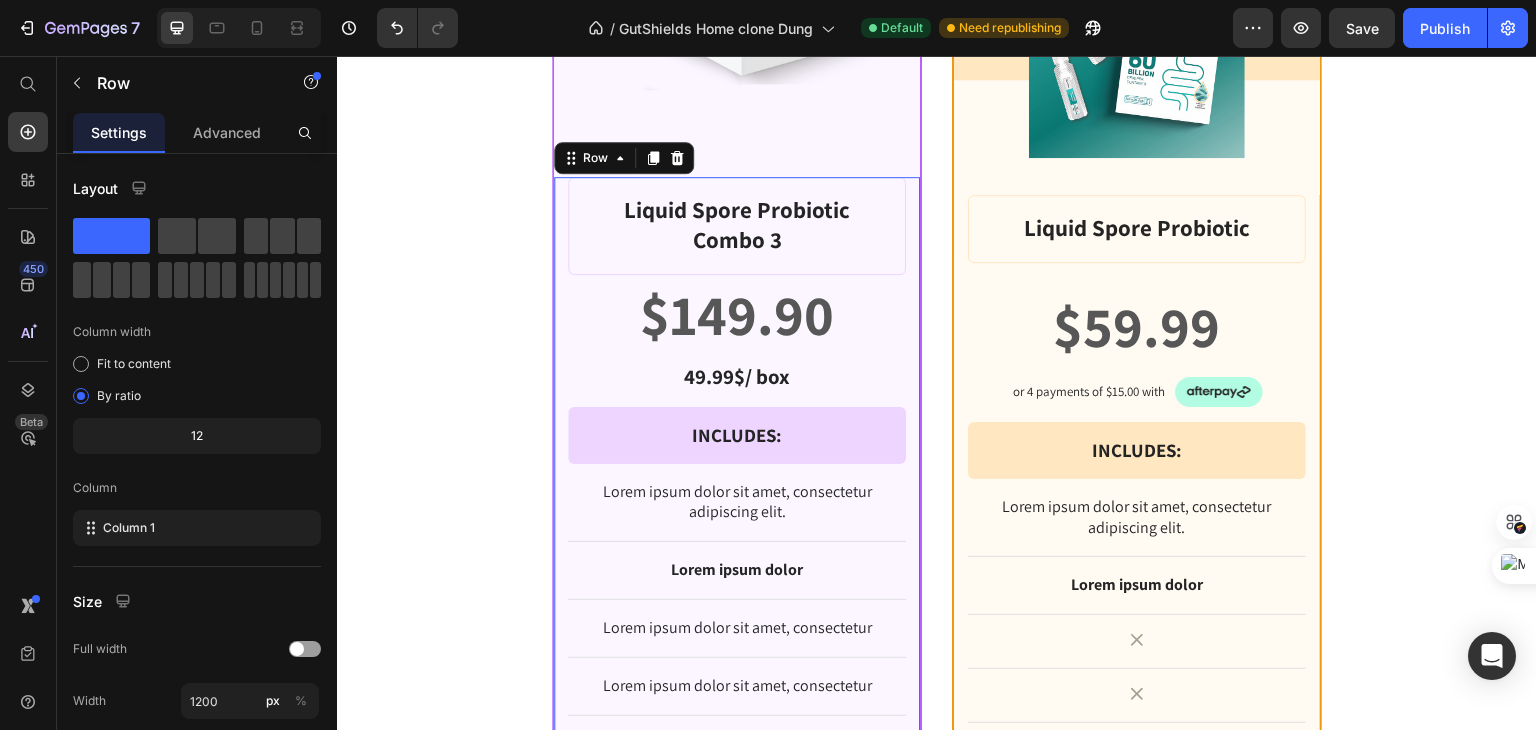 scroll, scrollTop: 1481, scrollLeft: 0, axis: vertical 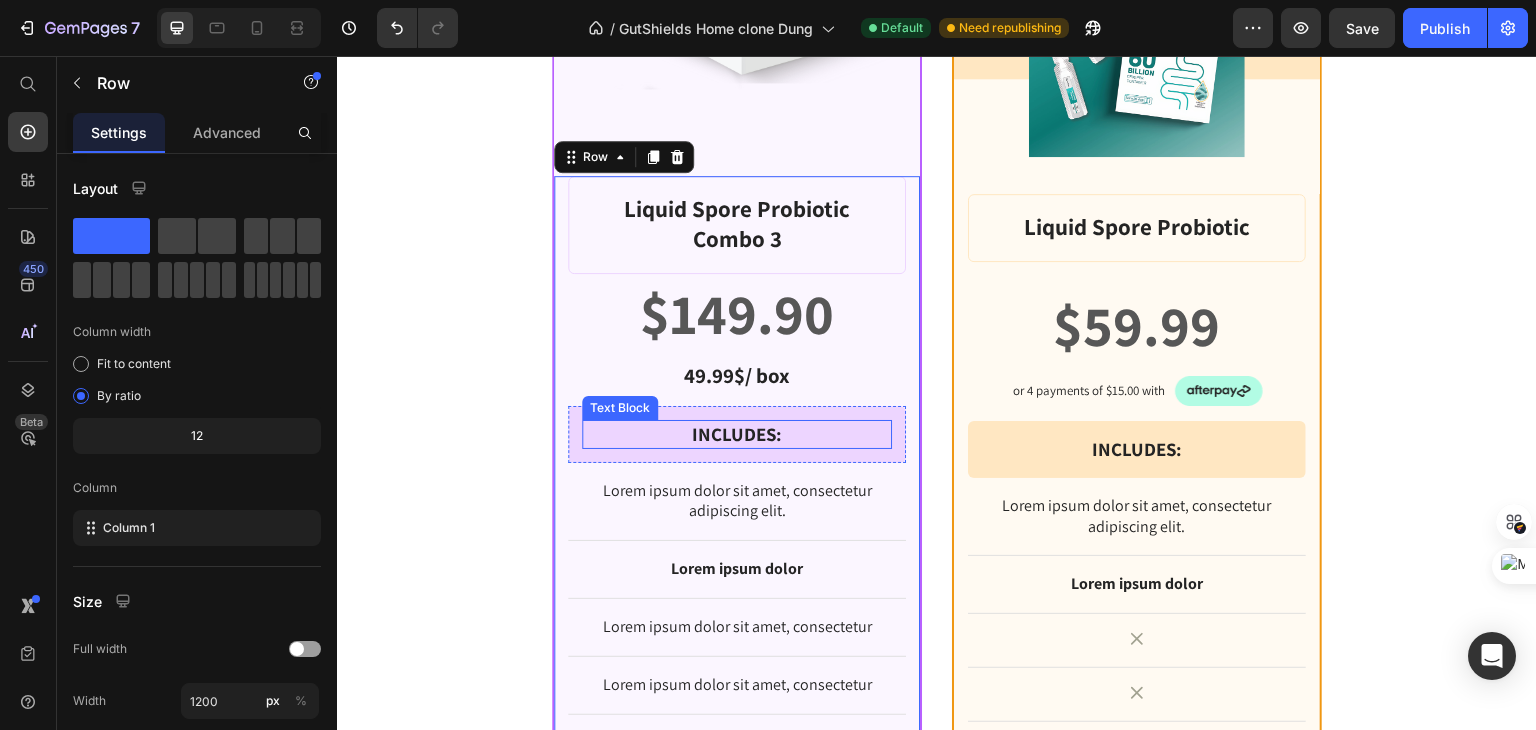 click on "INCLUDES:" at bounding box center (737, 434) 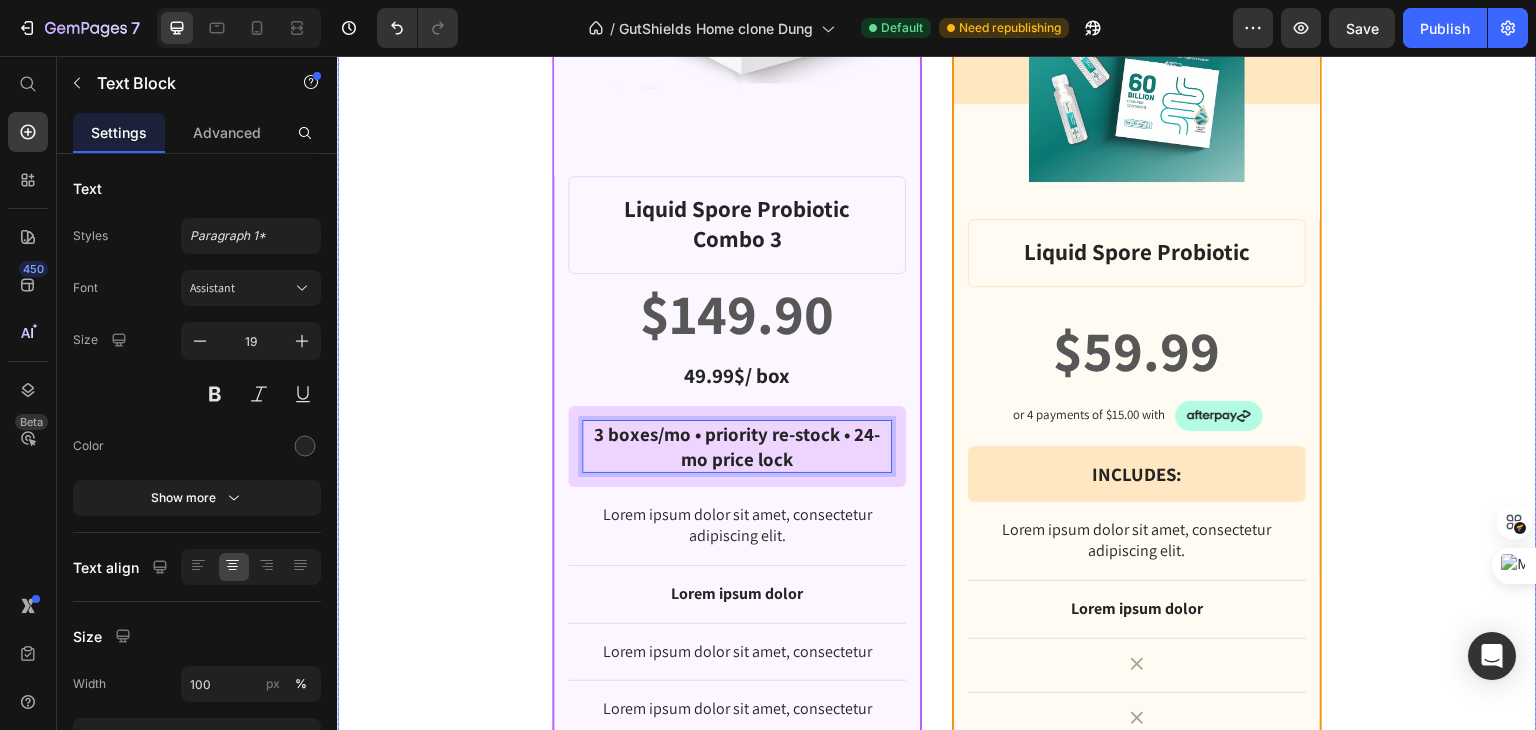 click on "Founder’s Program  ★ Most popular Text Block Row Product Images Row Liquid Spore Probiotic Combo 3 Product Title $149.90 Product Price Row 49.99$/ box Text Block Row 3 boxes/mo • priority re-stock • 24-mo price lock Text Block   0 Row Row Lorem ipsum dolor sit amet, consectetur adipiscing elit. Text Block Lorem ipsum dolor Text Block Lorem ipsum dolor sit amet, consectetur Text Block Row Lorem ipsum dolor sit amet, consectetur Text Block Row Lorem ipsum dolor sit amet, consectetur Text Block Row Lorem ipsum dolor sit amet, consectetur Text Block Row $149.90 Product Price BEST PRICE. BUY NOW! Add to Cart Row 30 - Day money back guarantee Text Block Row Product Row BASIC Text Block Row Product Images Row Liquid Spore Probiotic Product Title $59.99 Product Price Row or 4 payments of $15.00 with Text Block Image Row INCLUDES: Text Block Row Row Lorem ipsum dolor sit amet, consectetur adipiscing elit. Text Block Lorem ipsum dolor Text Block
Icon Row
Icon Row Icon Row Icon" at bounding box center (937, 412) 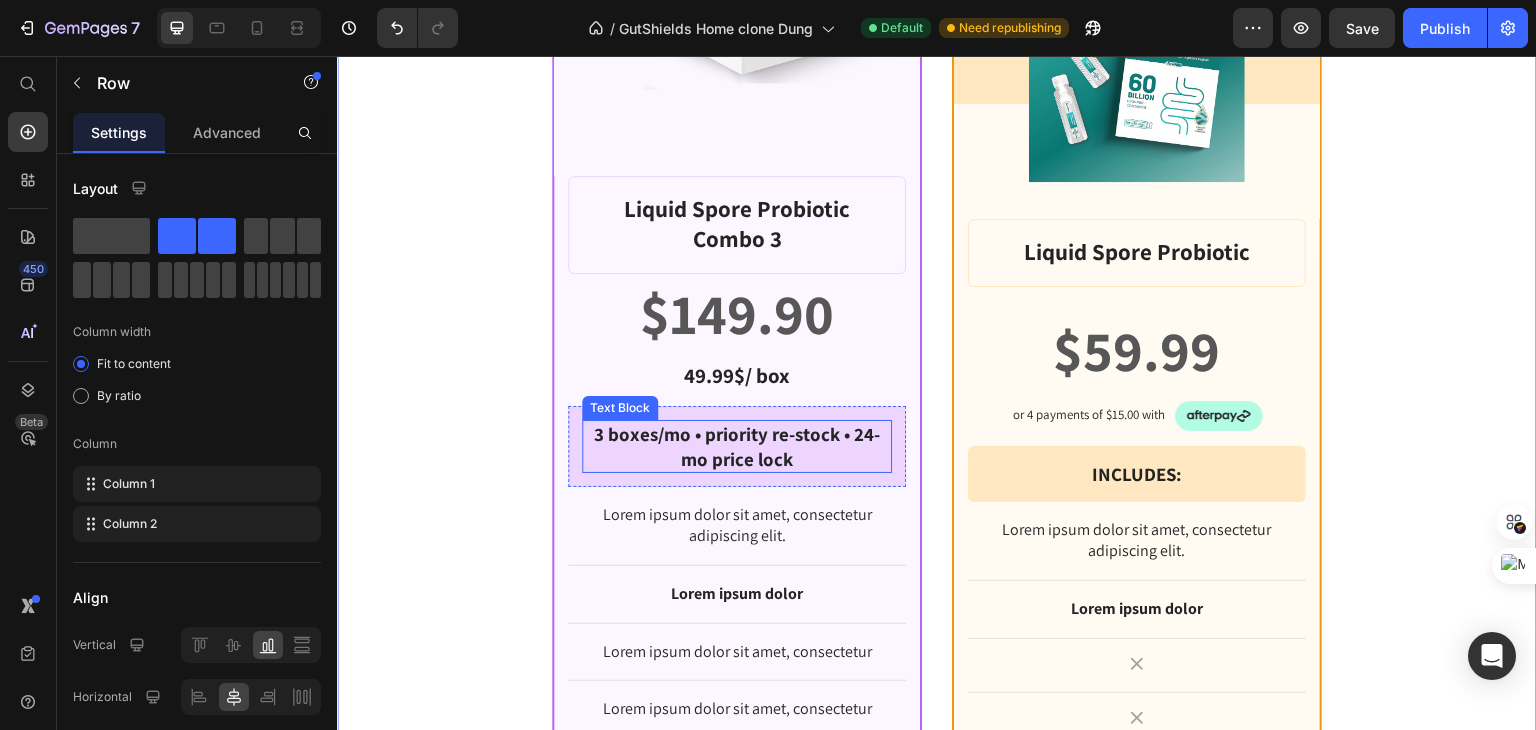 click on "3 boxes/mo • priority re-stock • 24-mo price lock" at bounding box center [737, 446] 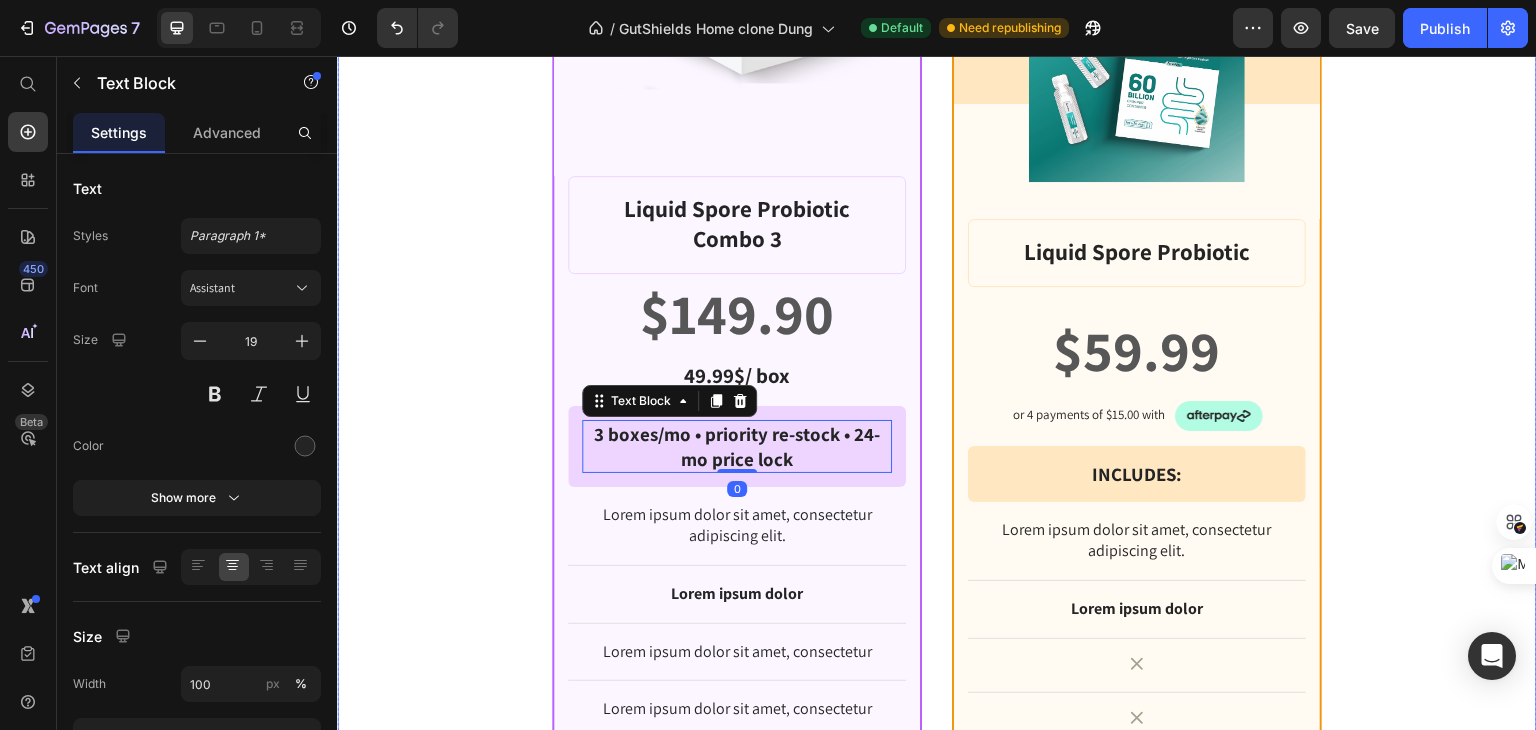 click on "Founder’s Program  ★ Most popular Text Block Row Product Images Row Liquid Spore Probiotic Combo 3 Product Title $149.90 Product Price Row 49.99$/ box Text Block Row 3 boxes/mo • priority re-stock • 24-mo price lock Text Block   0 Row Row Lorem ipsum dolor sit amet, consectetur adipiscing elit. Text Block Lorem ipsum dolor Text Block Lorem ipsum dolor sit amet, consectetur Text Block Row Lorem ipsum dolor sit amet, consectetur Text Block Row Lorem ipsum dolor sit amet, consectetur Text Block Row Lorem ipsum dolor sit amet, consectetur Text Block Row $149.90 Product Price BEST PRICE. BUY NOW! Add to Cart Row 30 - Day money back guarantee Text Block Row Product Row BASIC Text Block Row Product Images Row Liquid Spore Probiotic Product Title $59.99 Product Price Row or 4 payments of $15.00 with Text Block Image Row INCLUDES: Text Block Row Row Lorem ipsum dolor sit amet, consectetur adipiscing elit. Text Block Lorem ipsum dolor Text Block
Icon Row
Icon Row Icon Row Icon" at bounding box center [937, 412] 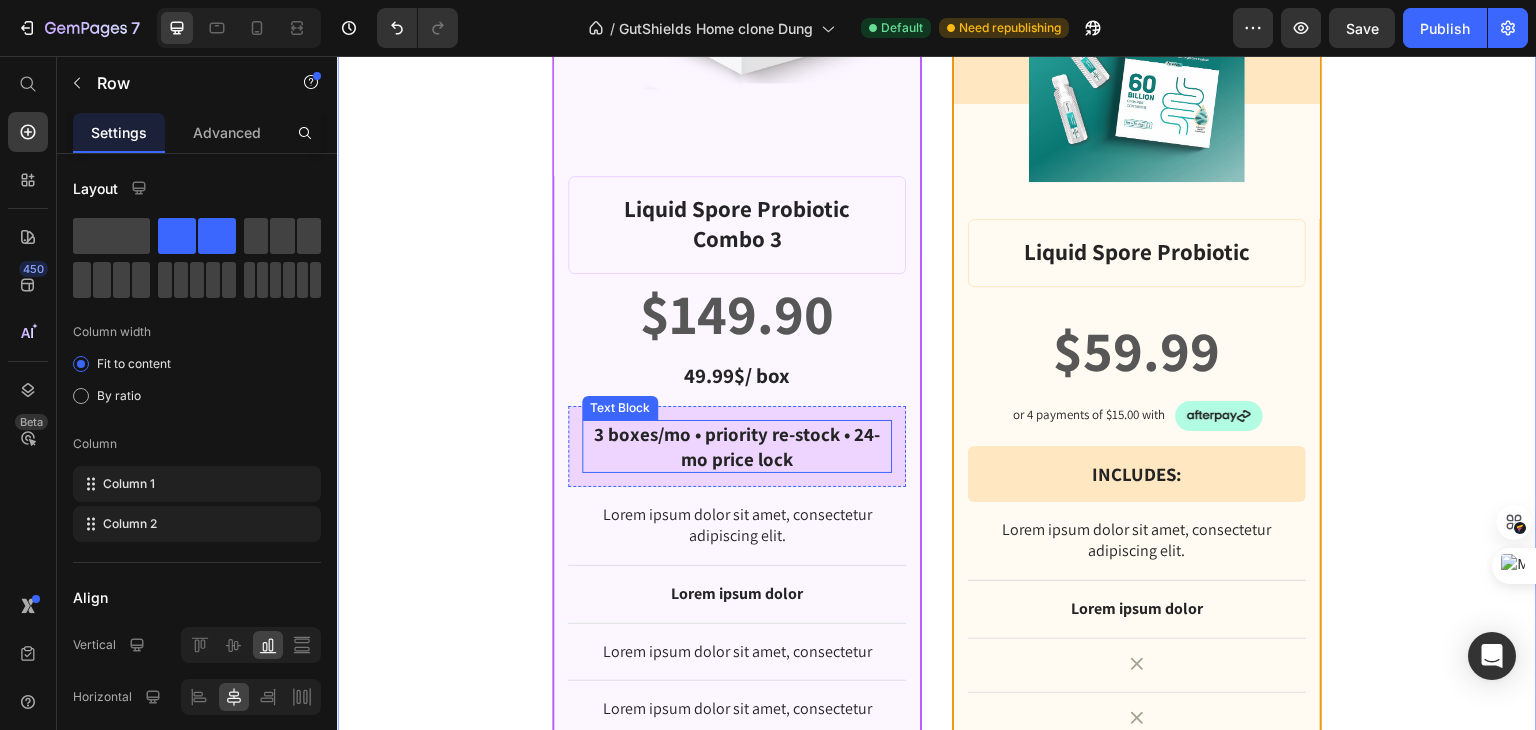 click on "3 boxes/mo • priority re-stock • 24-mo price lock" at bounding box center (737, 446) 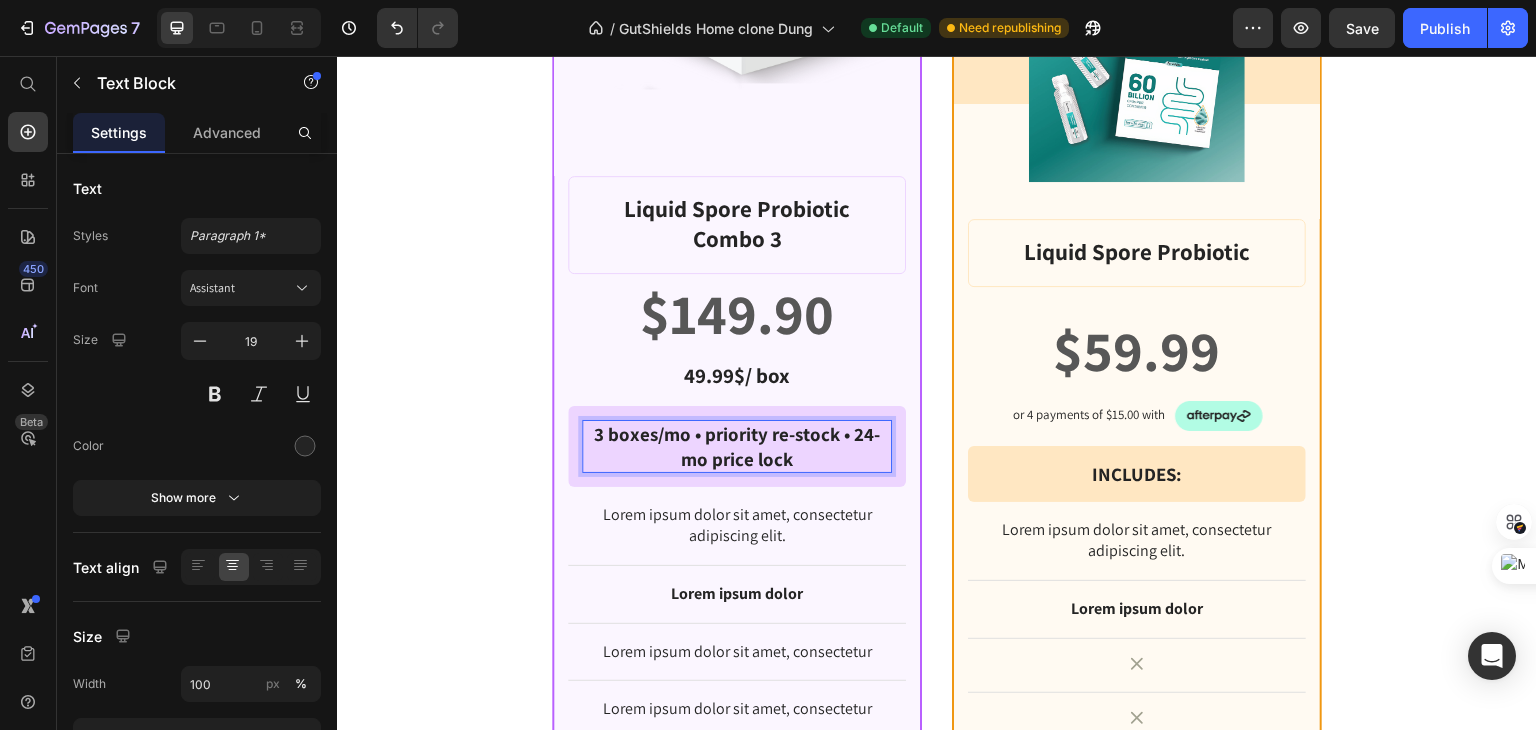 click on "3 boxes/mo • priority re-stock • 24-mo price lock" at bounding box center [737, 446] 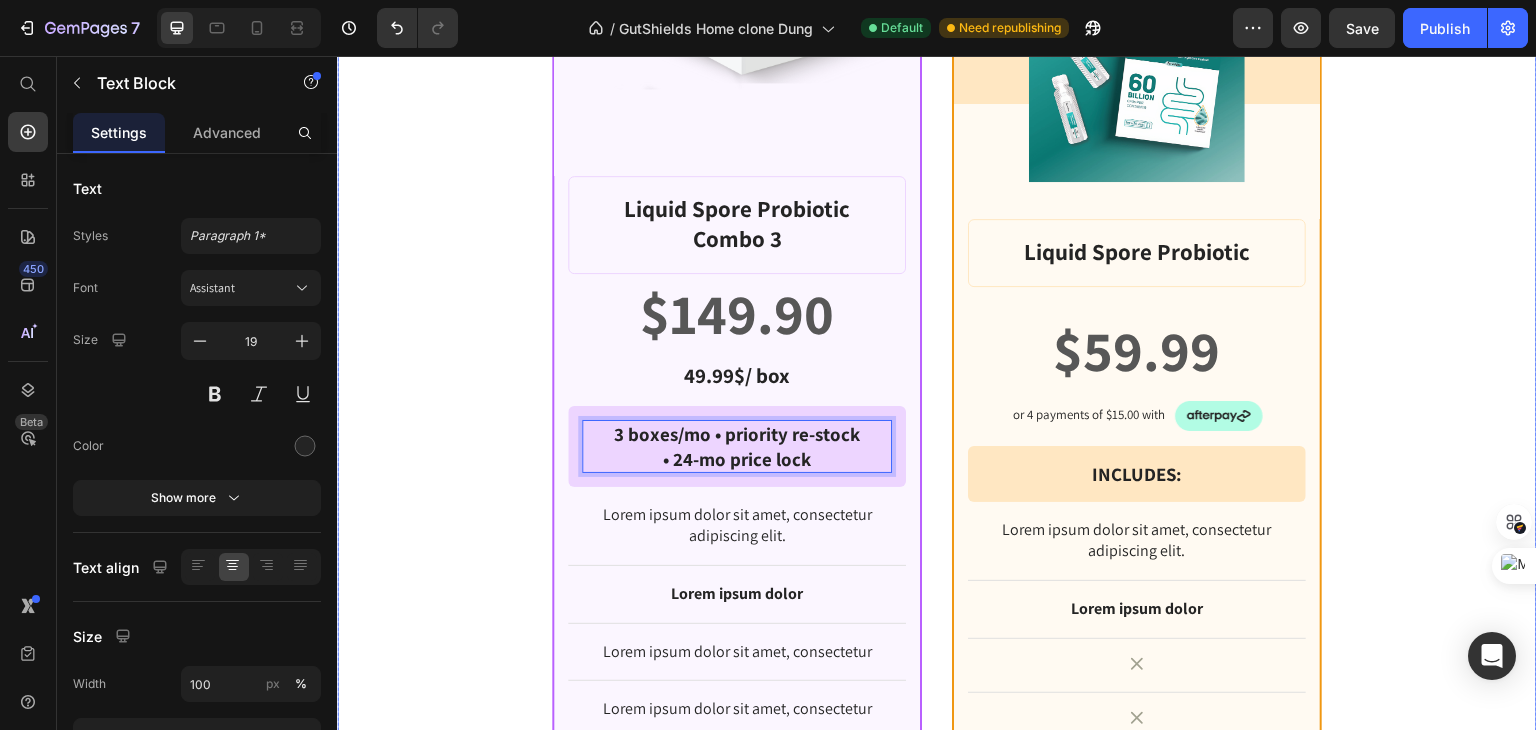 click on "Founder’s Program  ★ Most popular Text Block Row Product Images Row Liquid Spore Probiotic Combo 3 Product Title $149.90 Product Price Row 49.99$/ box Text Block Row 3 boxes/mo • priority re-stock  • 24-mo price lock Text Block   0 Row Row Lorem ipsum dolor sit amet, consectetur adipiscing elit. Text Block Lorem ipsum dolor Text Block Lorem ipsum dolor sit amet, consectetur Text Block Row Lorem ipsum dolor sit amet, consectetur Text Block Row Lorem ipsum dolor sit amet, consectetur Text Block Row Lorem ipsum dolor sit amet, consectetur Text Block Row $149.90 Product Price BEST PRICE. BUY NOW! Add to Cart Row 30 - Day money back guarantee Text Block Row Product Row BASIC Text Block Row Product Images Row Liquid Spore Probiotic Product Title $59.99 Product Price Row or 4 payments of $15.00 with Text Block Image Row INCLUDES: Text Block Row Row Lorem ipsum dolor sit amet, consectetur adipiscing elit. Text Block Lorem ipsum dolor Text Block
Icon Row
Icon Row Icon Row" at bounding box center (937, 412) 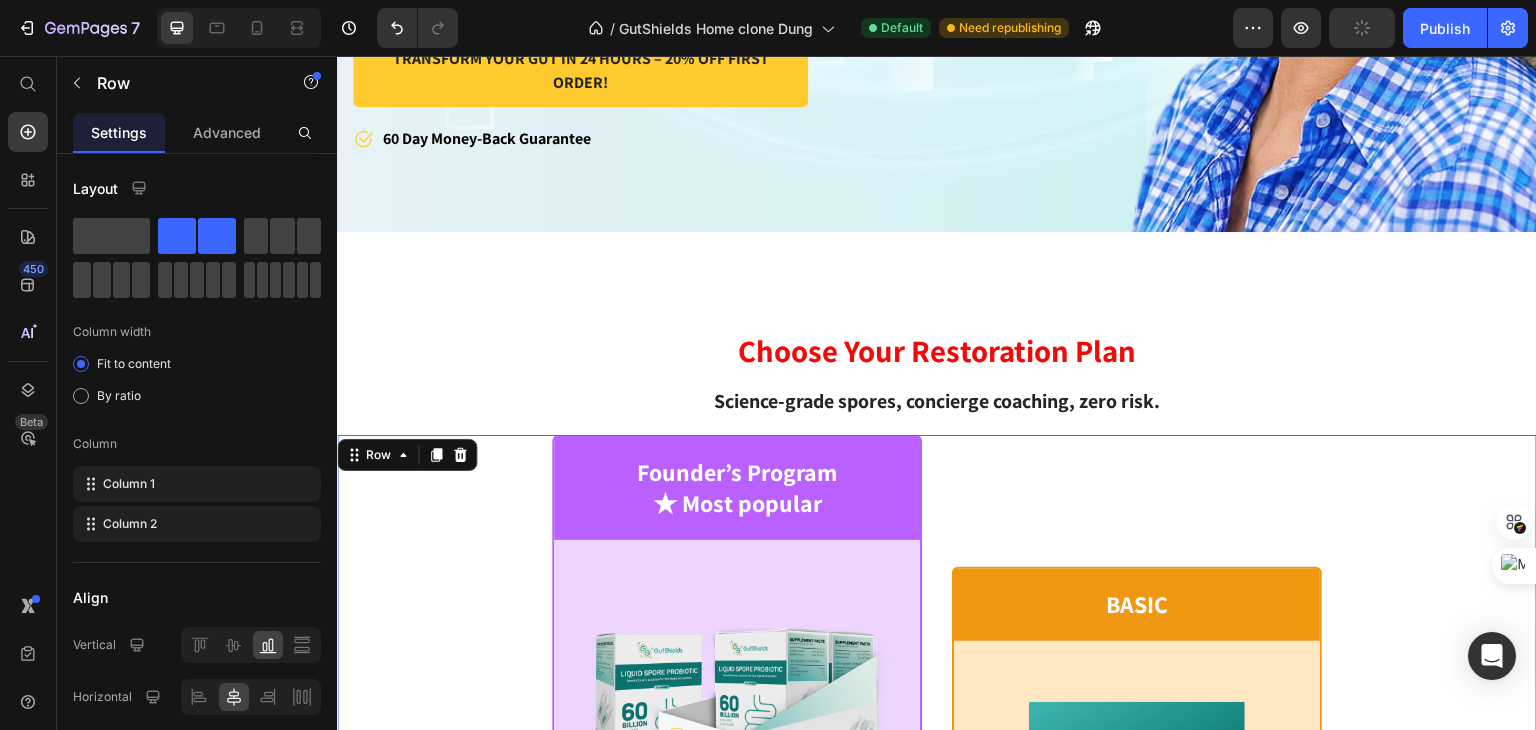 scroll, scrollTop: 1081, scrollLeft: 0, axis: vertical 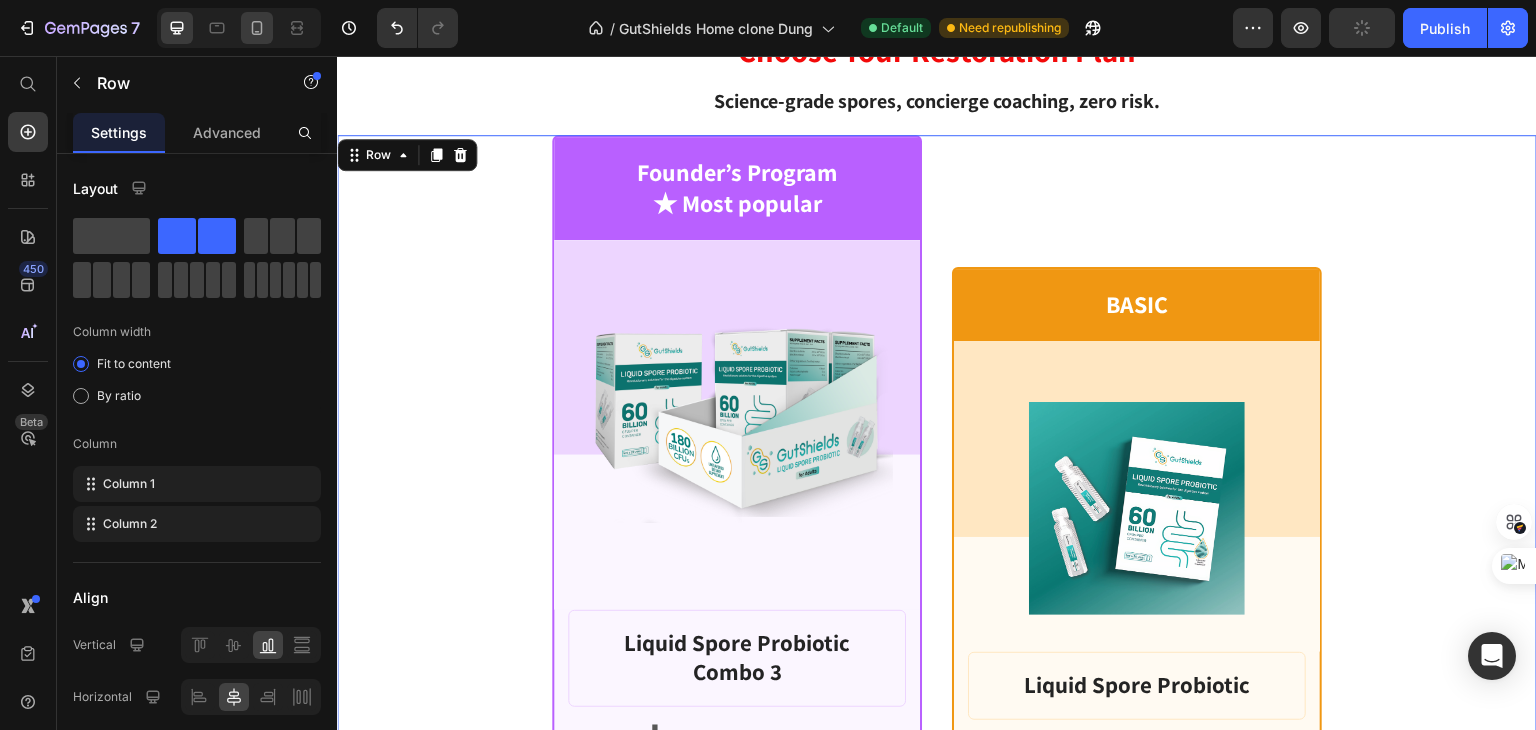 click 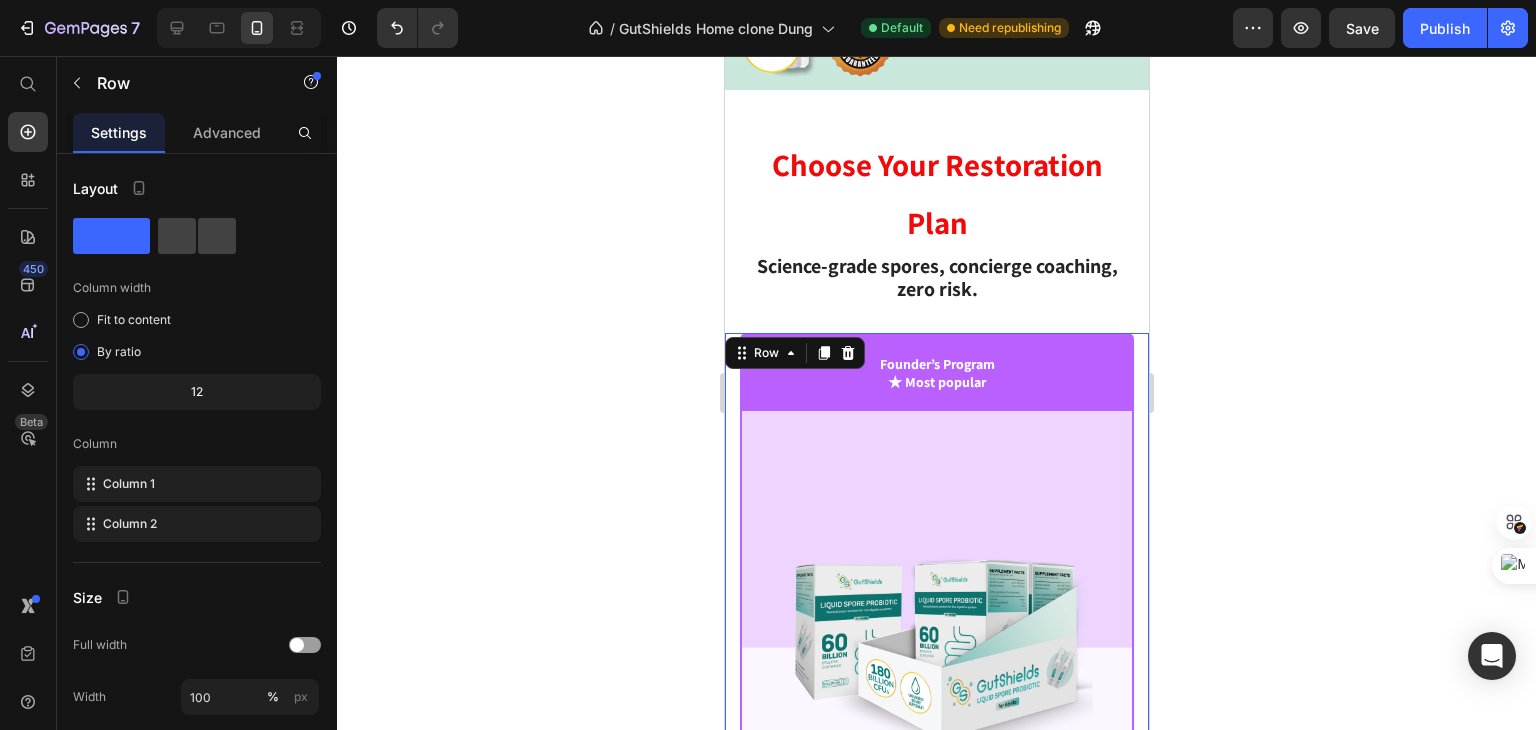 scroll, scrollTop: 1100, scrollLeft: 0, axis: vertical 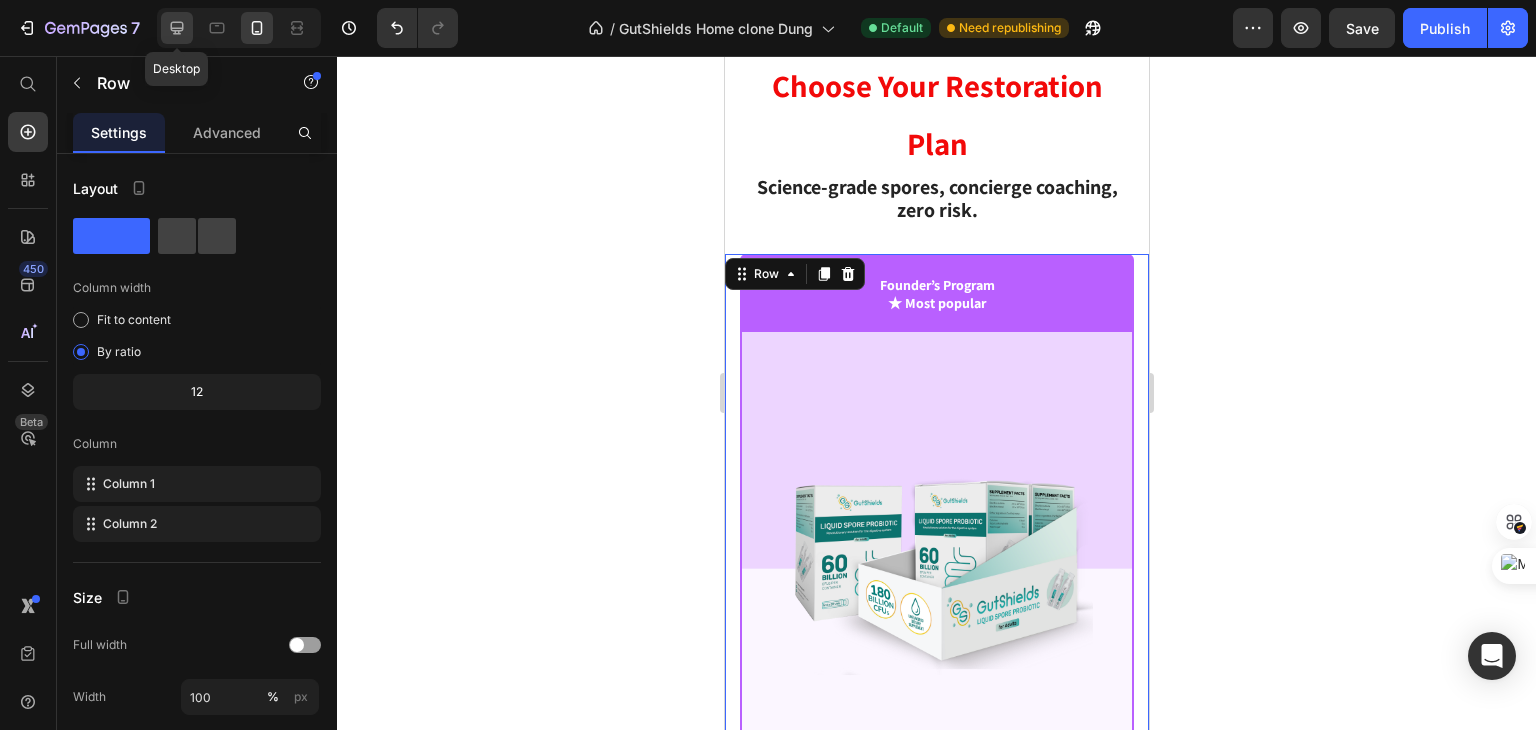 click 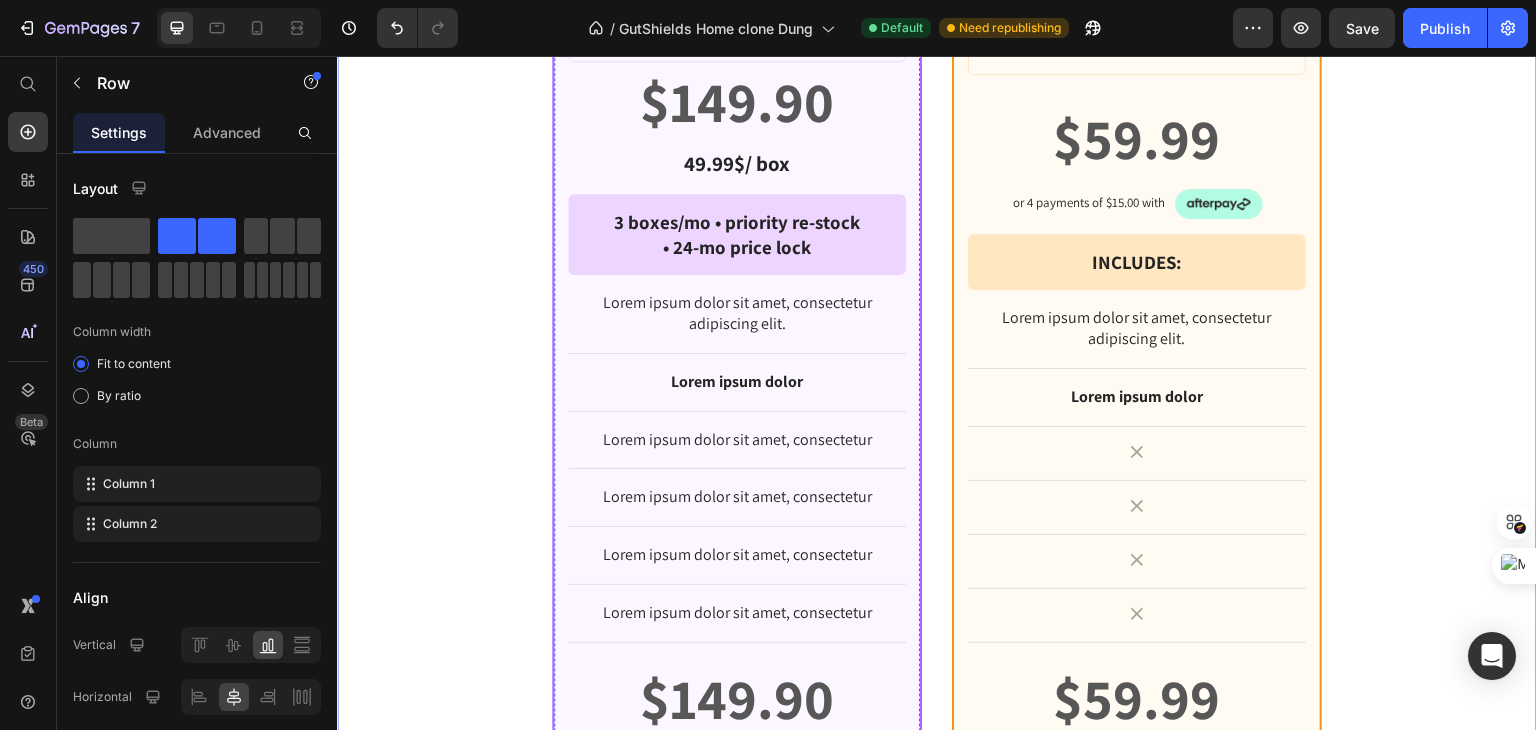 scroll, scrollTop: 1656, scrollLeft: 0, axis: vertical 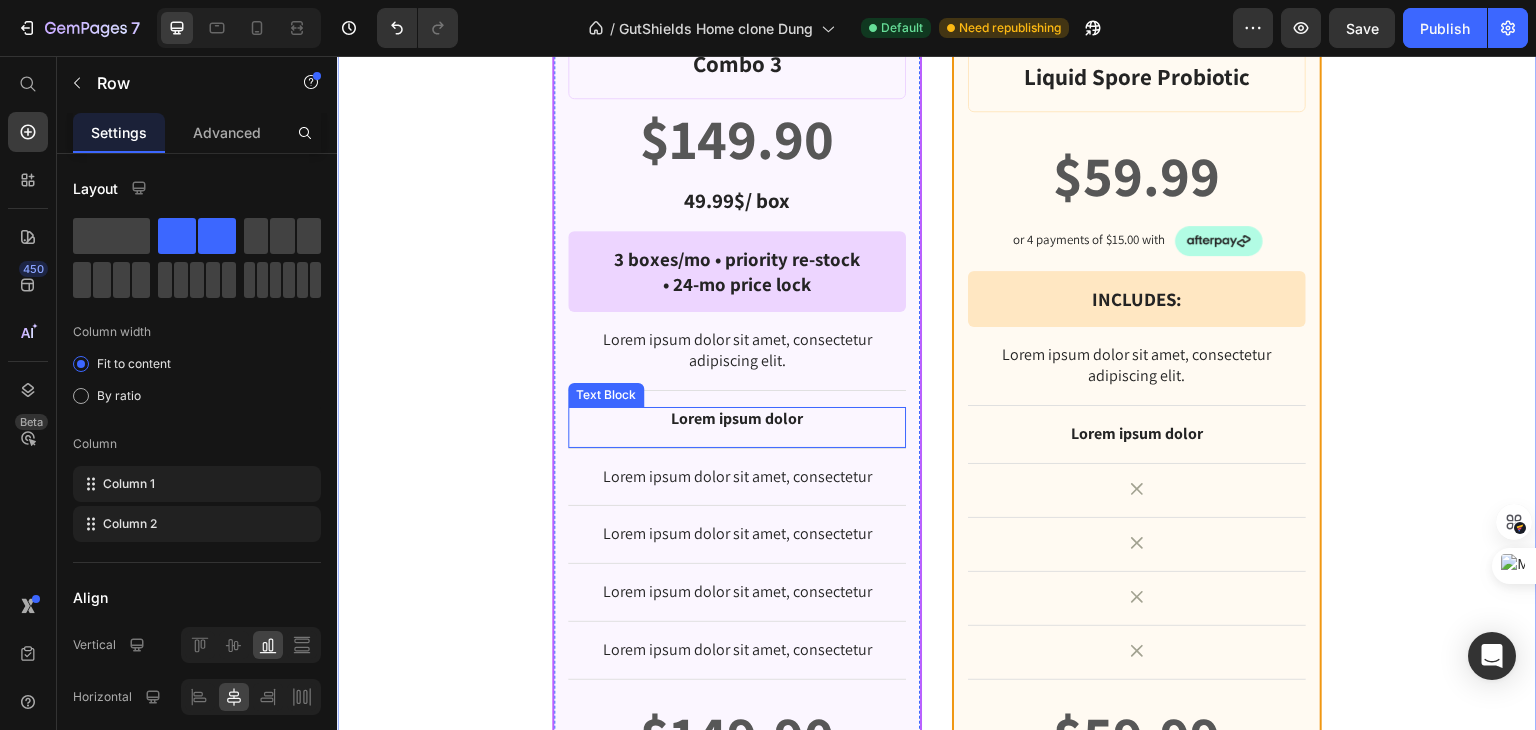 click on "Lorem ipsum dolor" at bounding box center [737, 419] 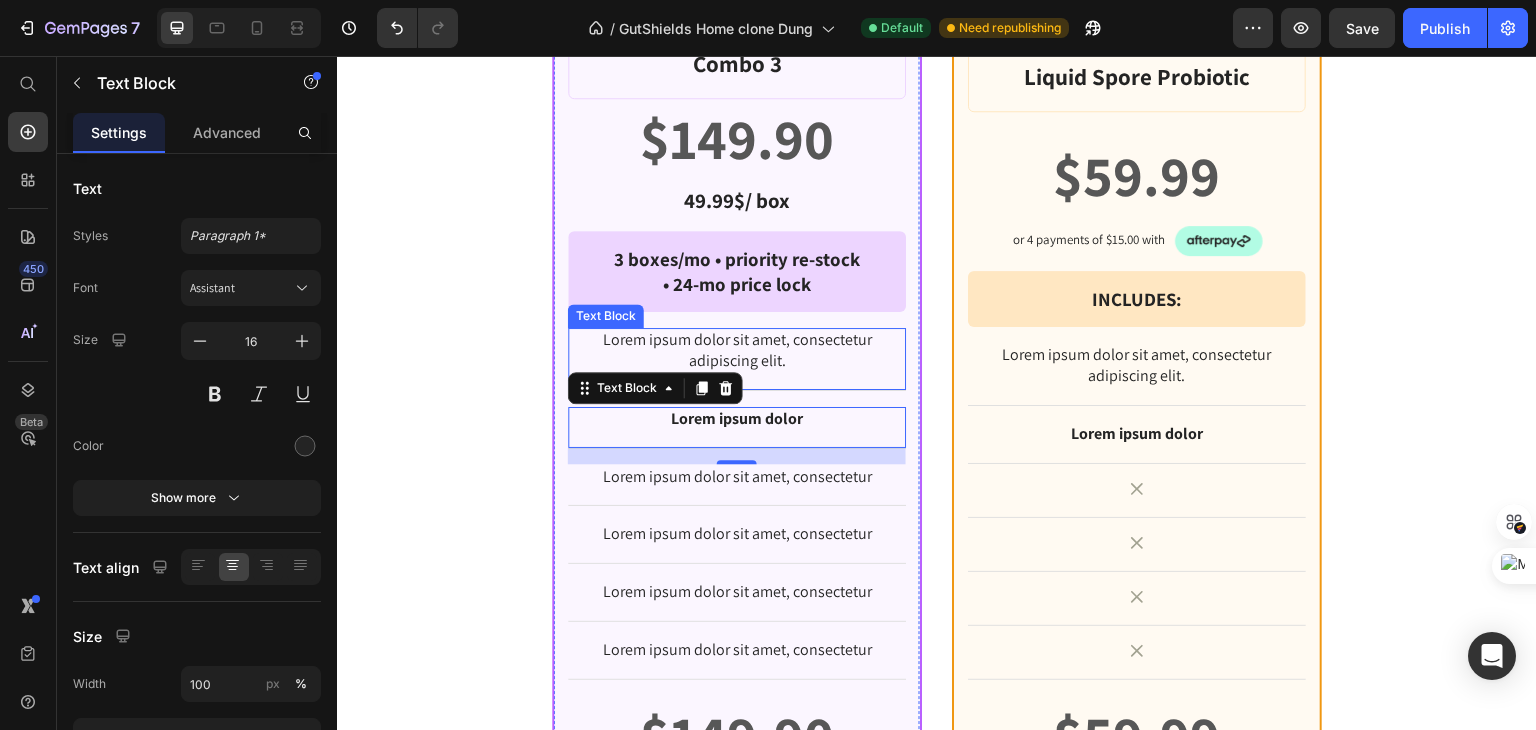 click on "Lorem ipsum dolor sit amet, consectetur adipiscing elit." at bounding box center (737, 351) 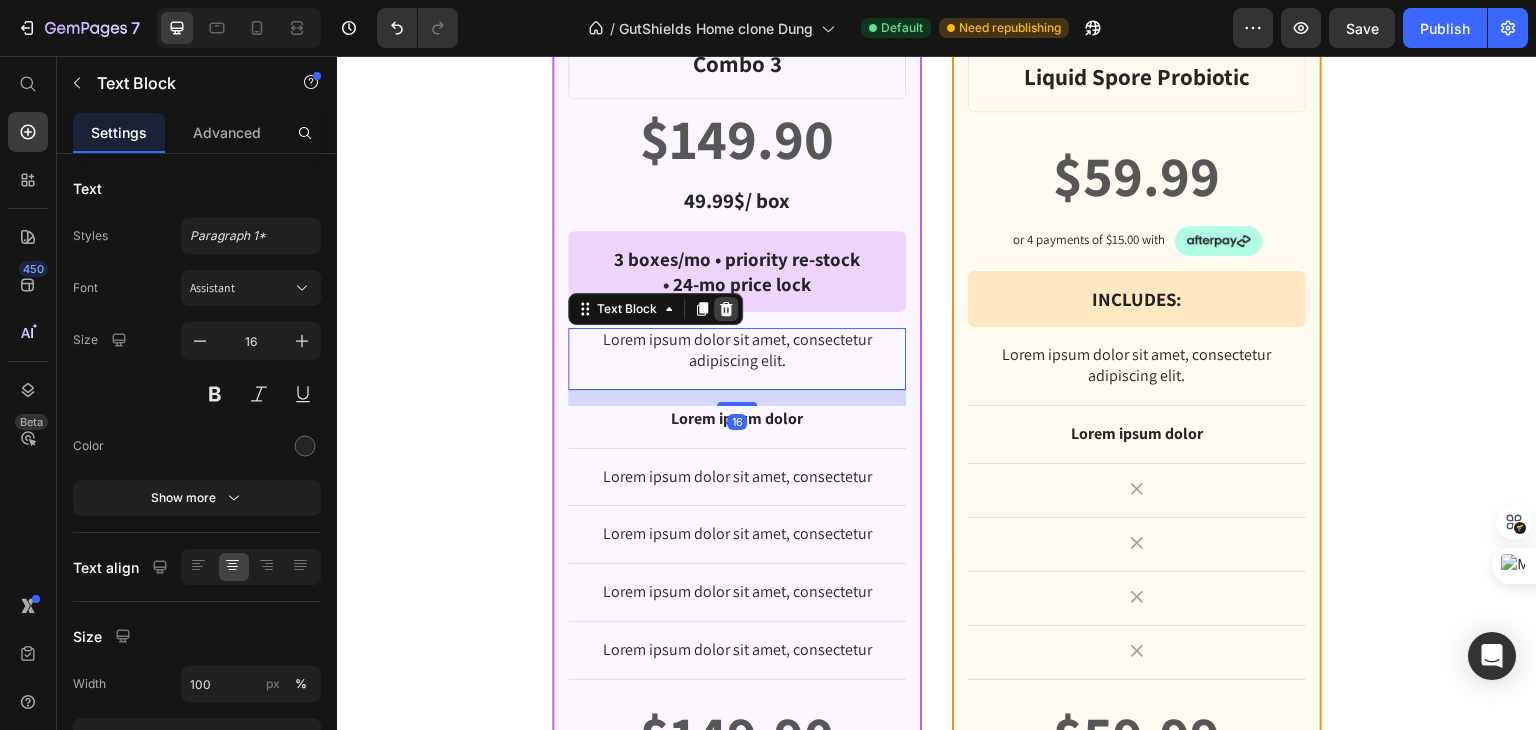 click 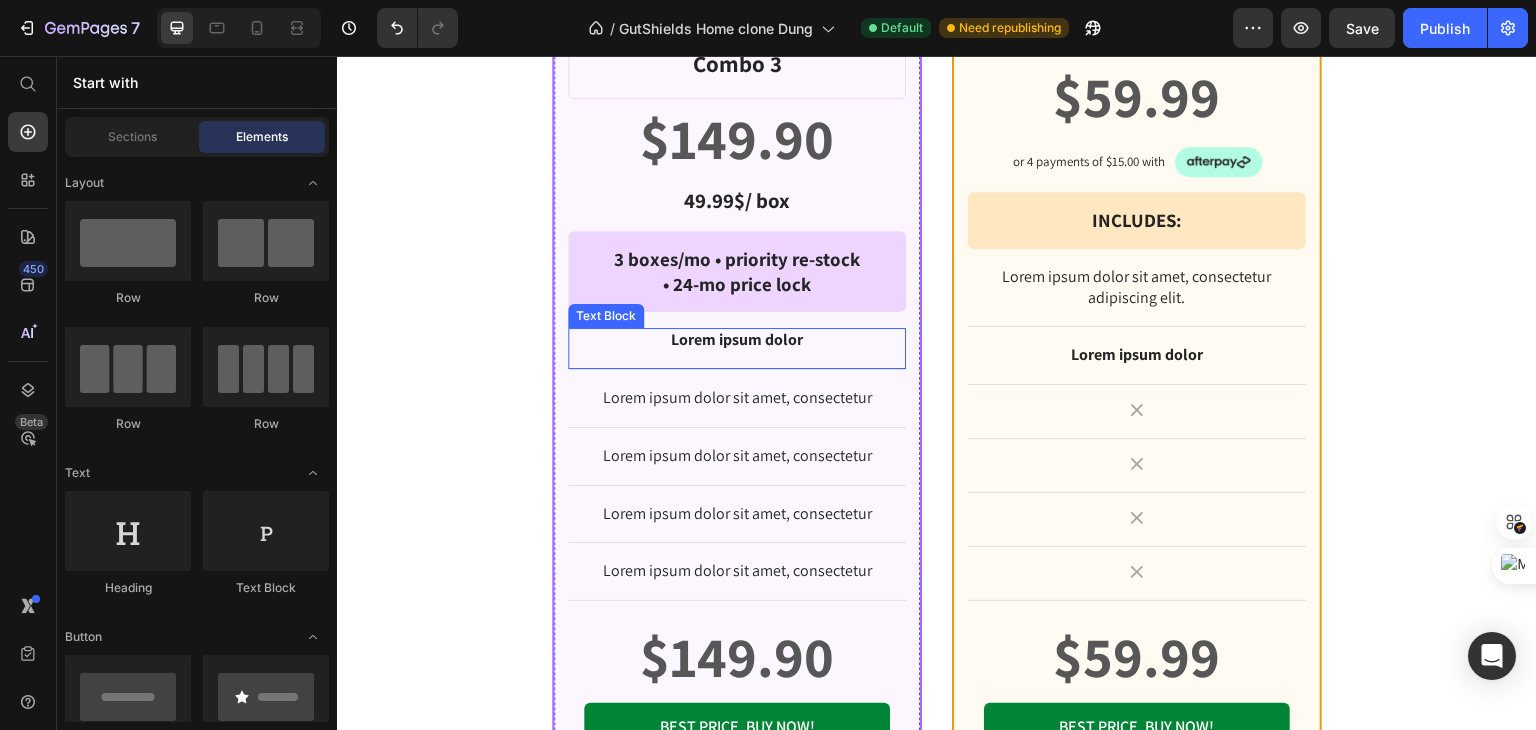 click on "Lorem ipsum dolor" at bounding box center (737, 340) 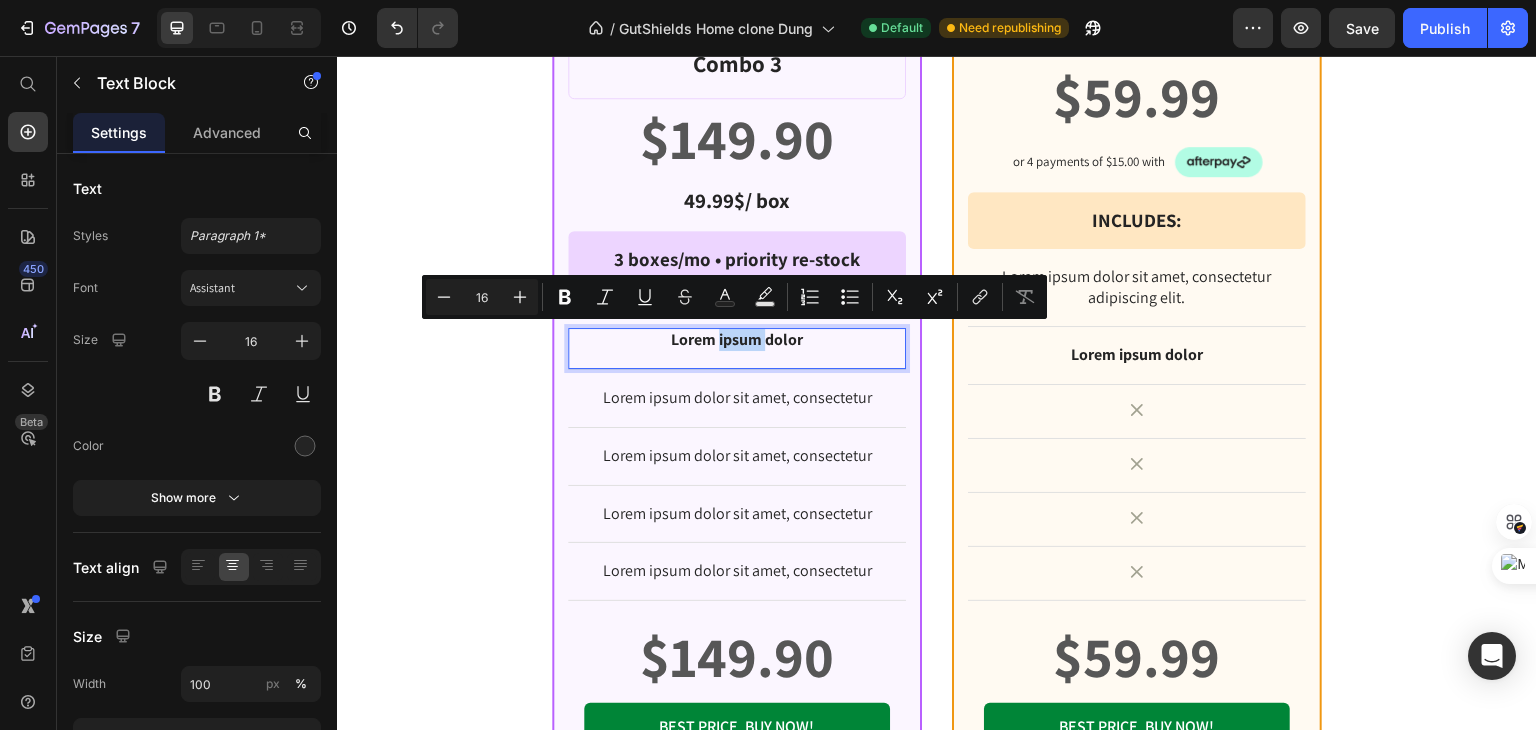 click on "Lorem ipsum dolor" at bounding box center [737, 340] 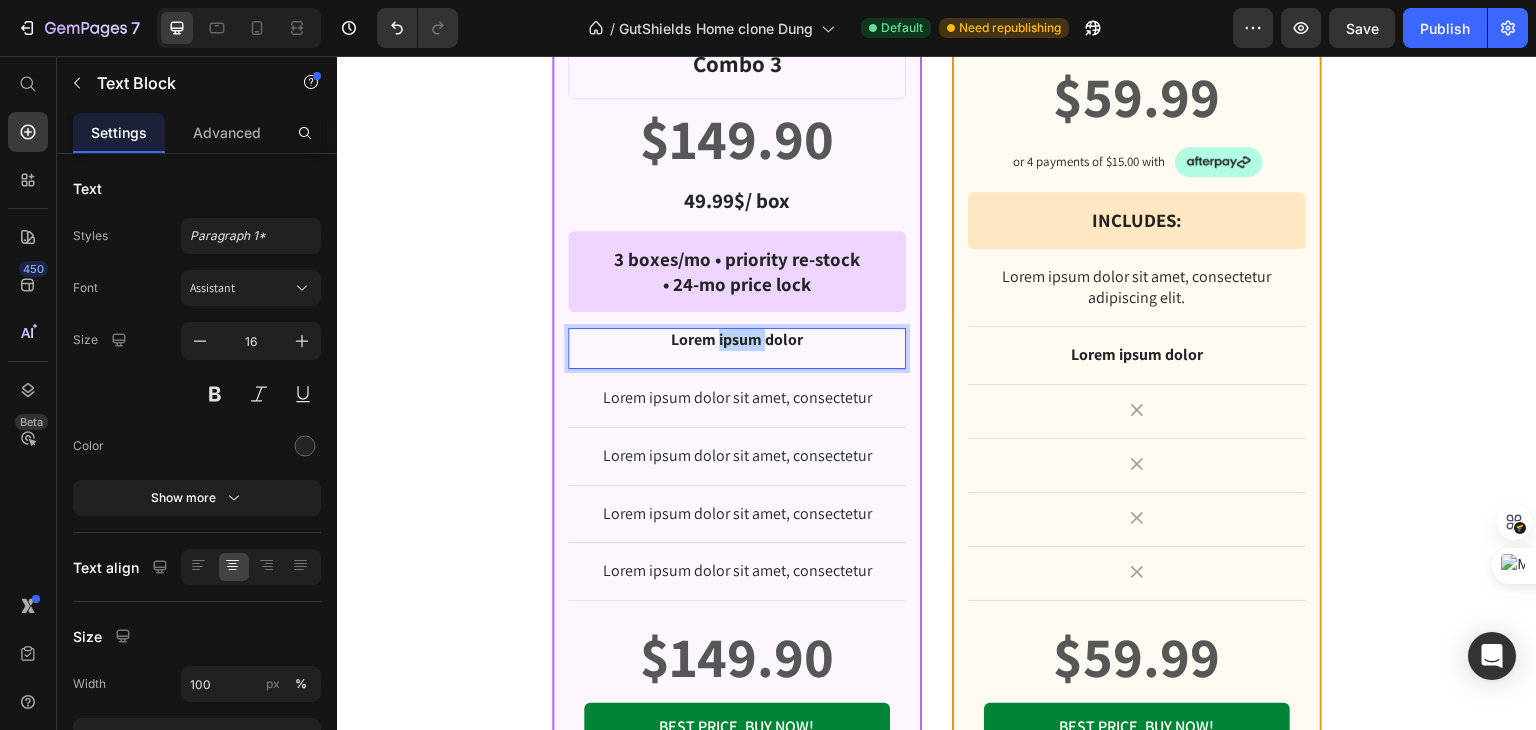 click on "Lorem ipsum dolor" at bounding box center [737, 340] 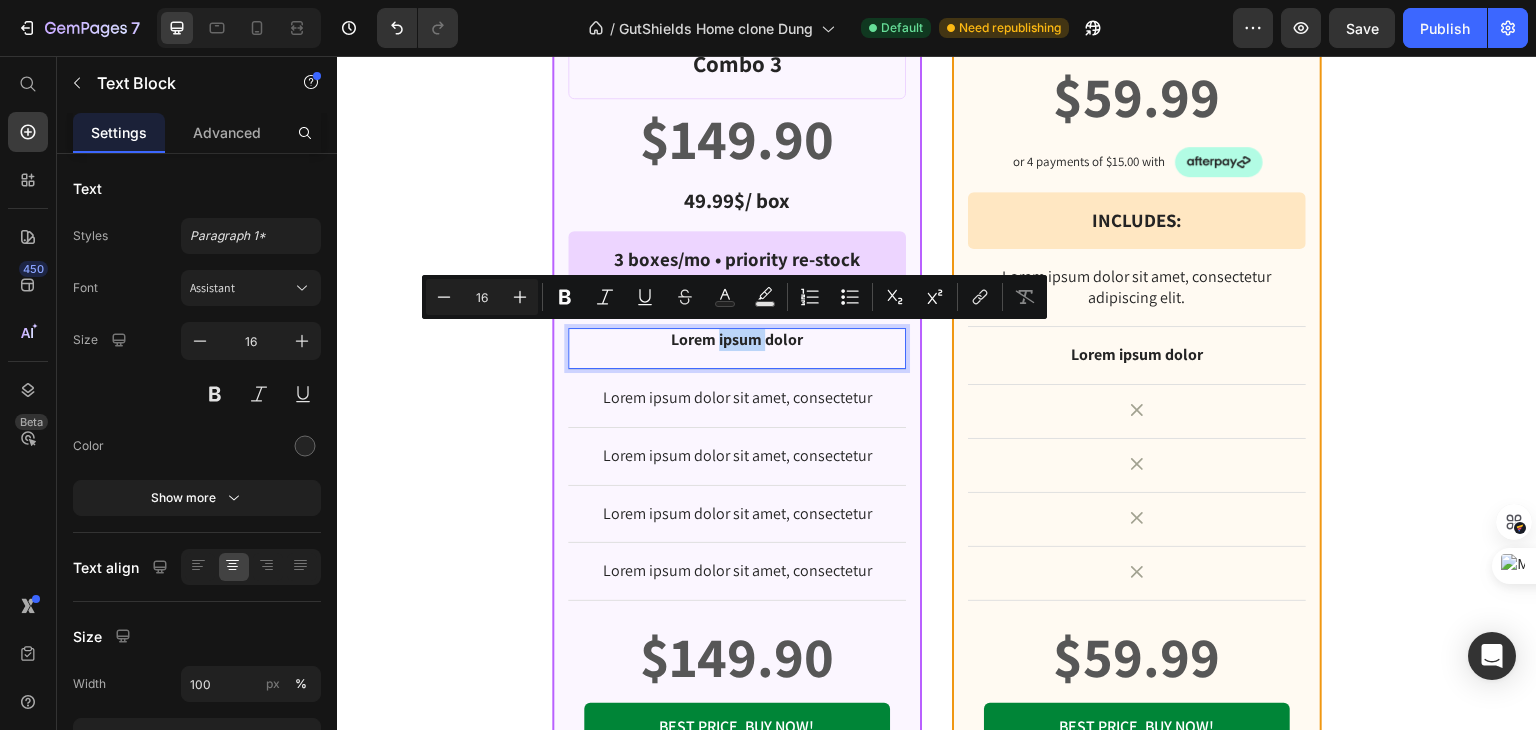click on "Lorem ipsum dolor" at bounding box center [737, 340] 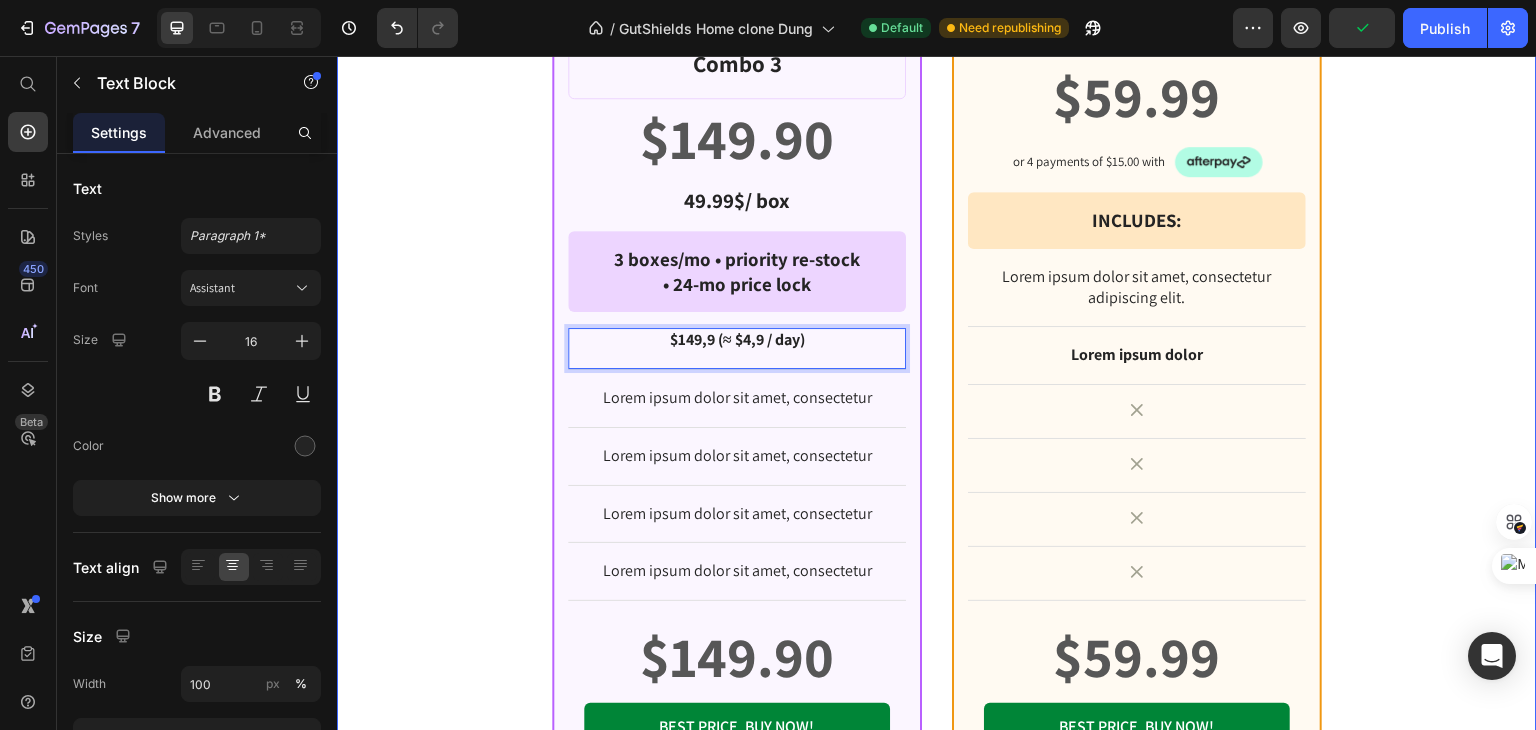 click on "Founder’s Program  ★ Most popular Text Block Row Product Images Row Liquid Spore Probiotic Combo 3 Product Title $149.90 Product Price Row 49.99$/ box Text Block Row 3 boxes/mo • priority re-stock  • 24-mo price lock Text Block Row Row $149.90 (≈ $4.90 / day) Text Block   16 Lorem ipsum dolor sit amet, consectetur Text Block Row Lorem ipsum dolor sit amet, consectetur Text Block Row Lorem ipsum dolor sit amet, consectetur Text Block Row Lorem ipsum dolor sit amet, consectetur Text Block Row $149.90 Product Price BEST PRICE. BUY NOW! Add to Cart Row 30 - Day money back guarantee Text Block Row Product Row BASIC Text Block Row Product Images Row Liquid Spore Probiotic Product Title $59.99 Product Price Row or 4 payments of $15.00 with Text Block Image Row INCLUDES: Text Block Row Row Lorem ipsum dolor sit amet, consectetur adipiscing elit. Text Block Lorem ipsum dolor Text Block
Icon Row
Icon Row
Icon Row
Icon Row $59.99 Product Price" at bounding box center (937, 197) 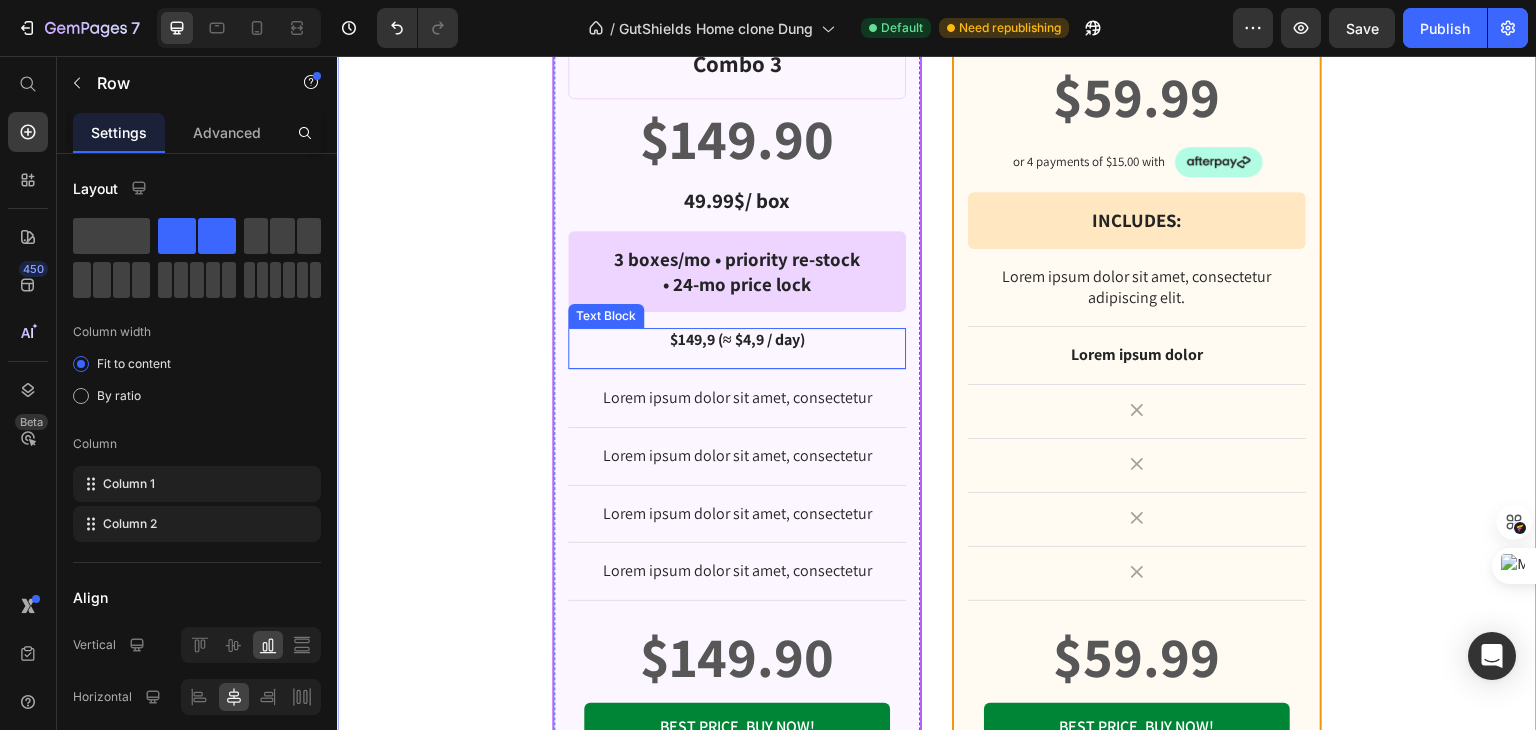 click on "$149,9 (≈ $4,9 / day)" at bounding box center [737, 340] 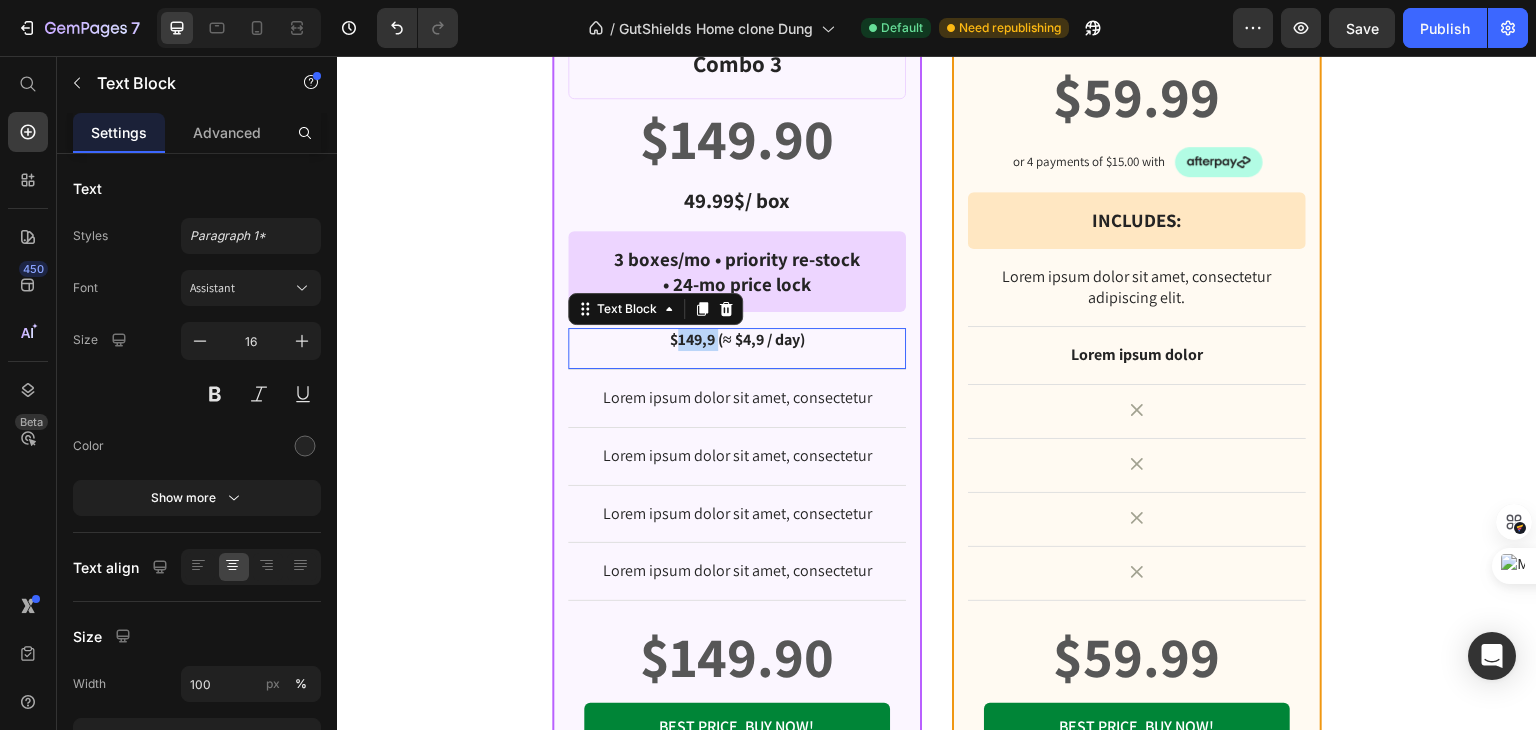 click on "$149,9 (≈ $4,9 / day)" at bounding box center (737, 340) 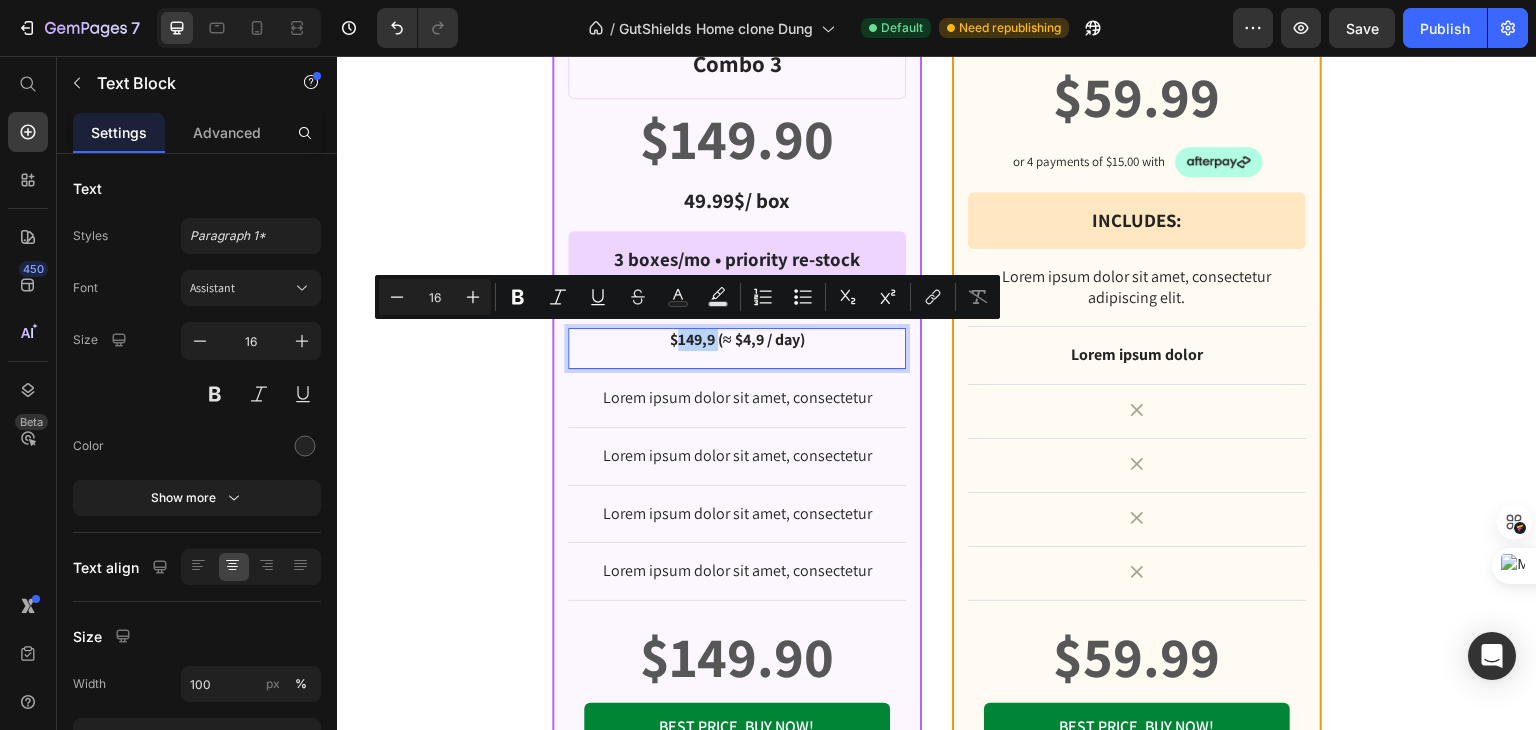 click on "$149,9 (≈ $4,9 / day)" at bounding box center [737, 340] 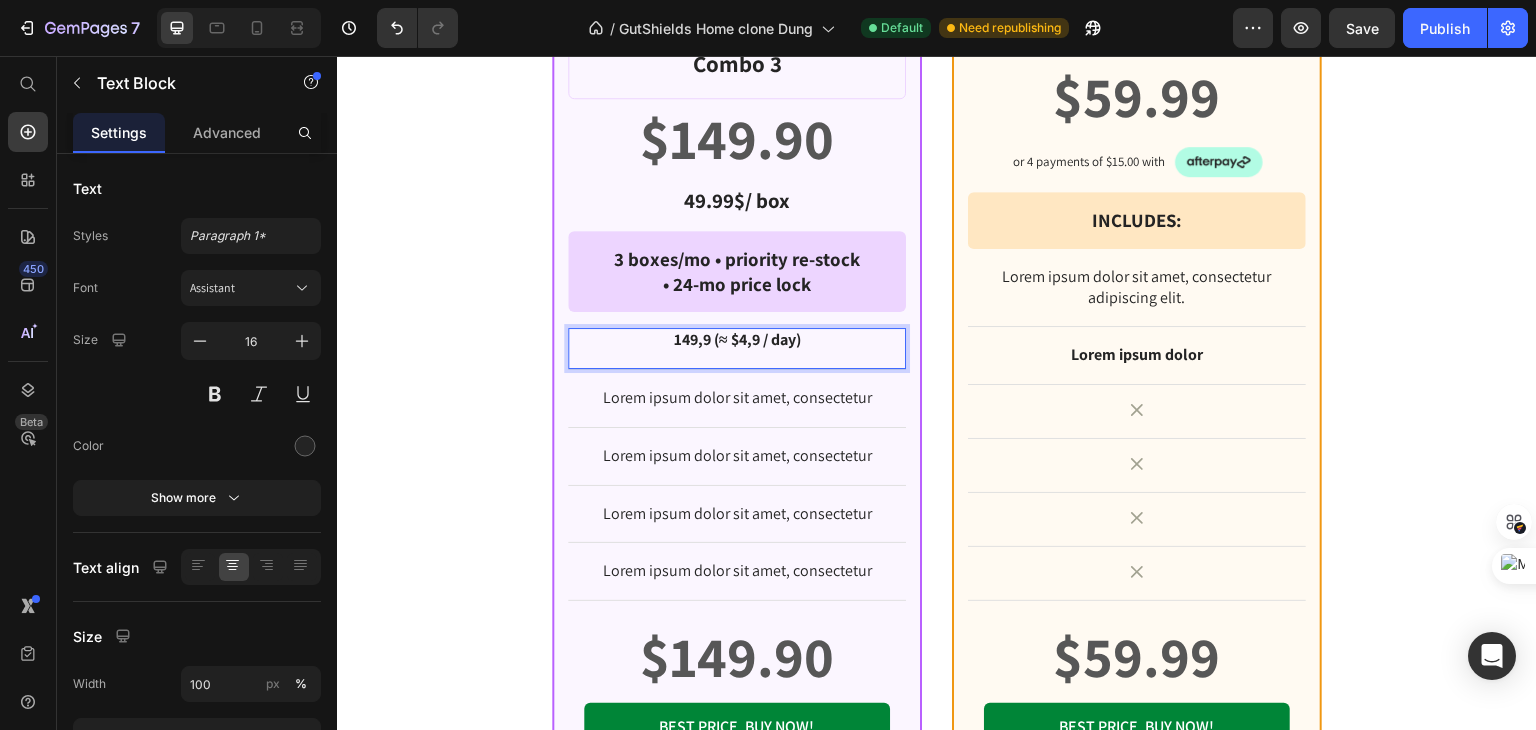 click on "149,9 (≈ $4,9 / day)" at bounding box center [737, 340] 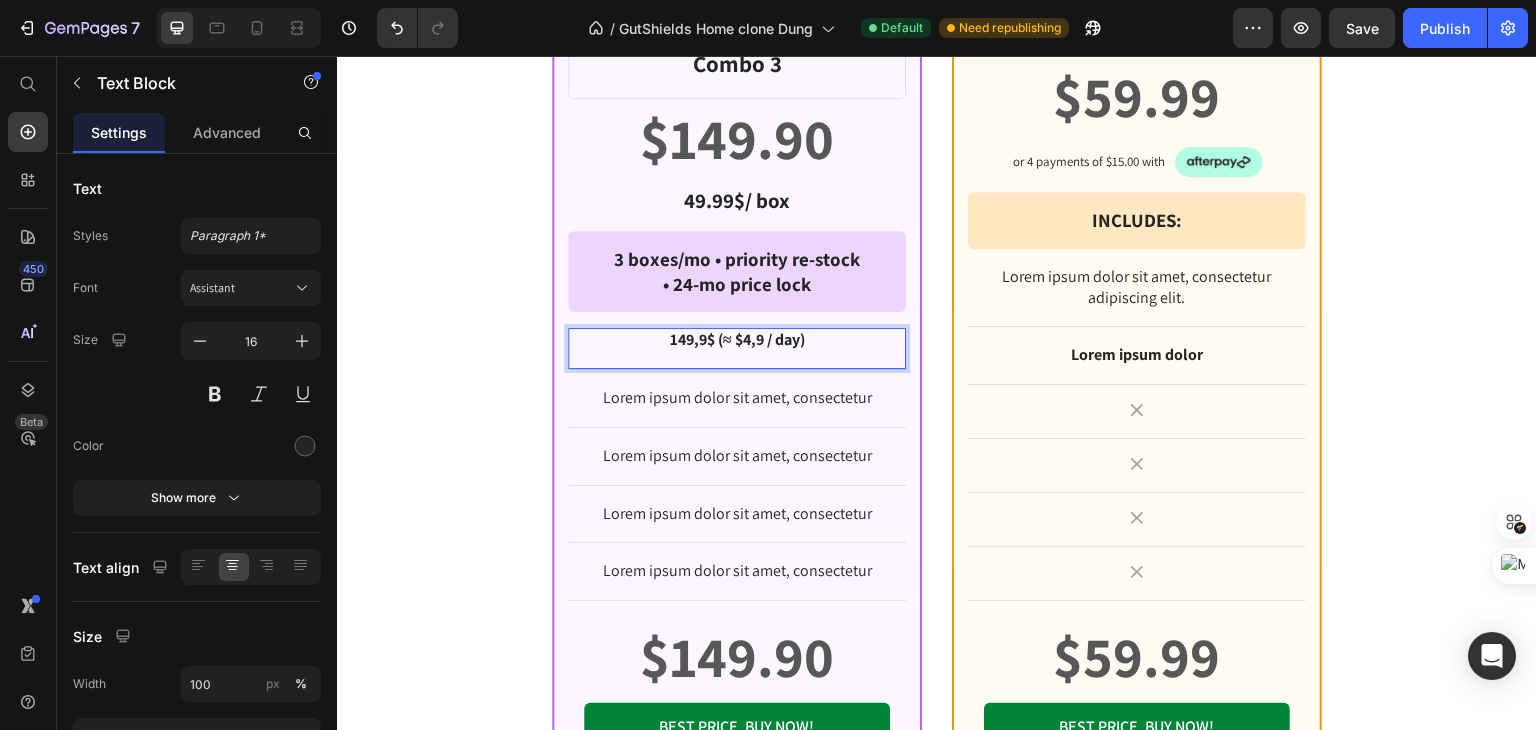 click on "149,9$ (≈ $4,9 / day)" at bounding box center [737, 340] 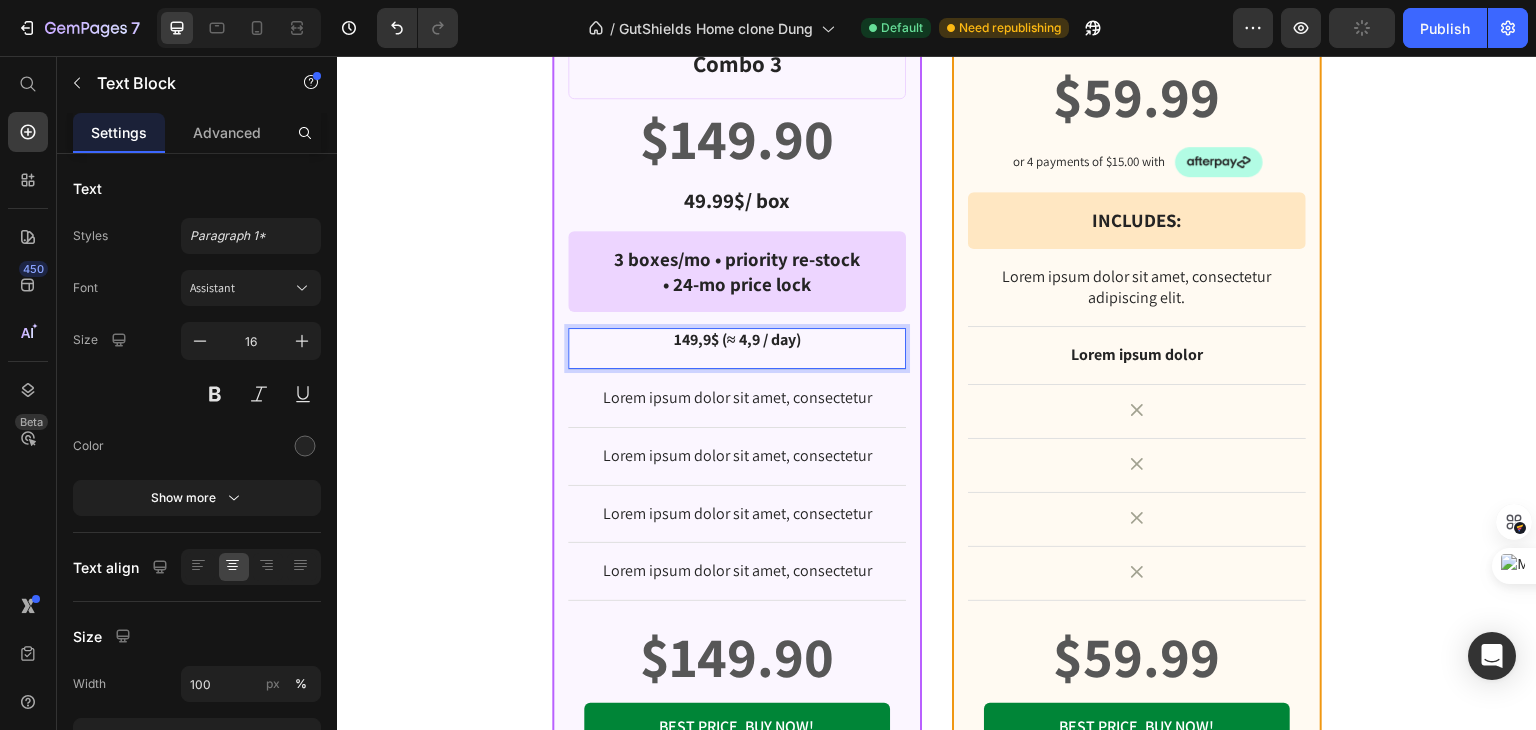 click on "149,9$ (≈ 4,9 / day)" at bounding box center (737, 340) 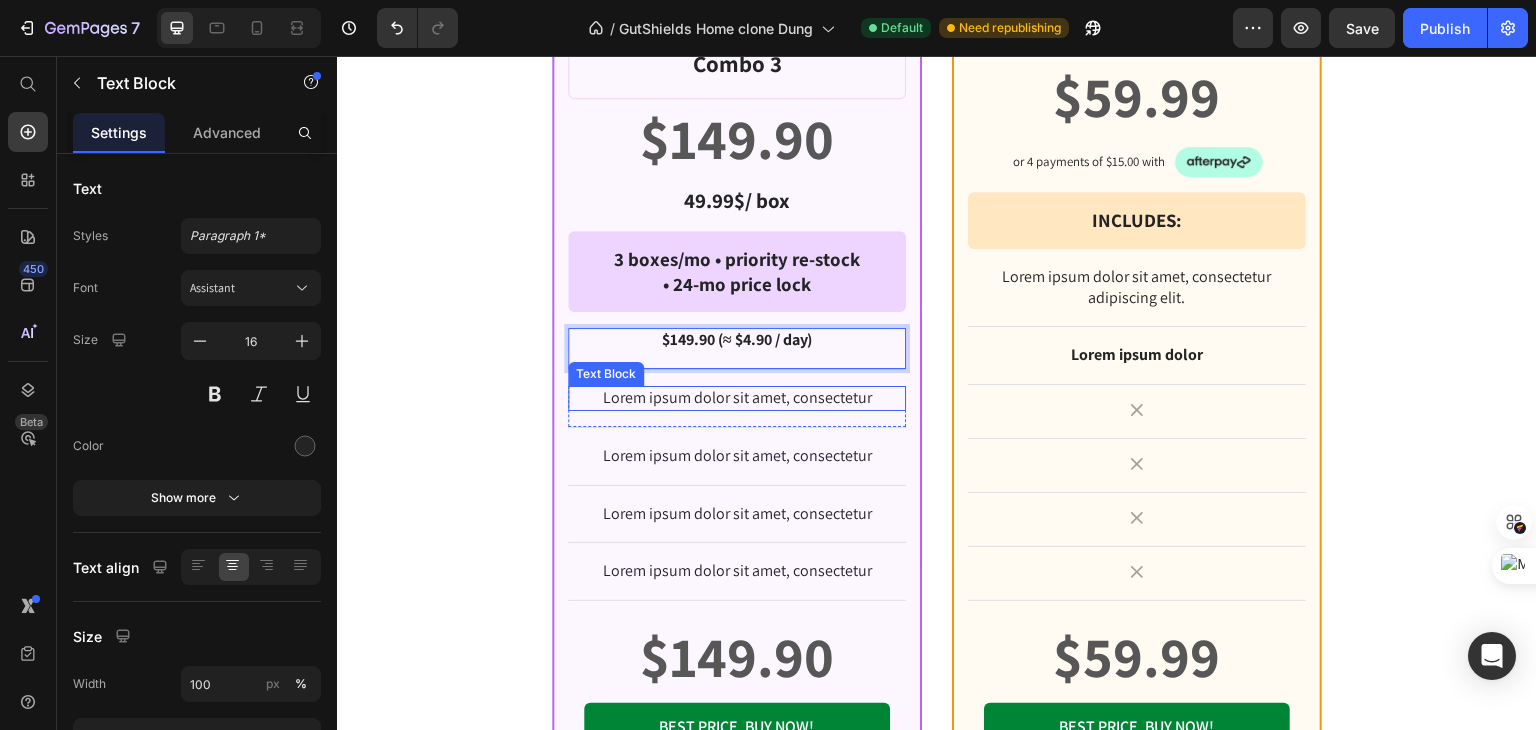 click on "Lorem ipsum dolor sit amet, consectetur" at bounding box center [737, 398] 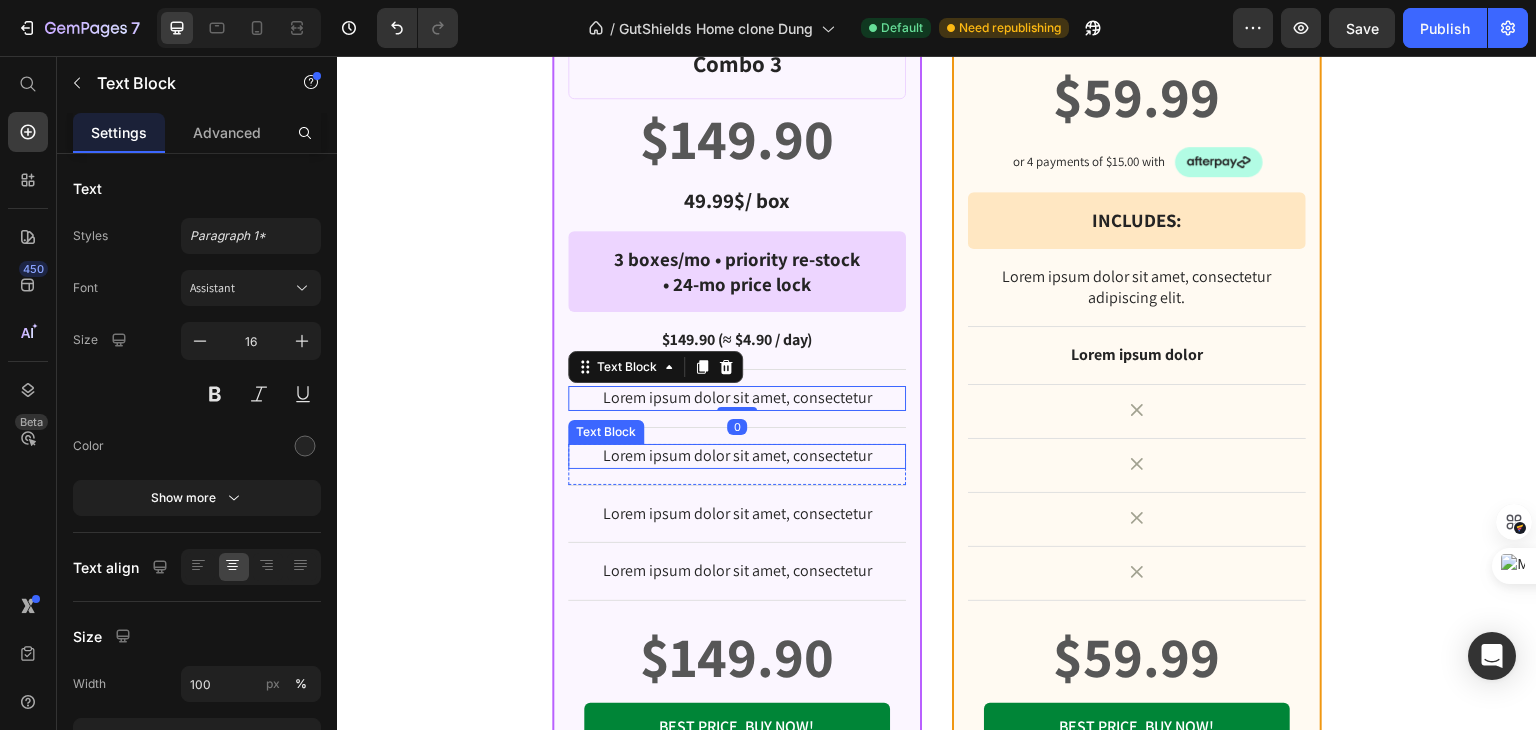 click on "Lorem ipsum dolor sit amet, consectetur" at bounding box center (737, 456) 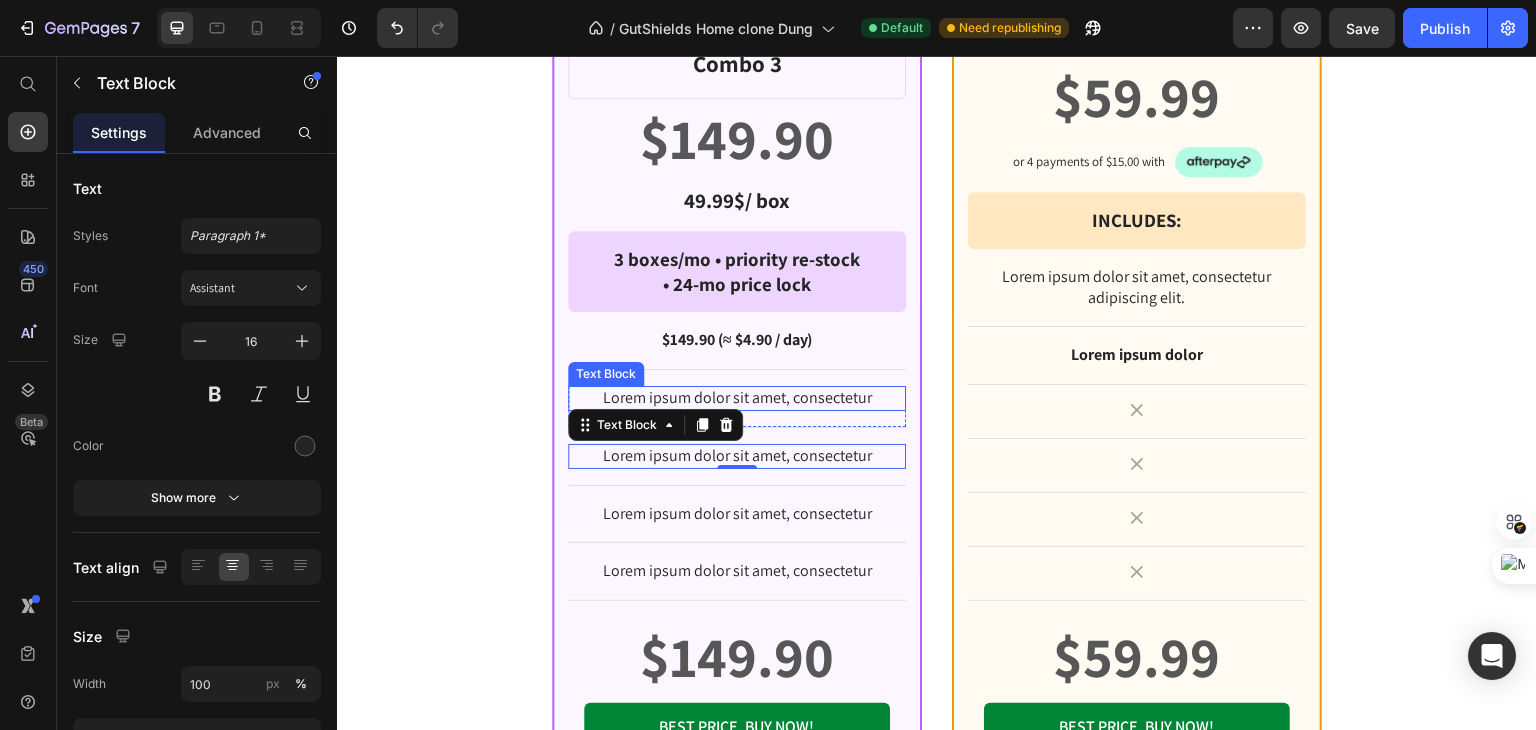 click on "Lorem ipsum dolor sit amet, consectetur" at bounding box center [737, 398] 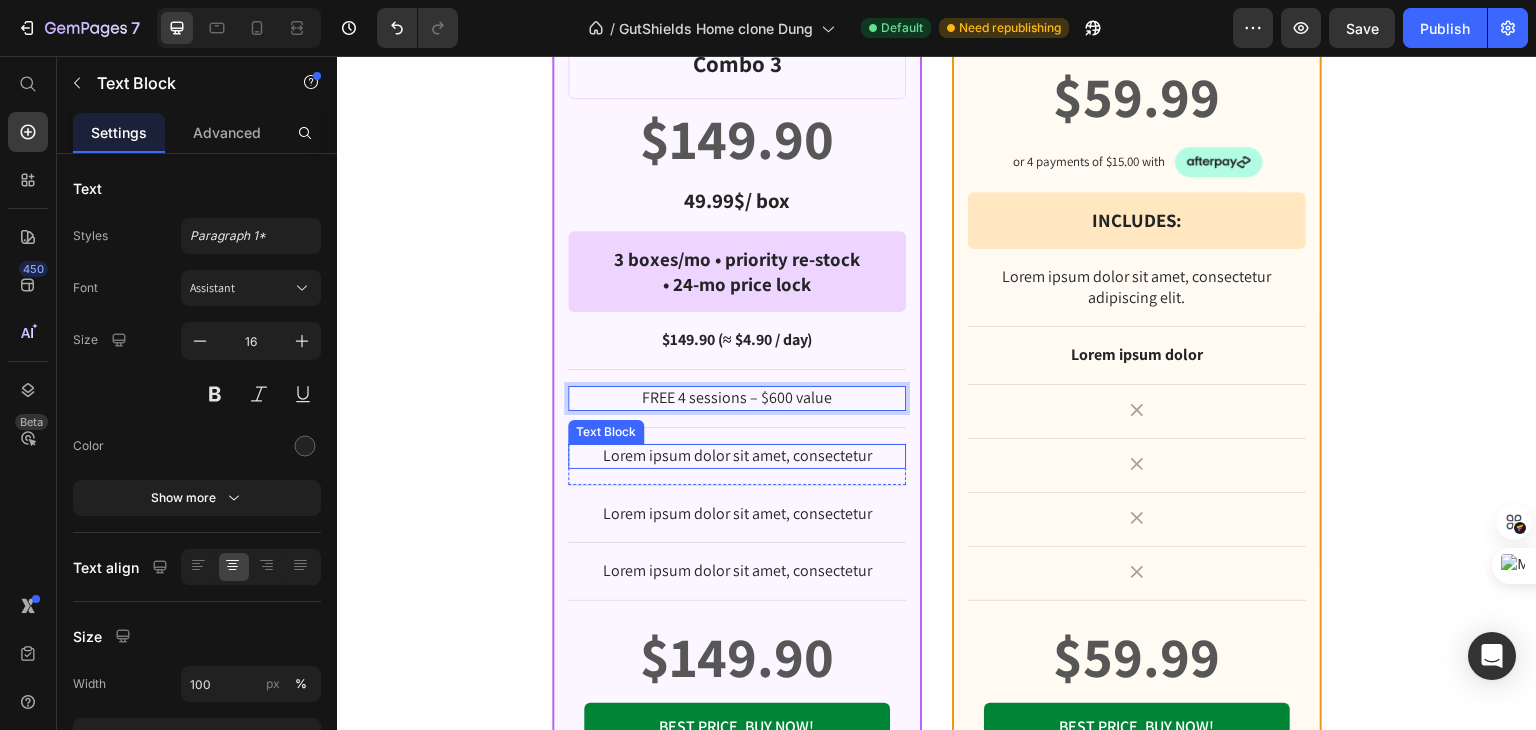 click on "Lorem ipsum dolor sit amet, consectetur" at bounding box center (737, 456) 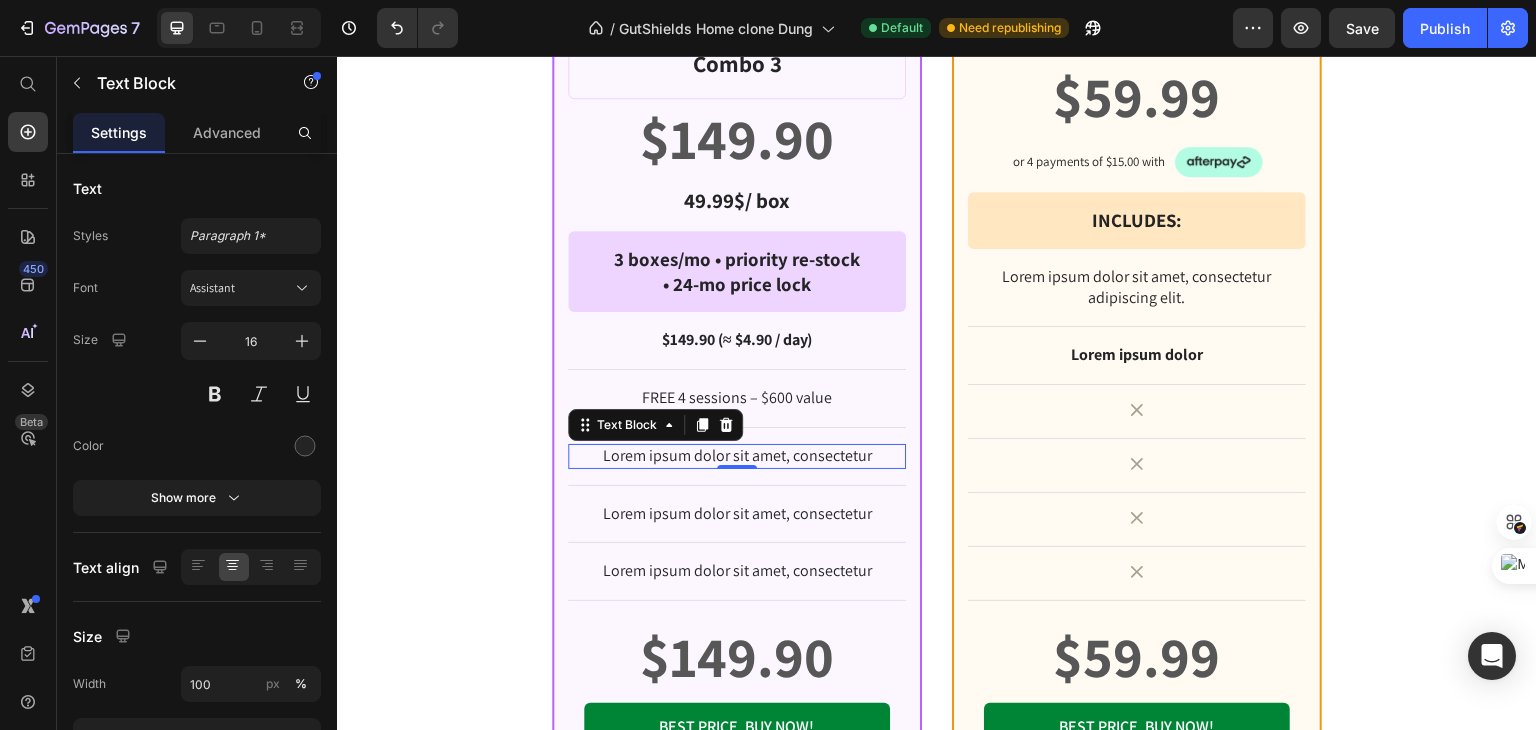 click on "Lorem ipsum dolor sit amet, consectetur" at bounding box center (737, 456) 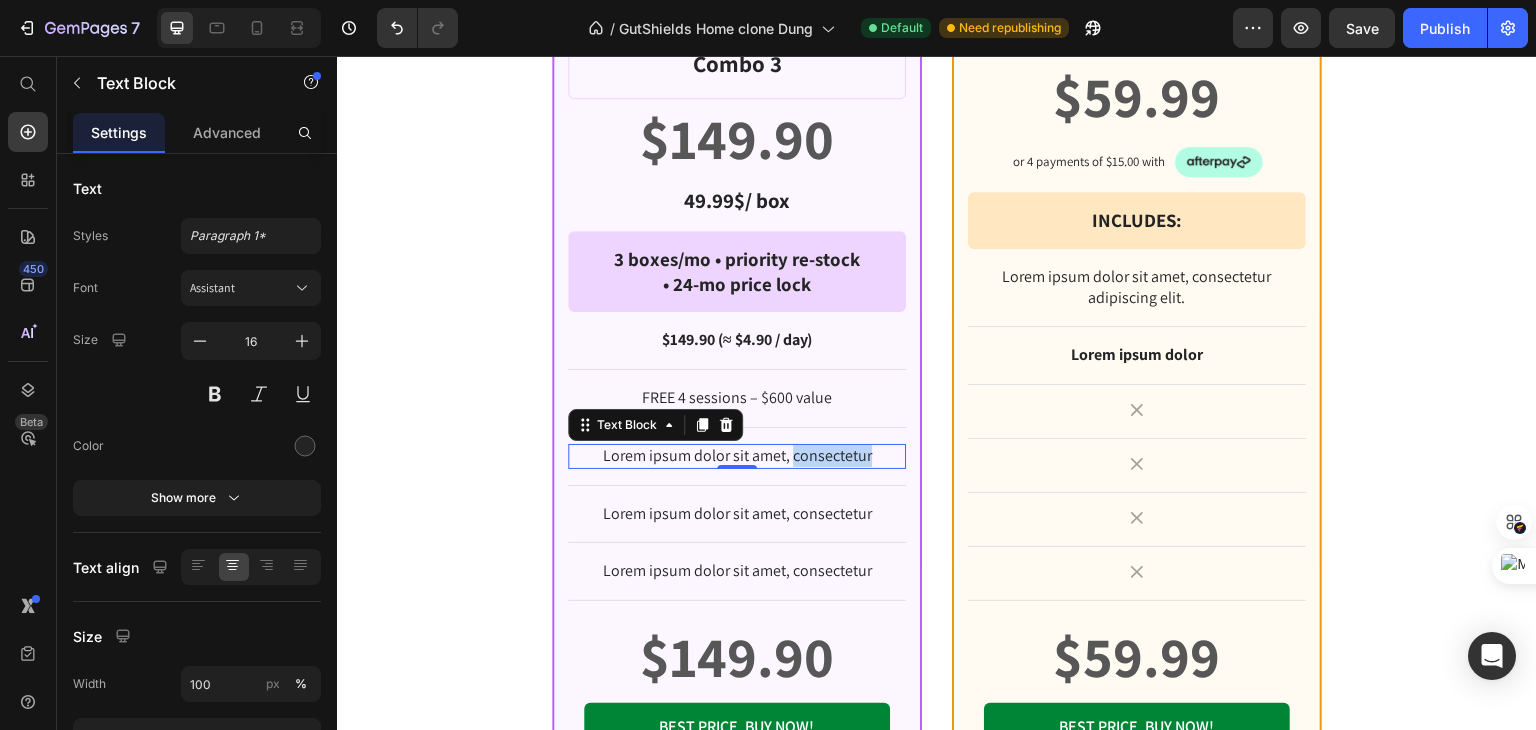 click on "Lorem ipsum dolor sit amet, consectetur" at bounding box center (737, 456) 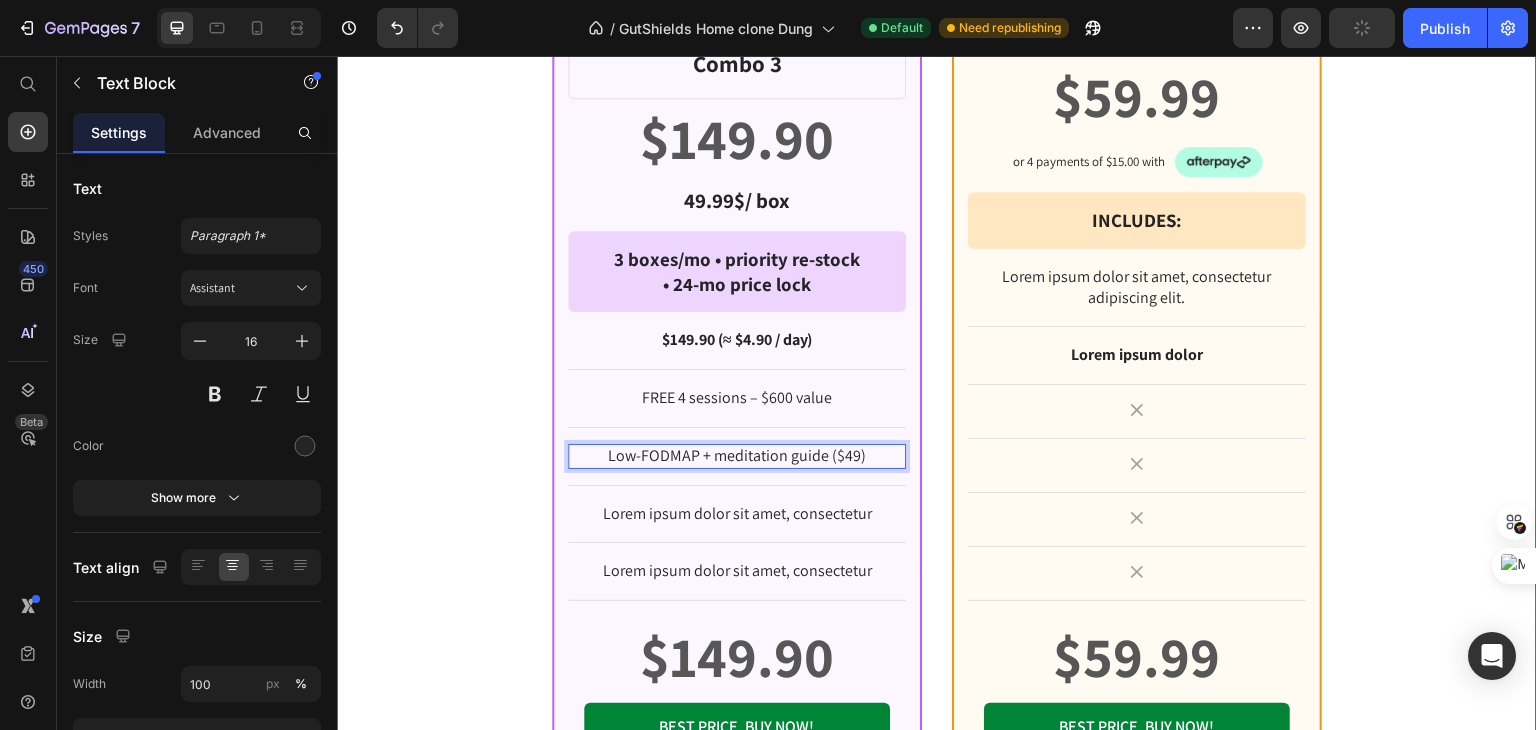 click on "Founder’s Program  ★ Most popular Text Block Row Product Images Row Liquid Spore Probiotic Combo 3 Product Title $149.90 Product Price Row 49.99$/ box Text Block Row 3 boxes/mo • priority re-stock  • 24-mo price lock Text Block Row Row 149,9$ (≈ 4,9$ / day) Text Block         FREE 4 sessions – $600 value Text Block Row Low-FODMAP + meditation guide ($49) Text Block   0 Row Lorem ipsum dolor sit amet, consectetur Text Block Row Lorem ipsum dolor sit amet, consectetur Text Block Row $149.90 Product Price BEST PRICE. BUY NOW! Add to Cart Row 30 - Day money back guarantee Text Block Row Product Row BASIC Text Block Row Product Images Row Liquid Spore Probiotic Product Title $59.99 Product Price Row or 4 payments of $15.00 with Text Block Image Row INCLUDES: Text Block Row Row Lorem ipsum dolor sit amet, consectetur adipiscing elit. Text Block Lorem ipsum dolor Text Block
Icon Row
Icon Row
Icon Row
Icon Row $59.99 Product Price Row" at bounding box center (937, 197) 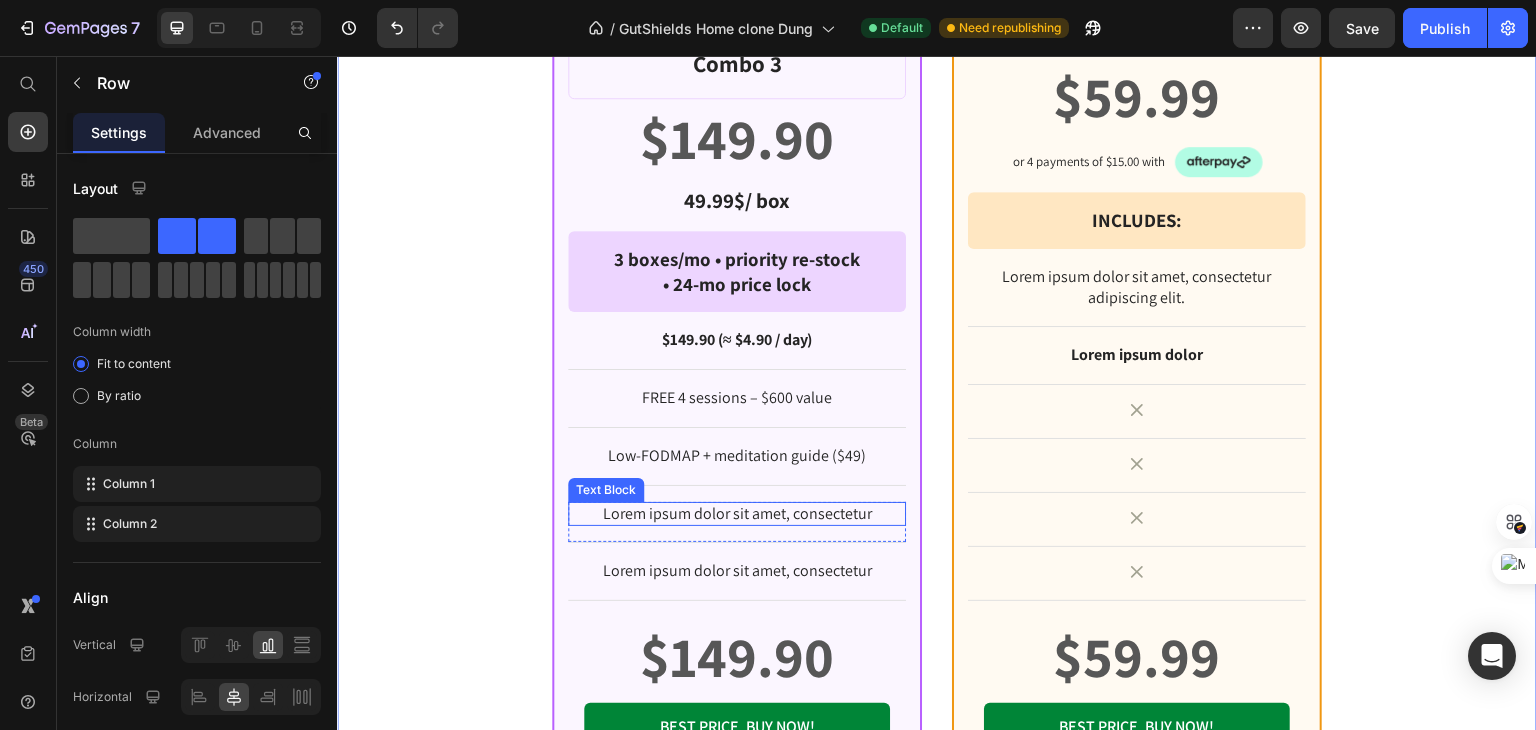 click on "Lorem ipsum dolor sit amet, consectetur" at bounding box center [737, 514] 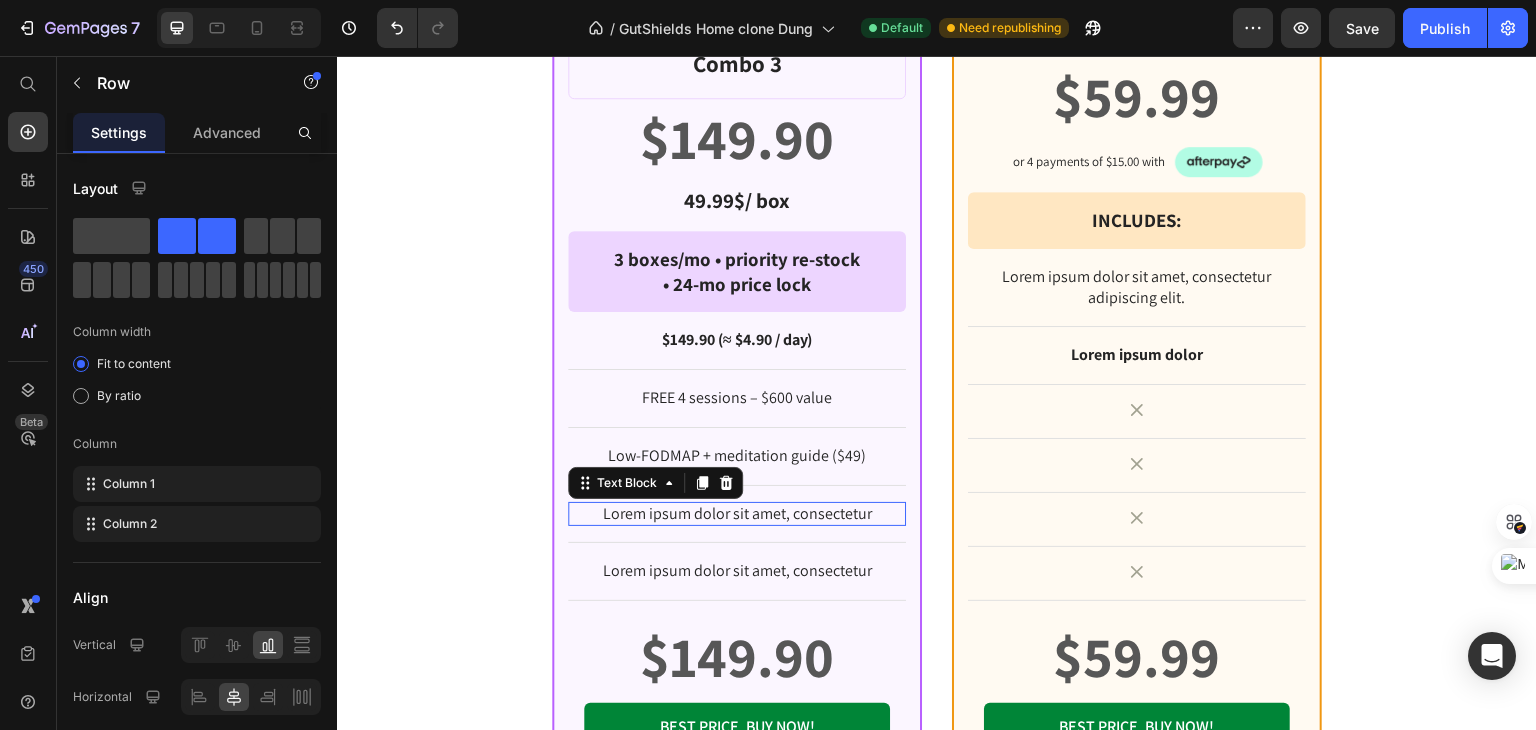 click on "Lorem ipsum dolor sit amet, consectetur" at bounding box center [737, 514] 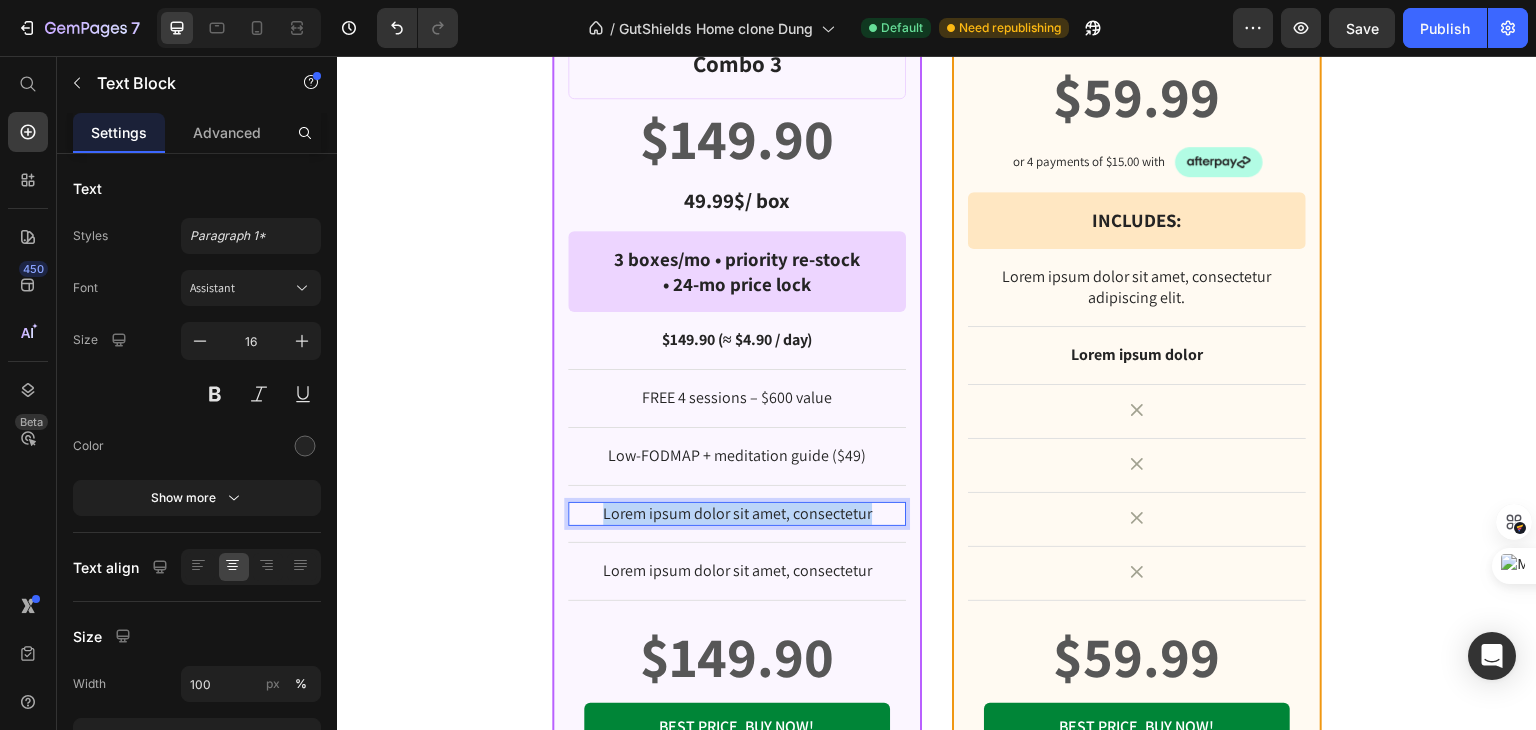 click on "Lorem ipsum dolor sit amet, consectetur" at bounding box center [737, 514] 